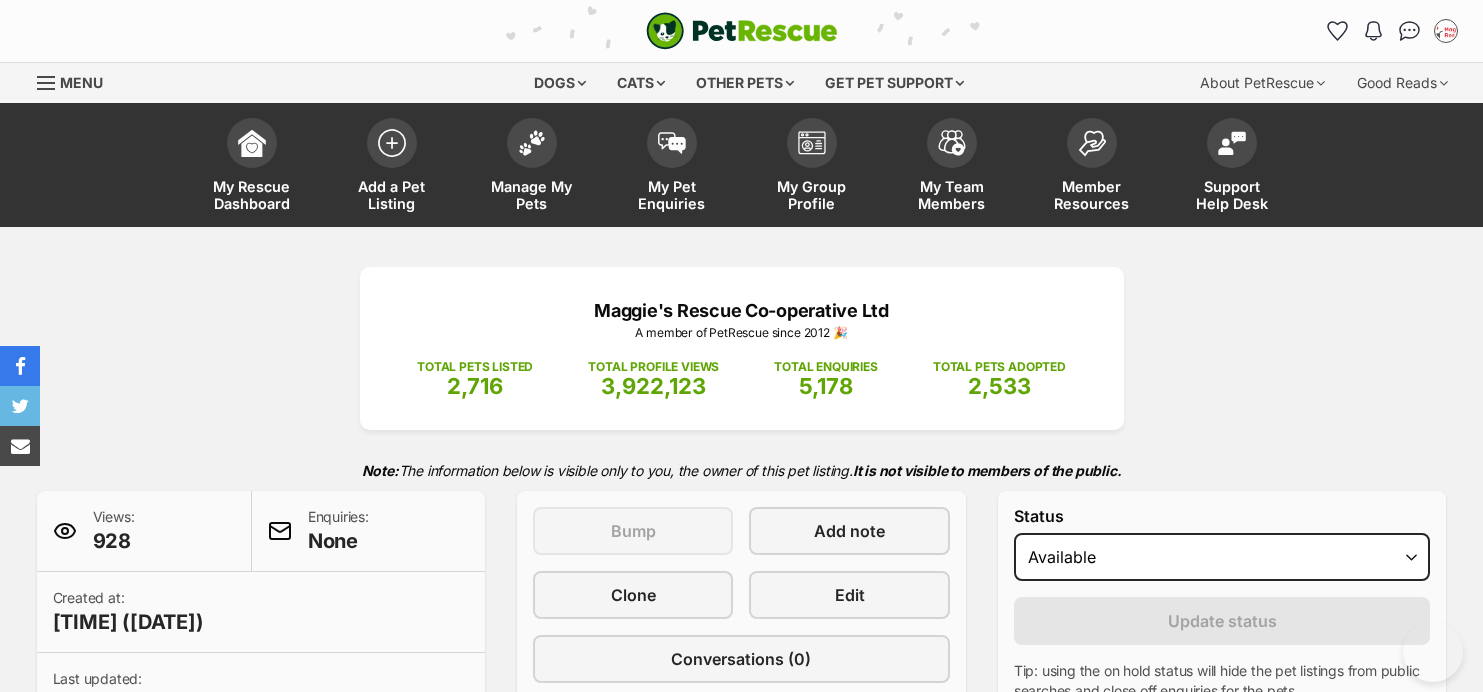 click at bounding box center (532, 143) 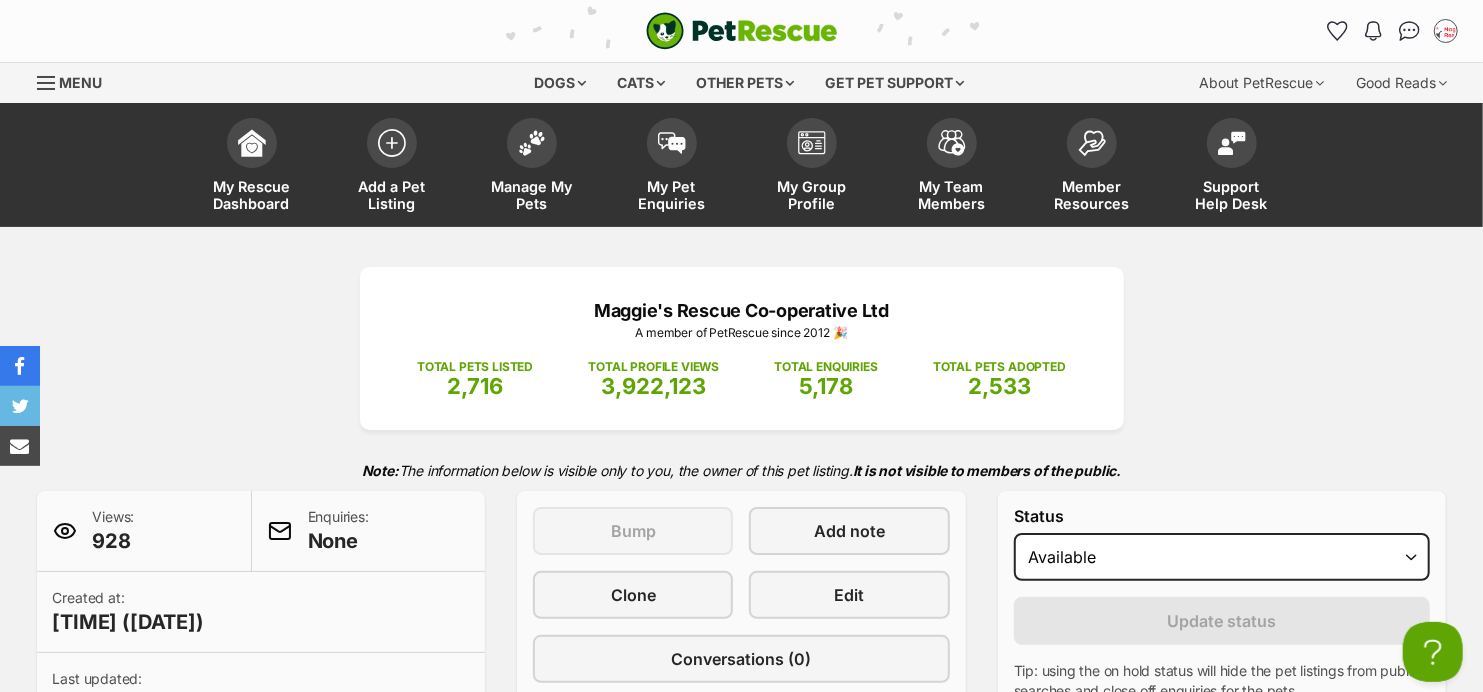 scroll, scrollTop: 0, scrollLeft: 0, axis: both 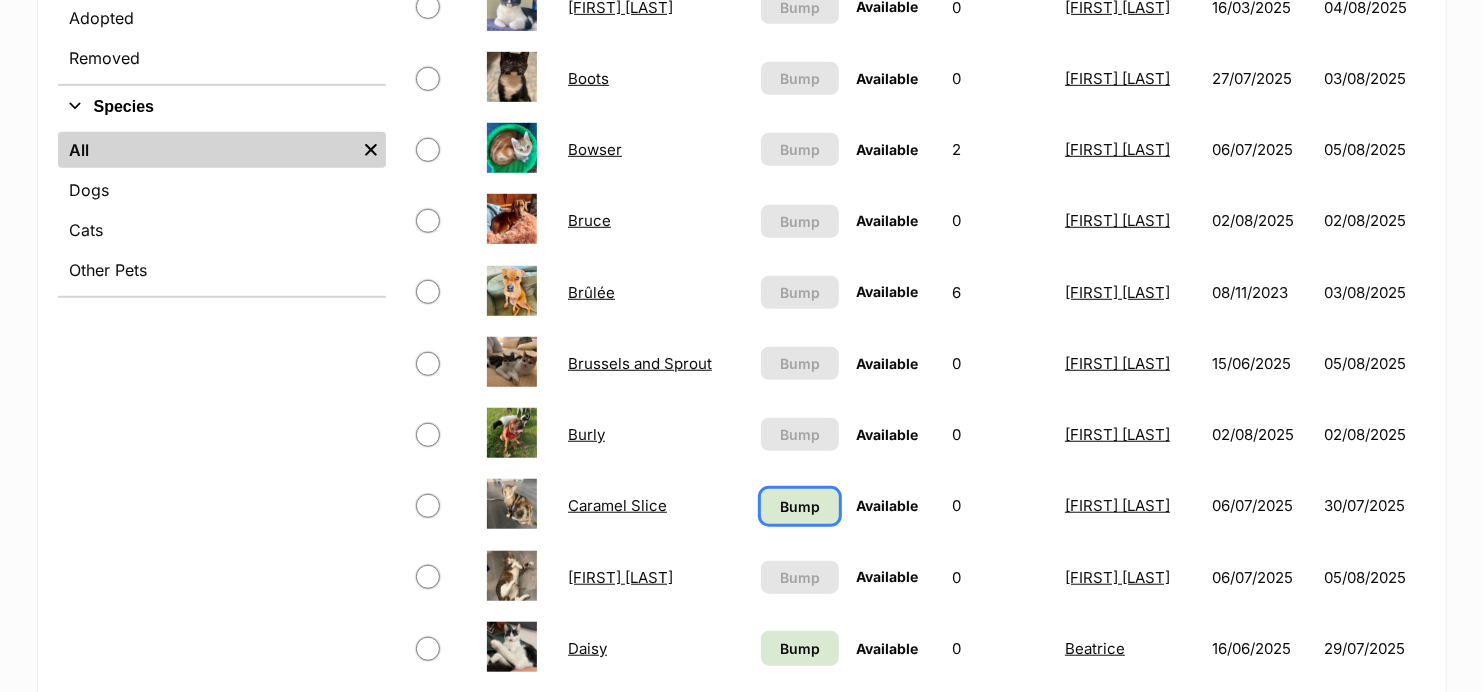 click on "Bump" at bounding box center [800, 506] 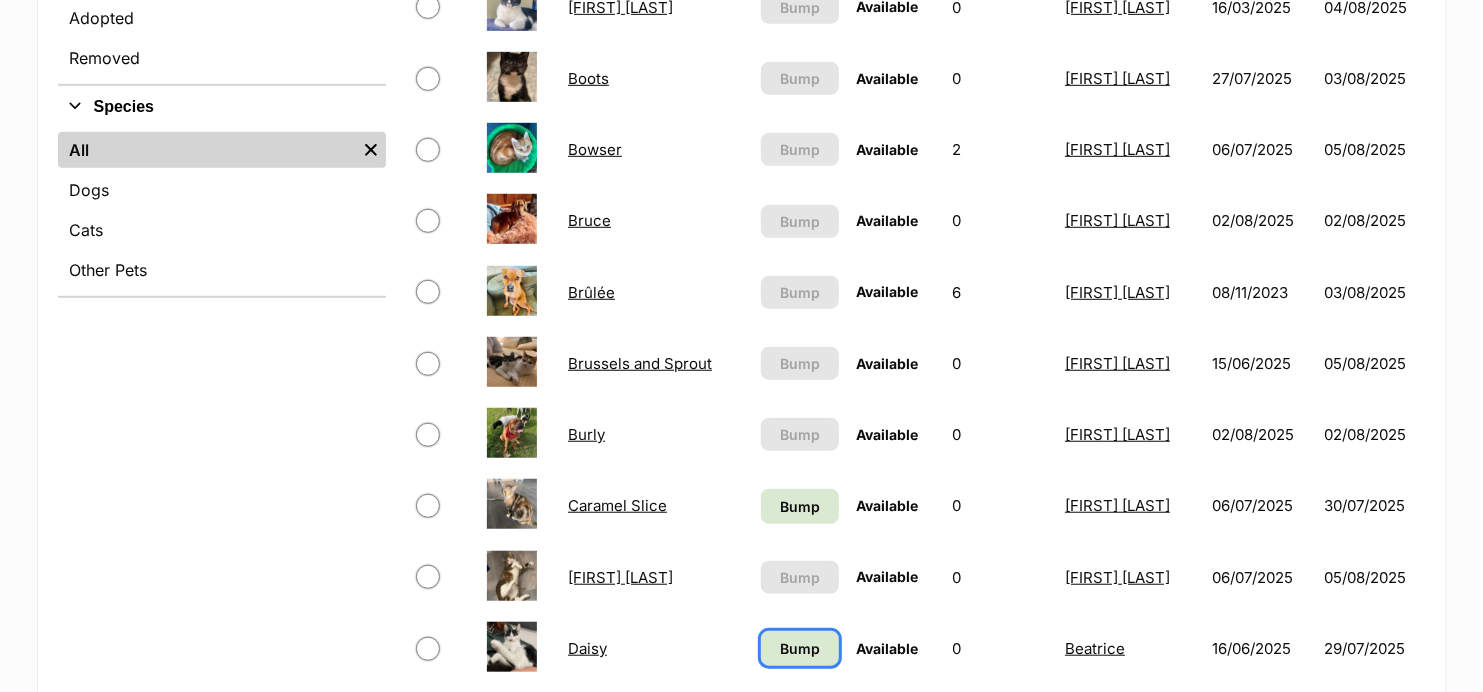 click on "Bump" at bounding box center (800, 648) 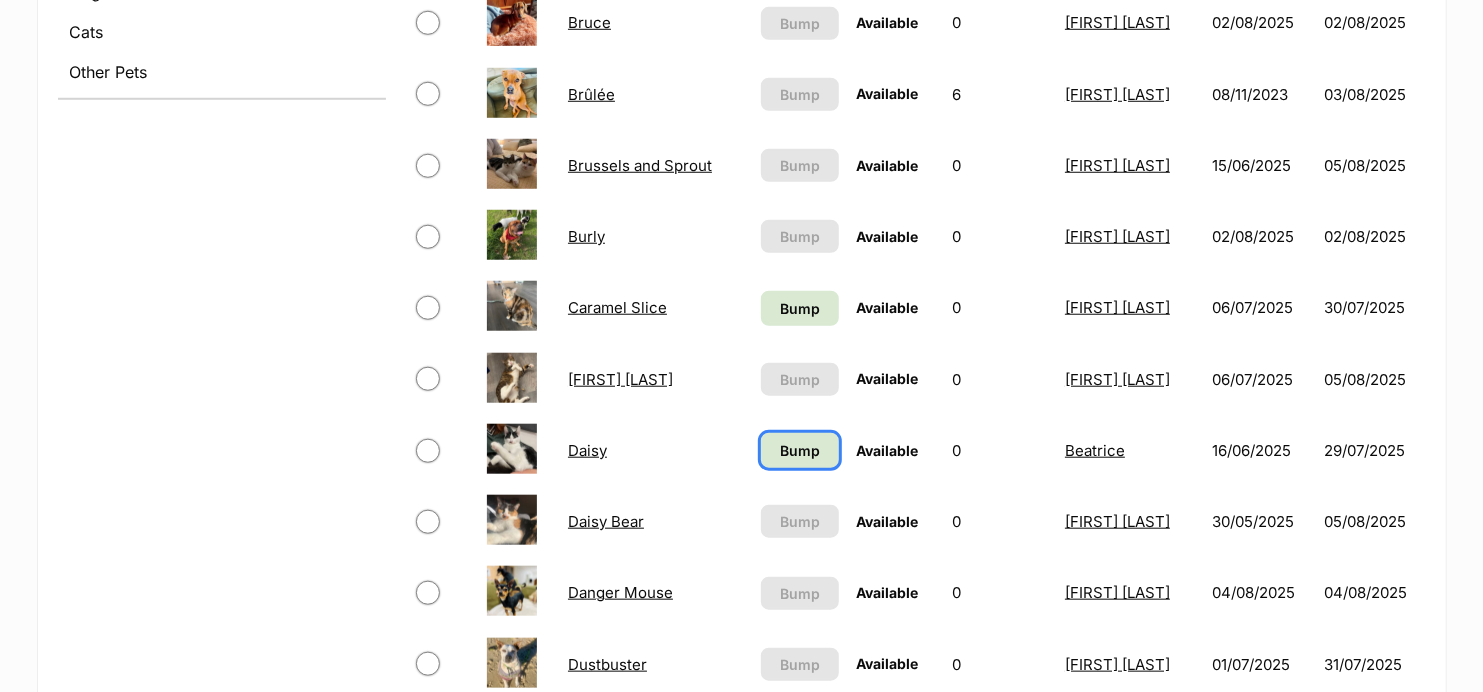 scroll, scrollTop: 952, scrollLeft: 0, axis: vertical 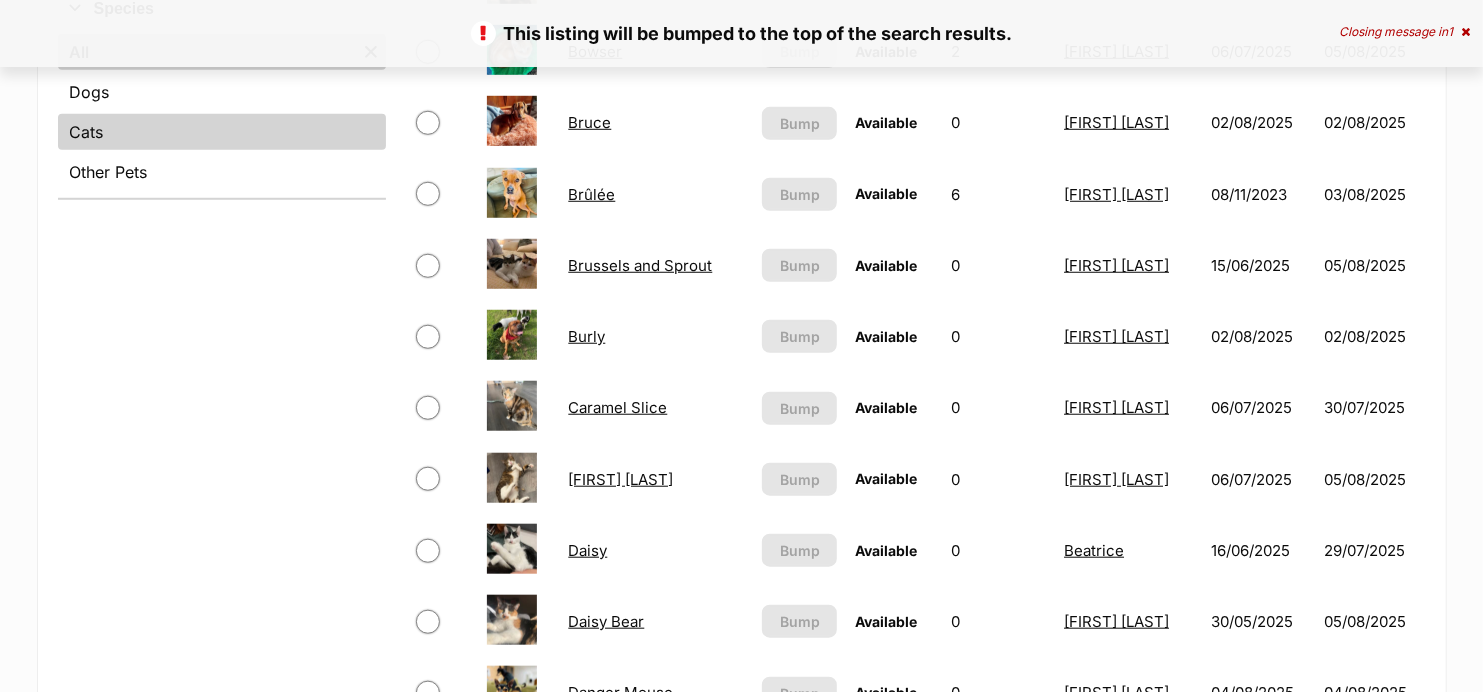 click on "Cats" at bounding box center (222, 132) 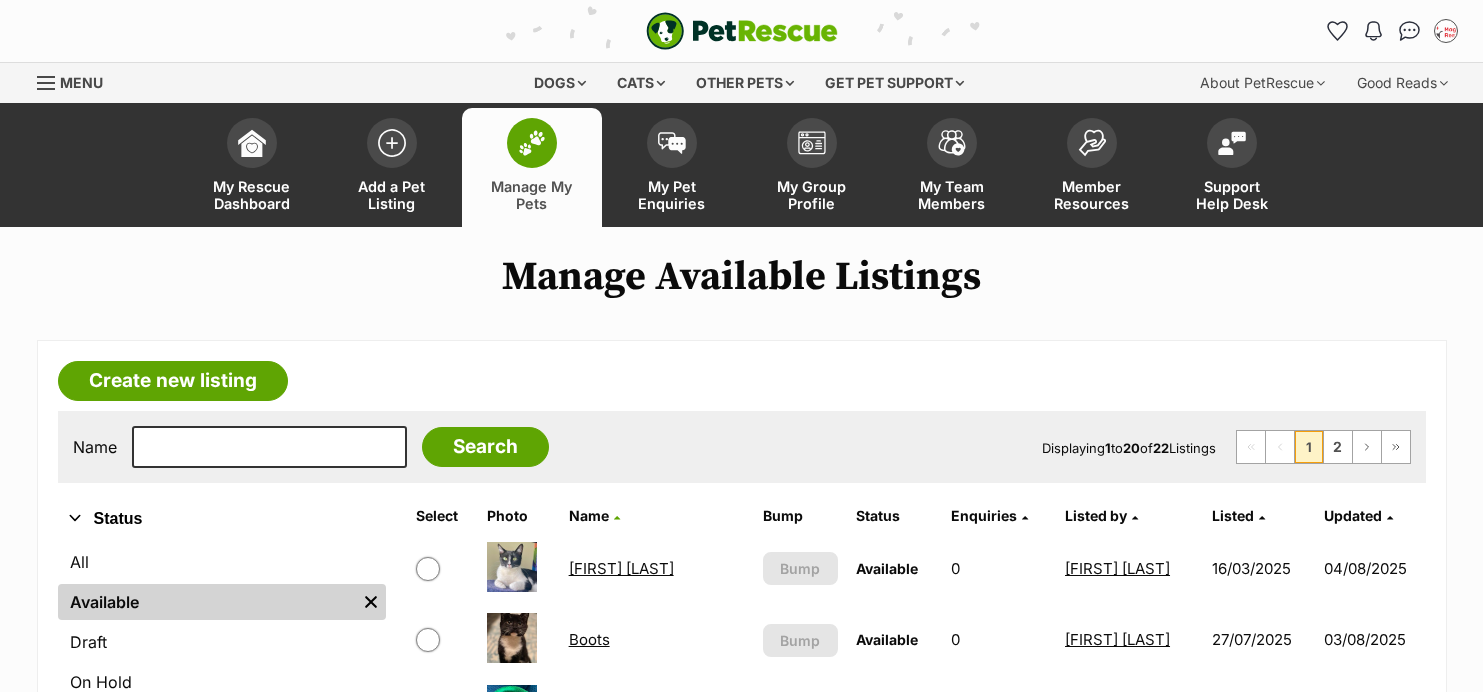 scroll, scrollTop: 120, scrollLeft: 0, axis: vertical 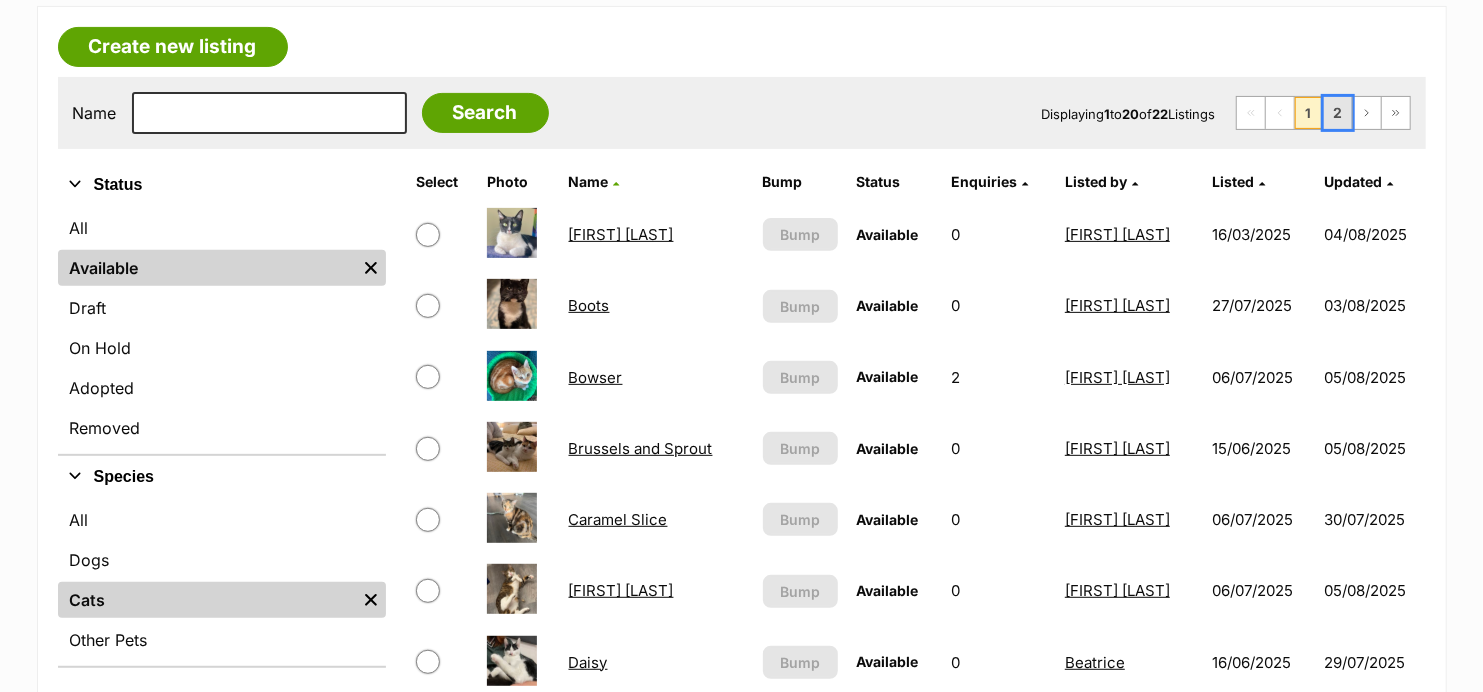 click on "2" at bounding box center [1338, 113] 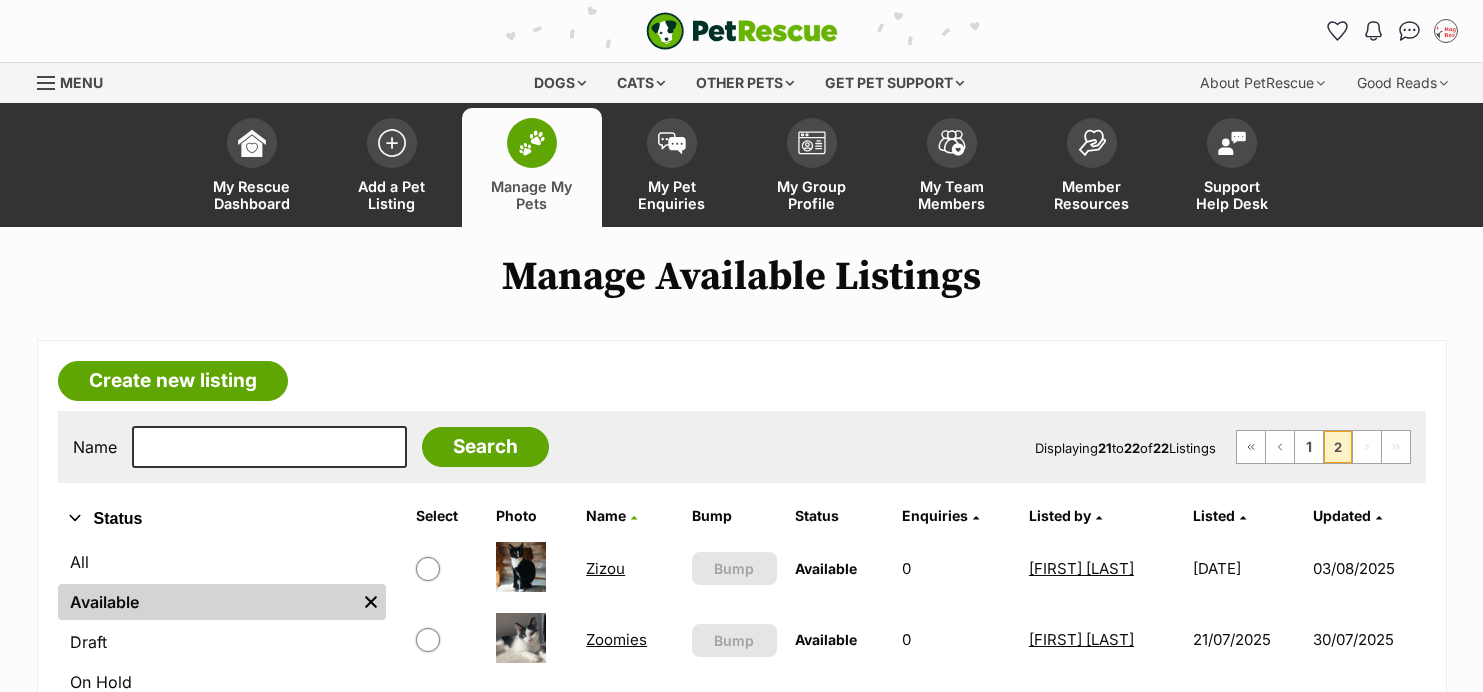scroll, scrollTop: 0, scrollLeft: 0, axis: both 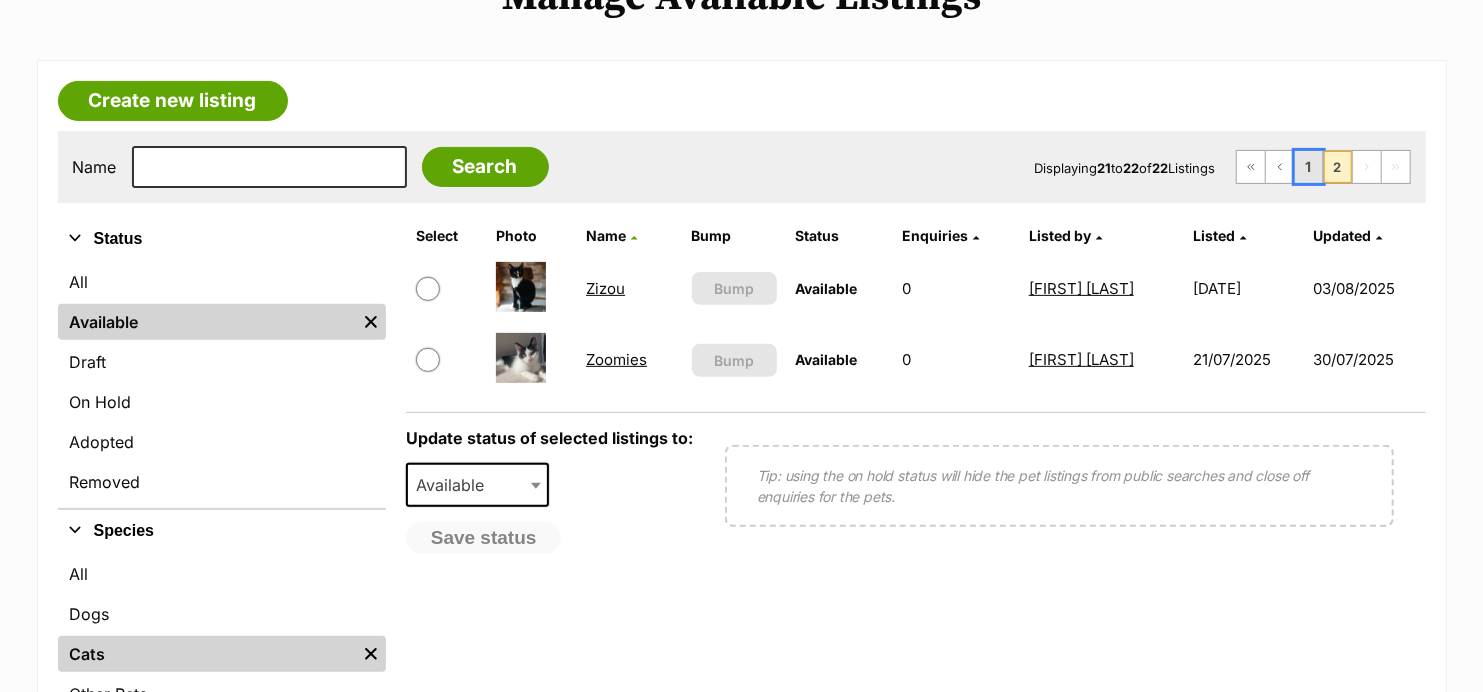 click on "1" at bounding box center [1309, 167] 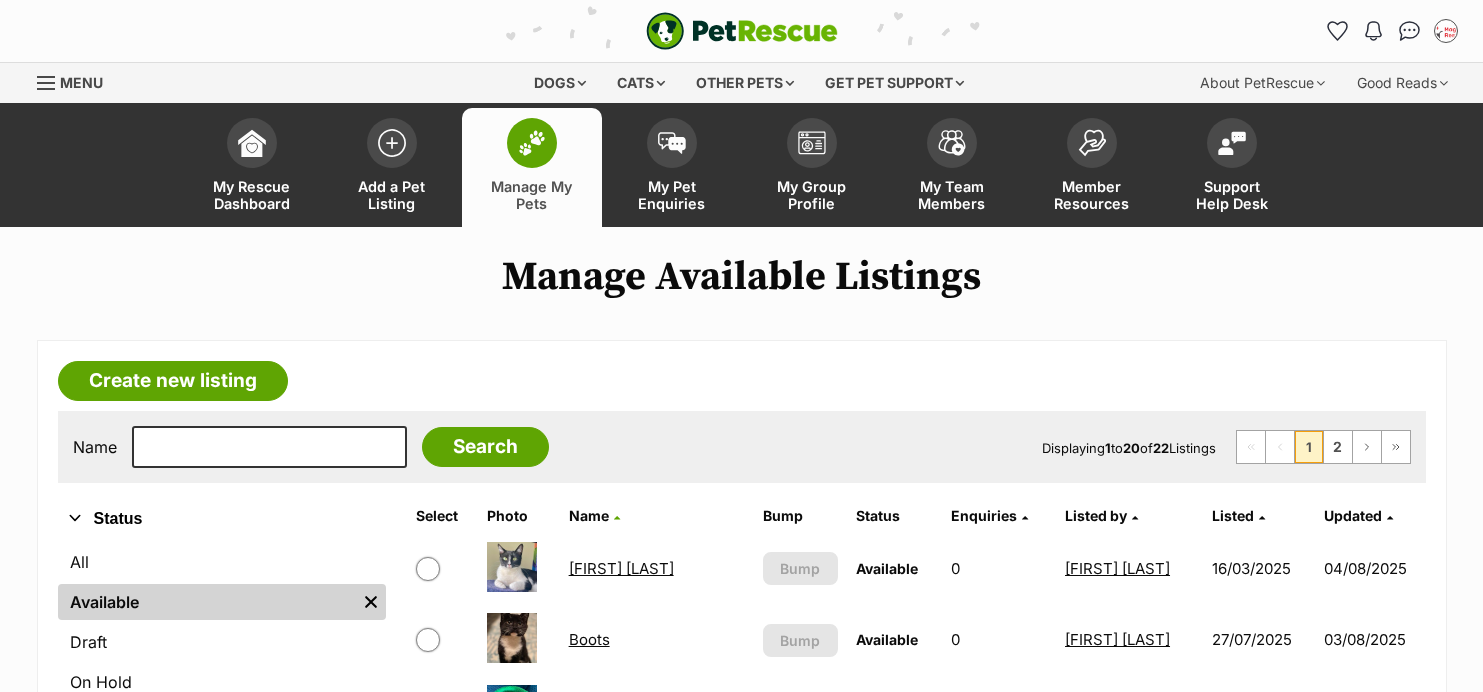 scroll, scrollTop: 21, scrollLeft: 0, axis: vertical 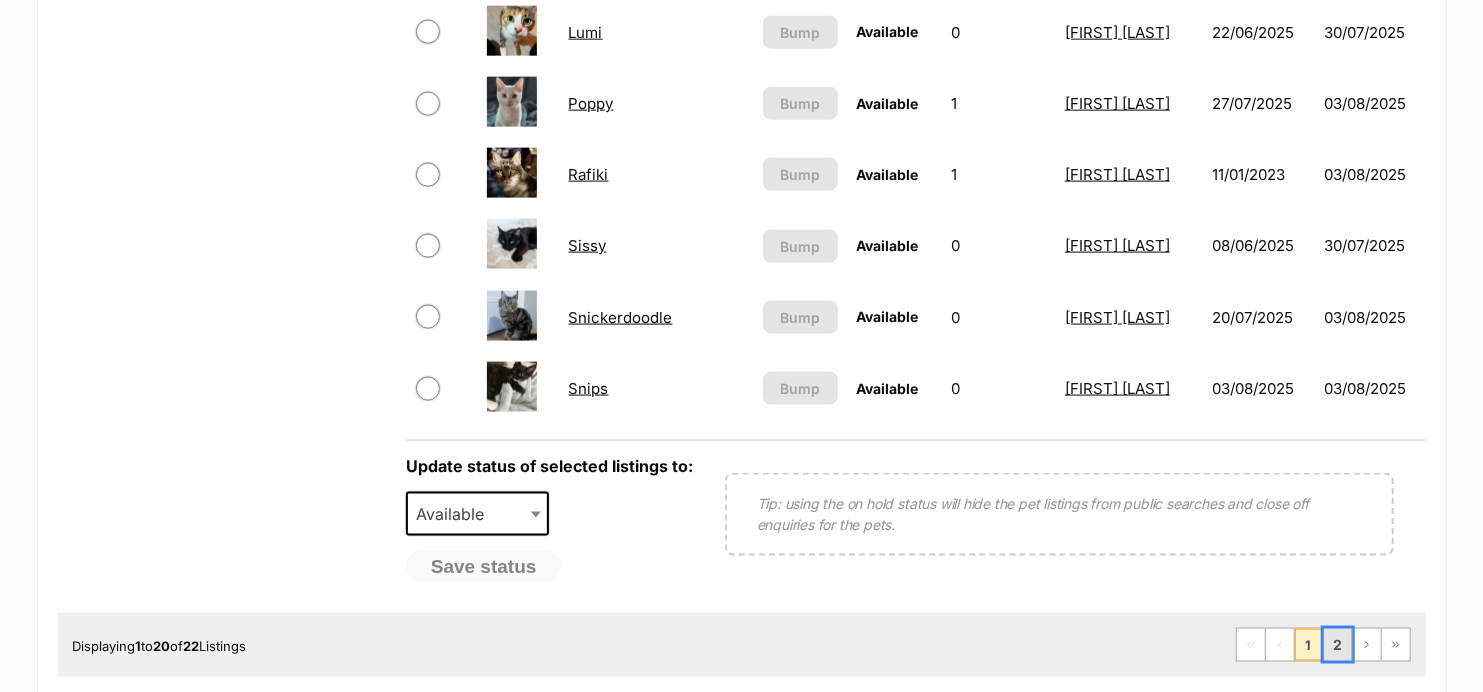 click on "2" at bounding box center [1338, 645] 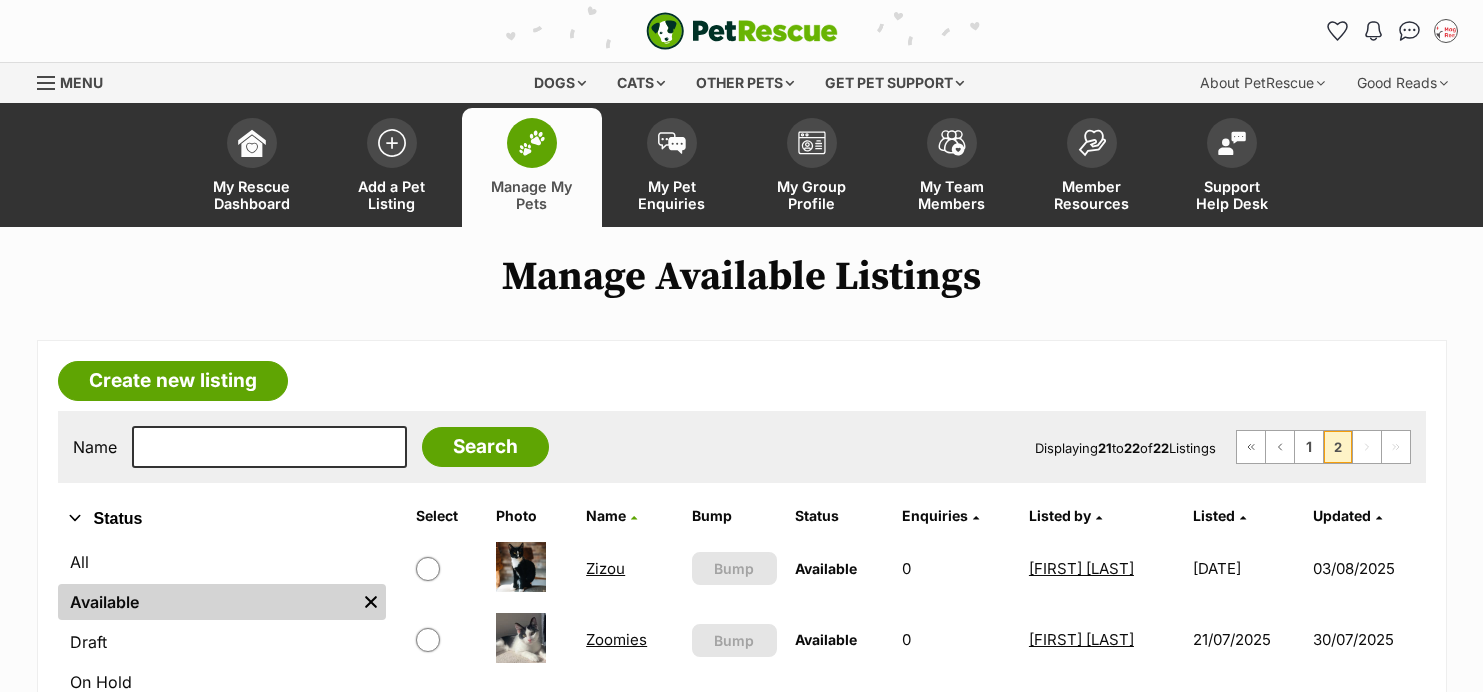 scroll, scrollTop: 0, scrollLeft: 0, axis: both 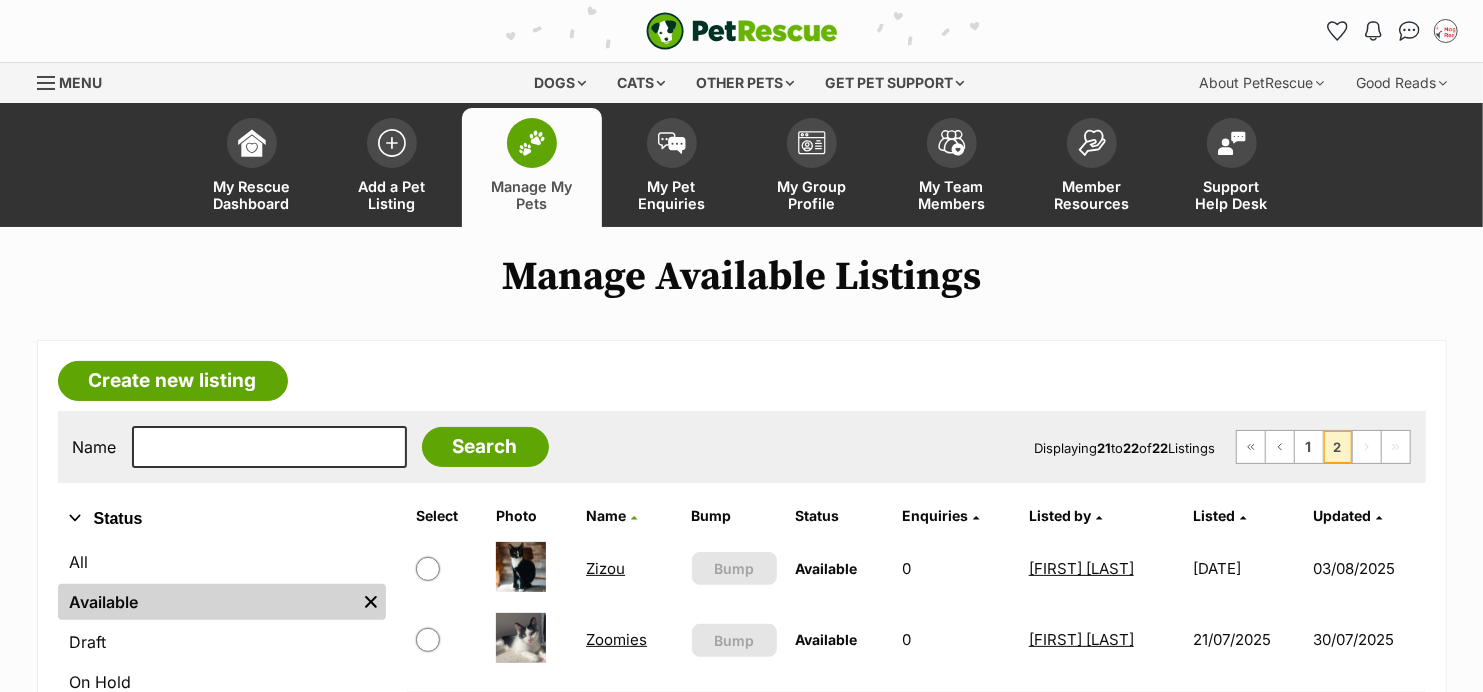 click on "Zizou" at bounding box center (605, 568) 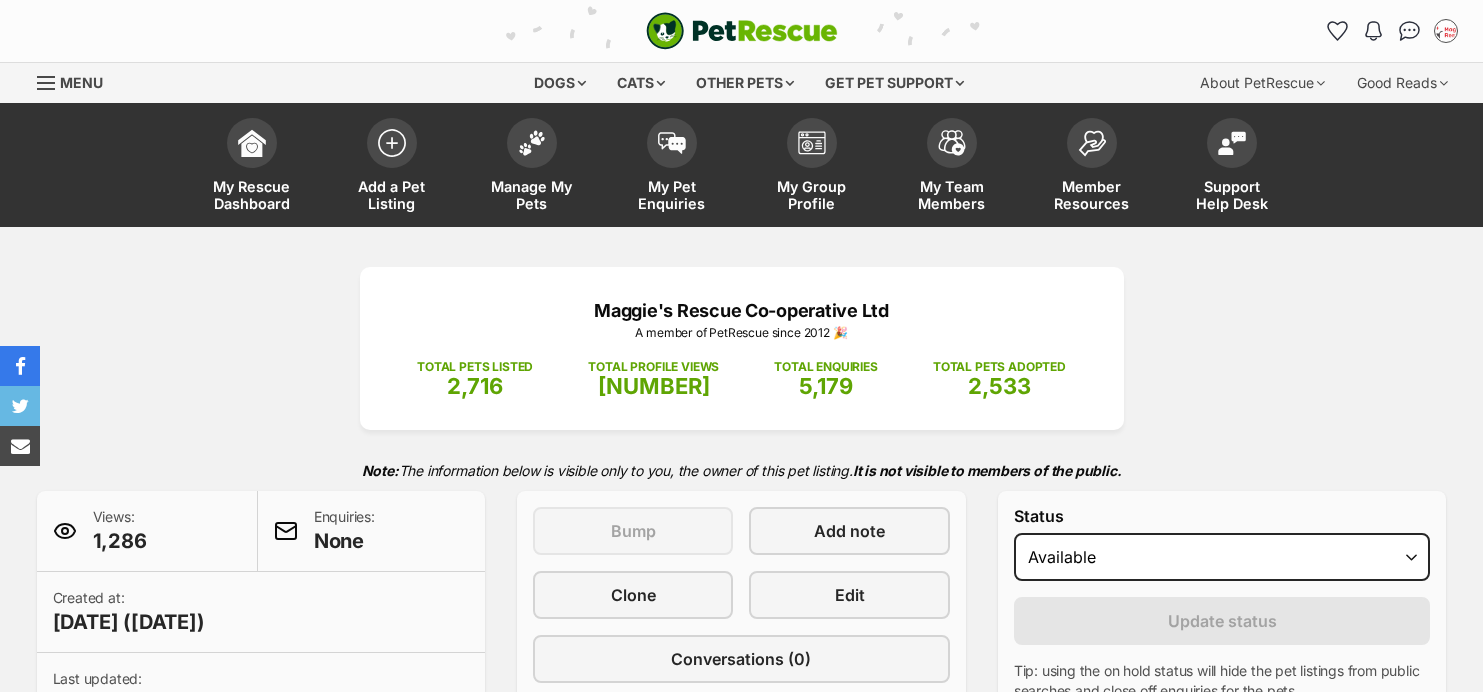 scroll, scrollTop: 123, scrollLeft: 0, axis: vertical 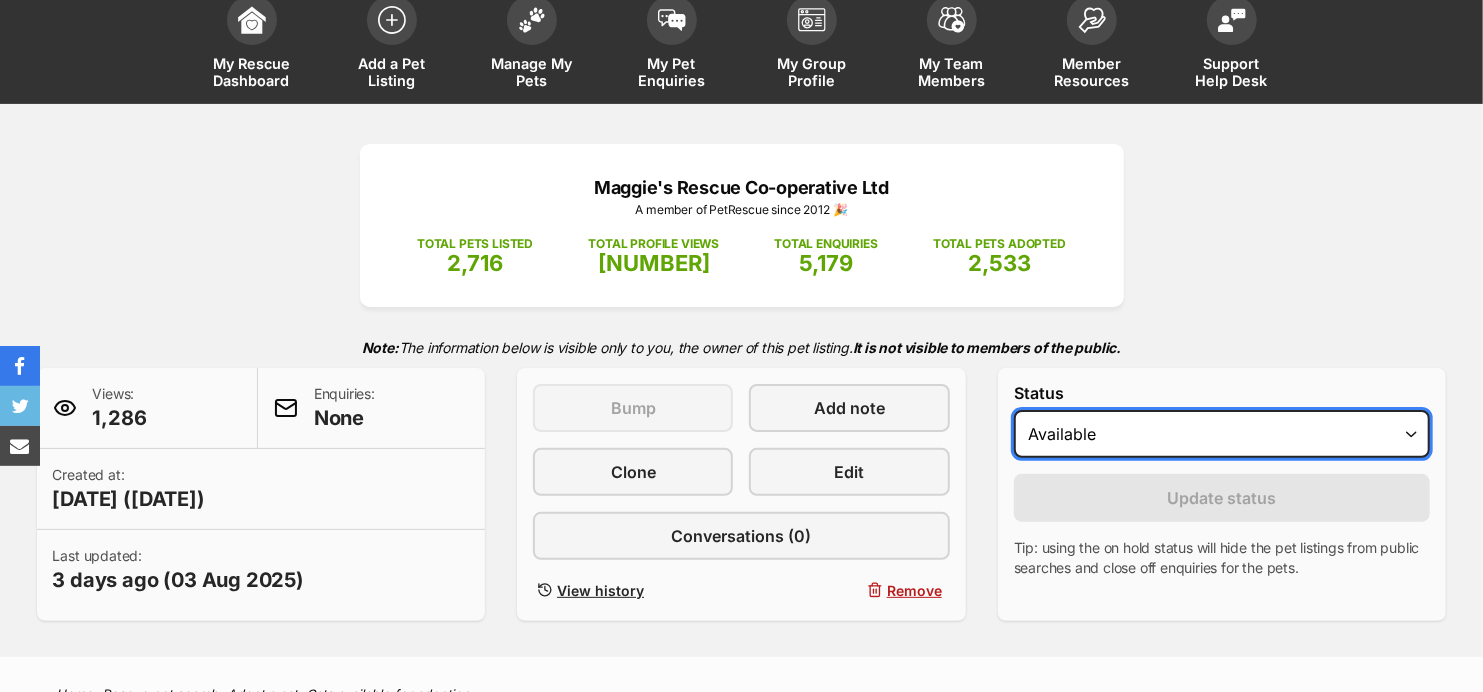 click on "Draft
Available
On hold
Adopted" at bounding box center [1222, 434] 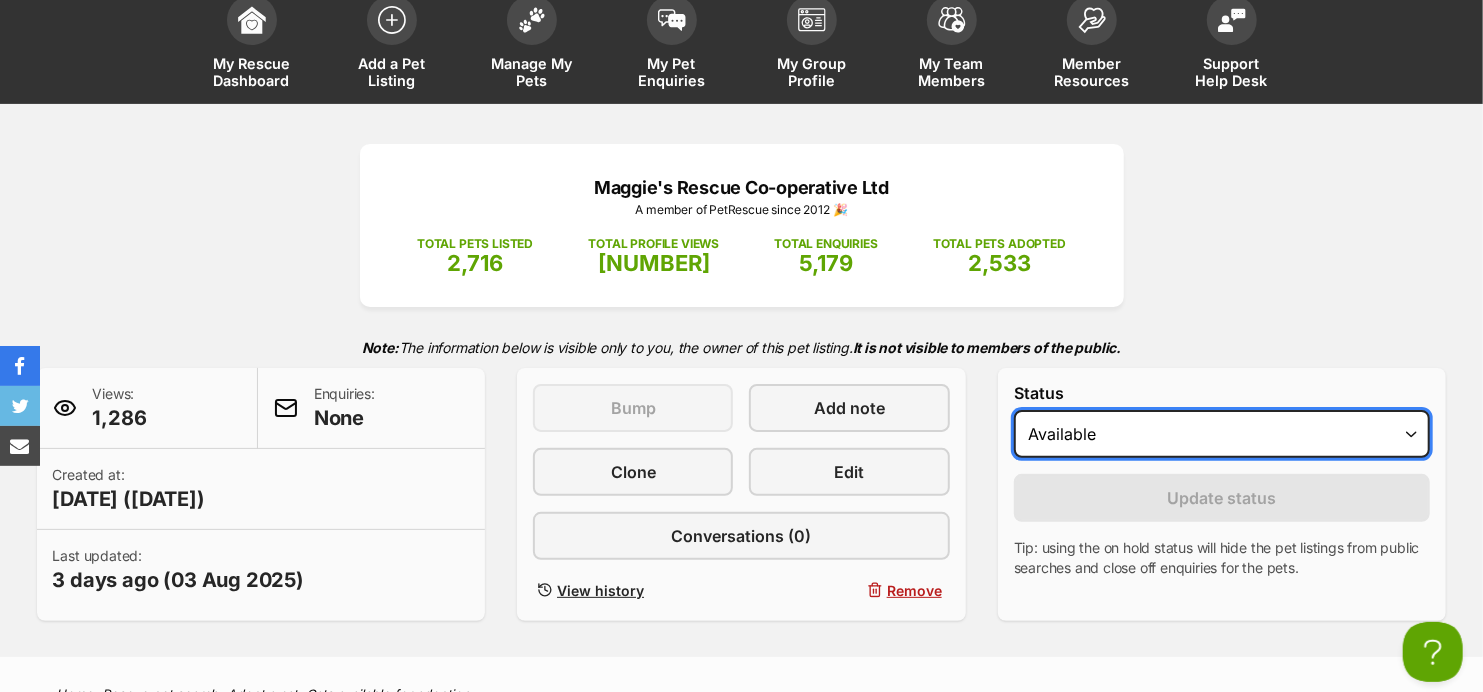 scroll, scrollTop: 0, scrollLeft: 0, axis: both 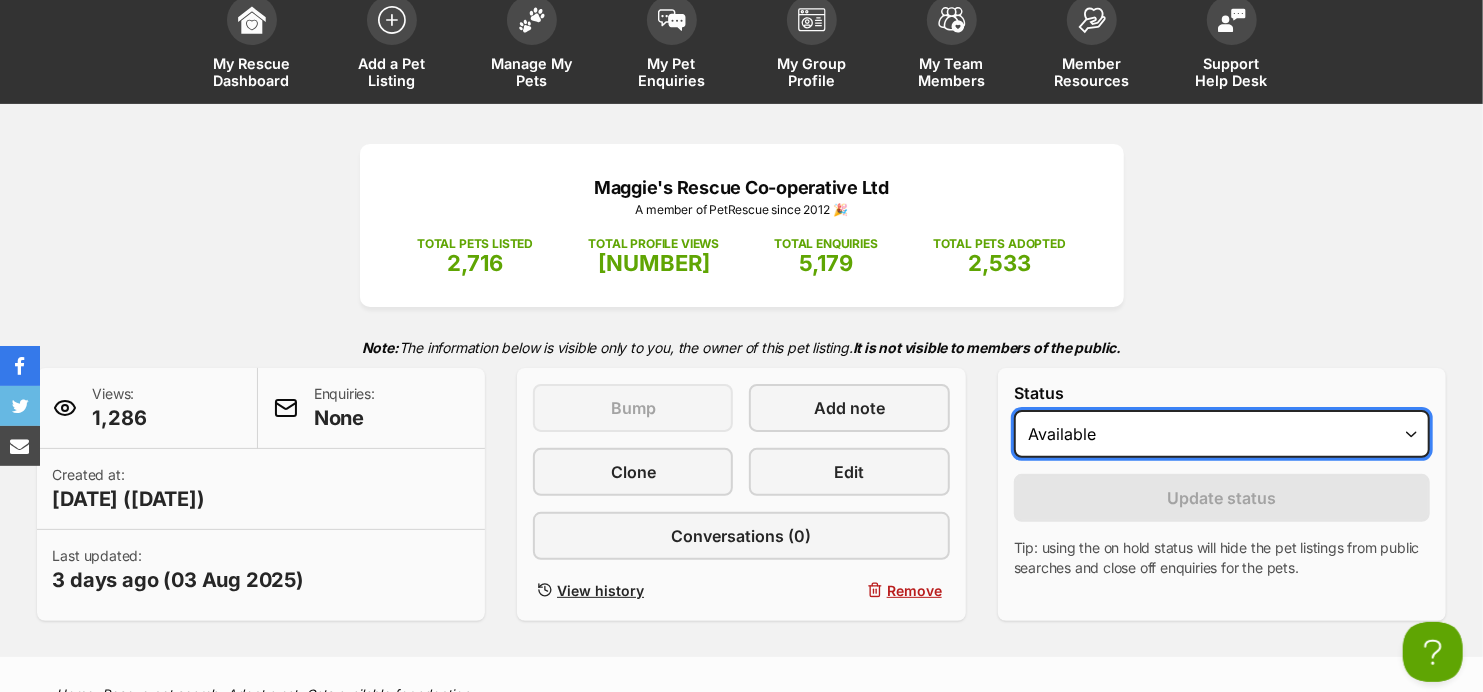 select on "on_hold" 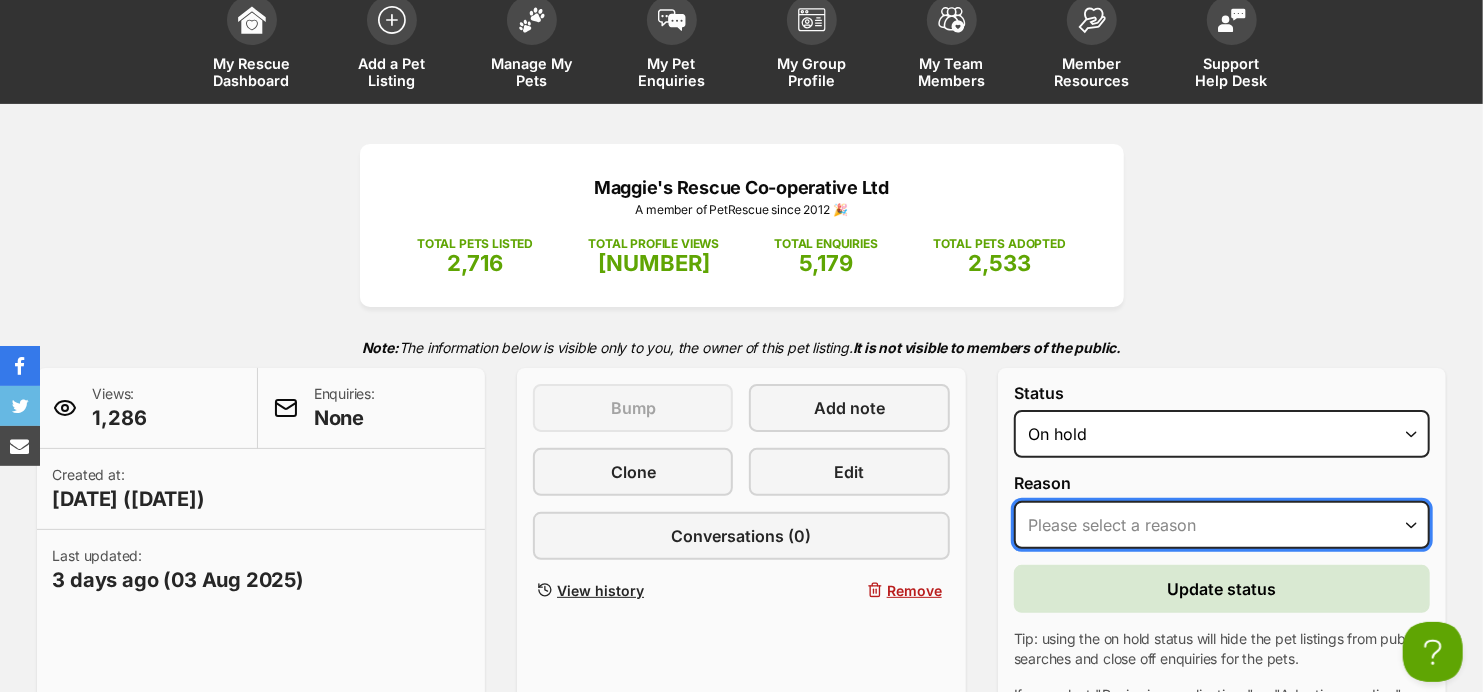 click on "Please select a reason
Medical reasons
Reviewing applications
Adoption pending
Other" at bounding box center (1222, 525) 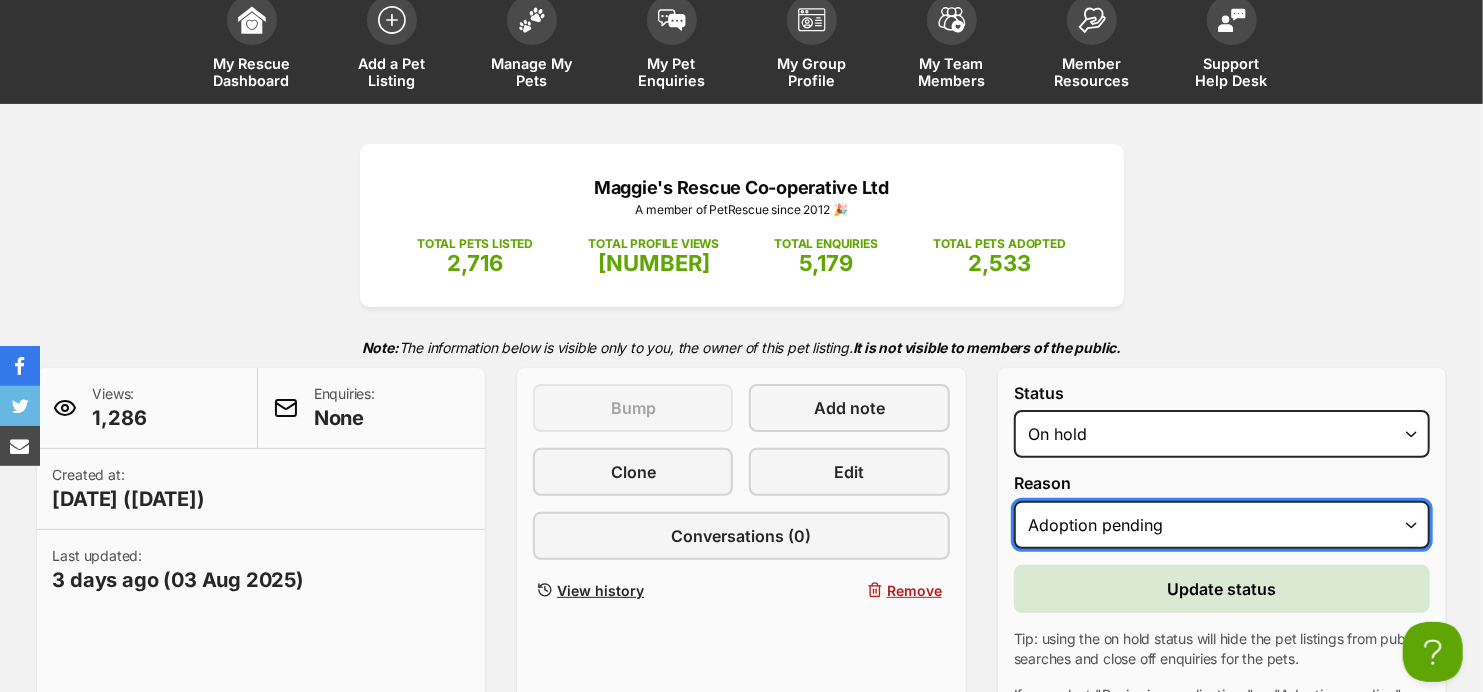 scroll, scrollTop: 0, scrollLeft: 0, axis: both 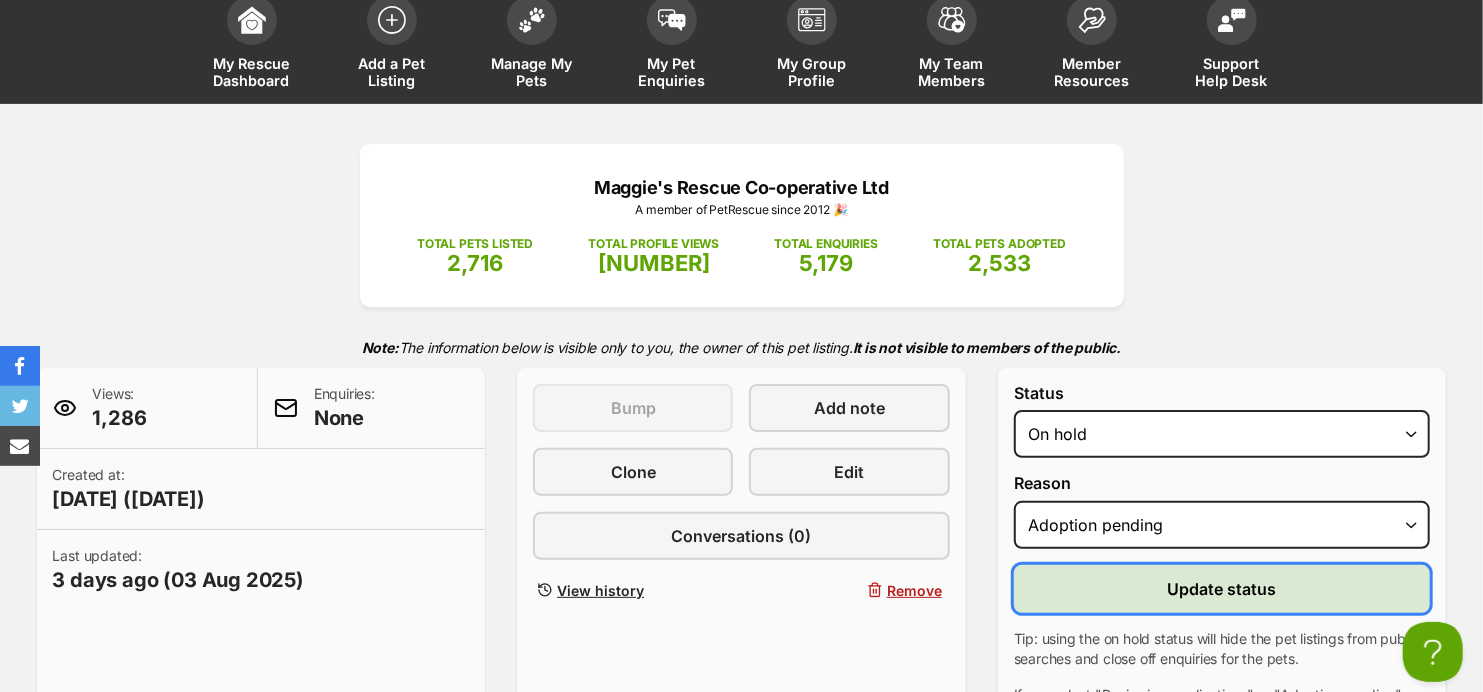 click on "Update status" at bounding box center (1222, 589) 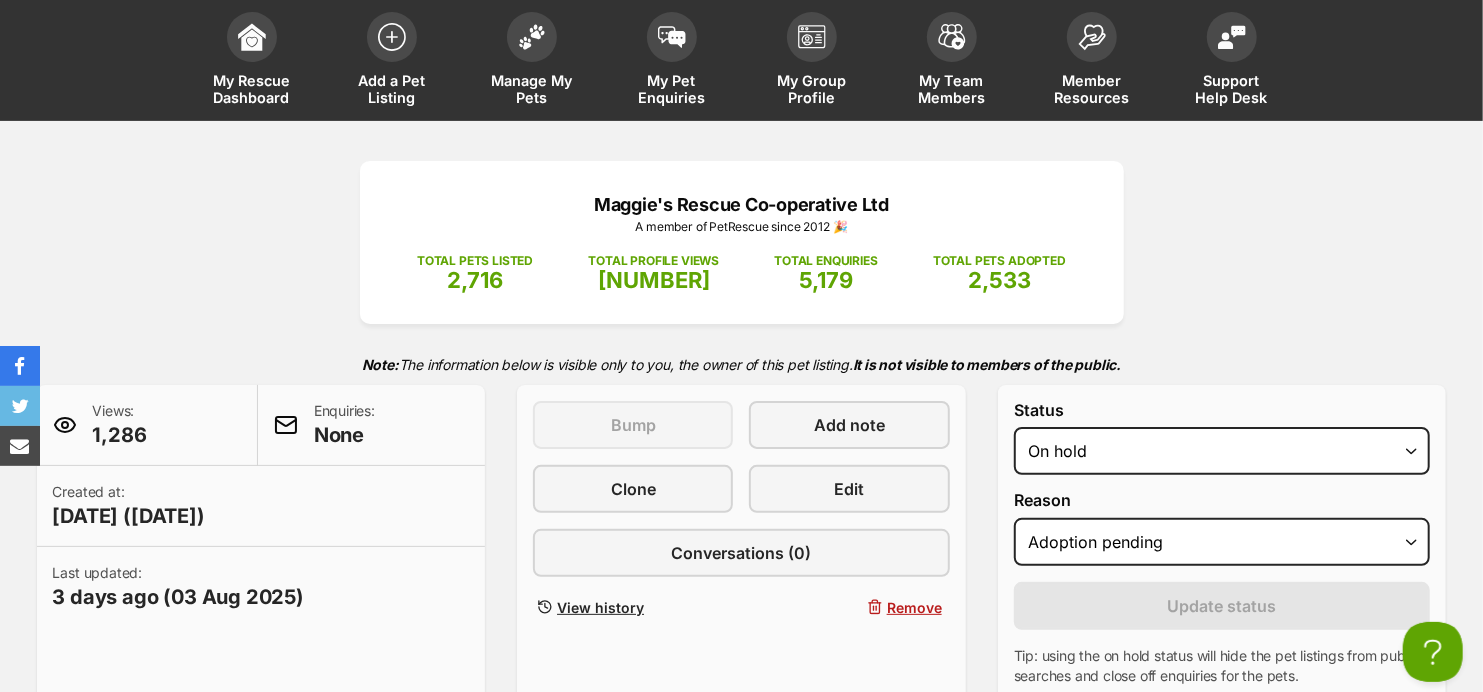 scroll, scrollTop: 0, scrollLeft: 0, axis: both 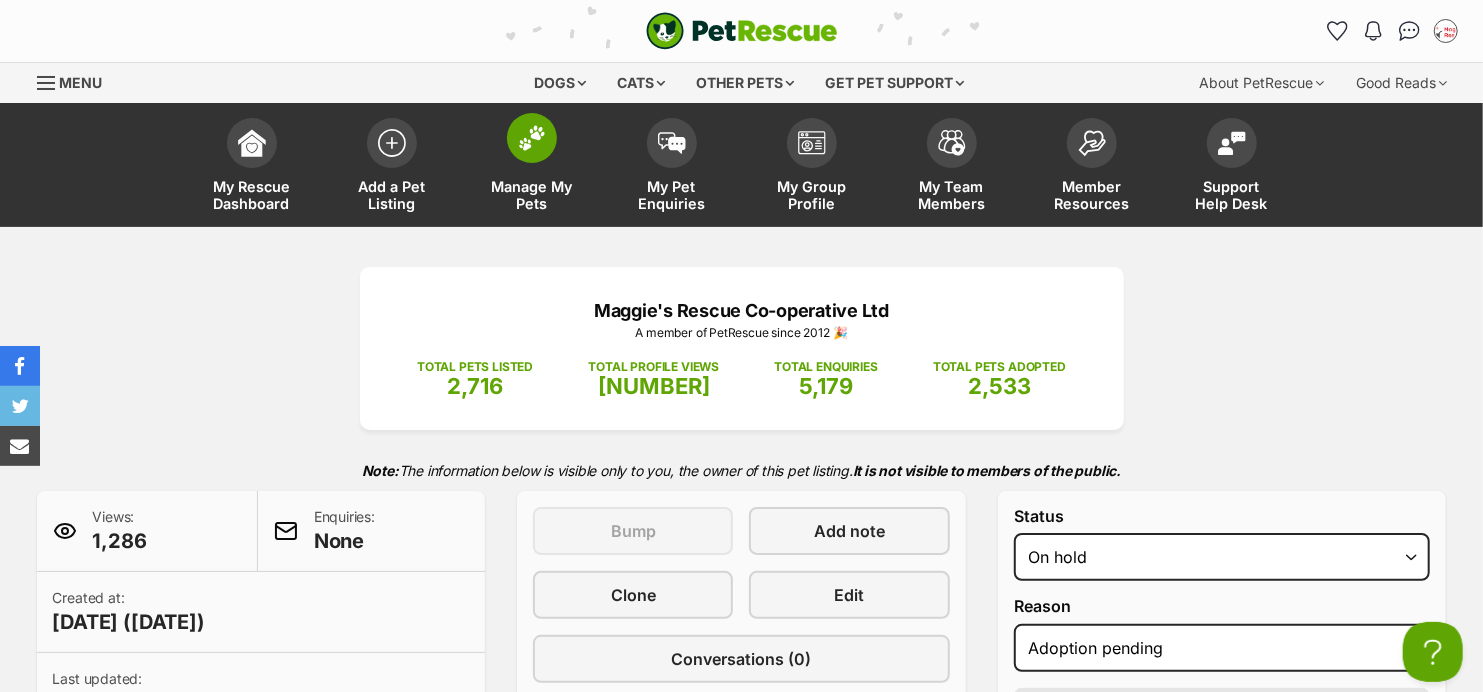 click at bounding box center [532, 138] 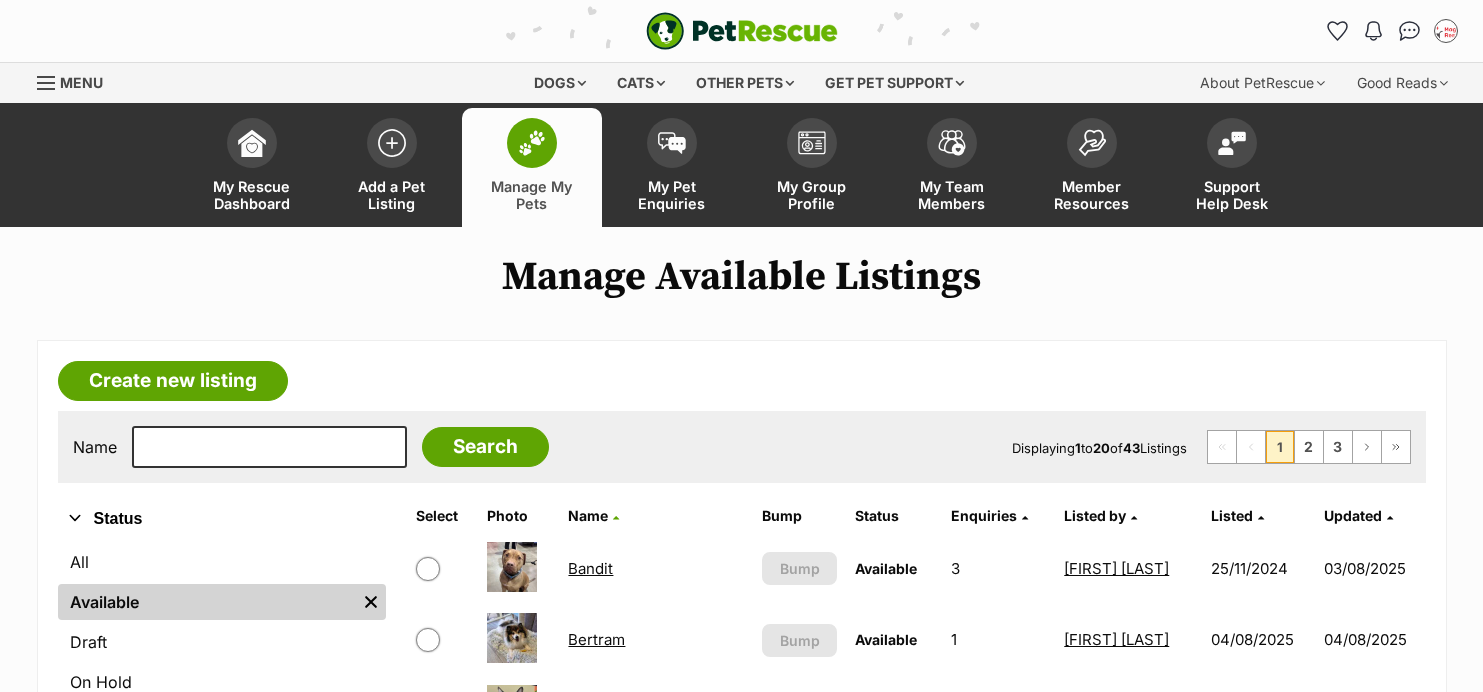 scroll, scrollTop: 0, scrollLeft: 0, axis: both 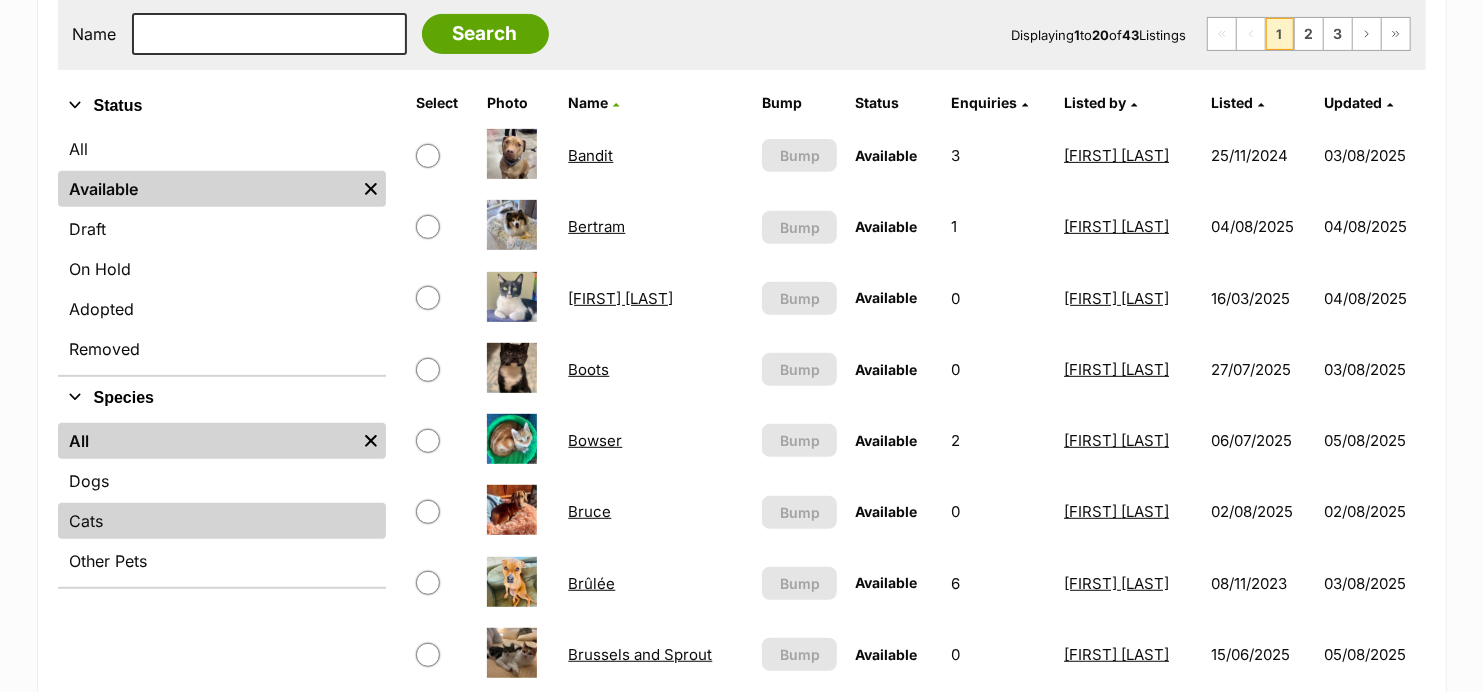 click on "Cats" at bounding box center [222, 521] 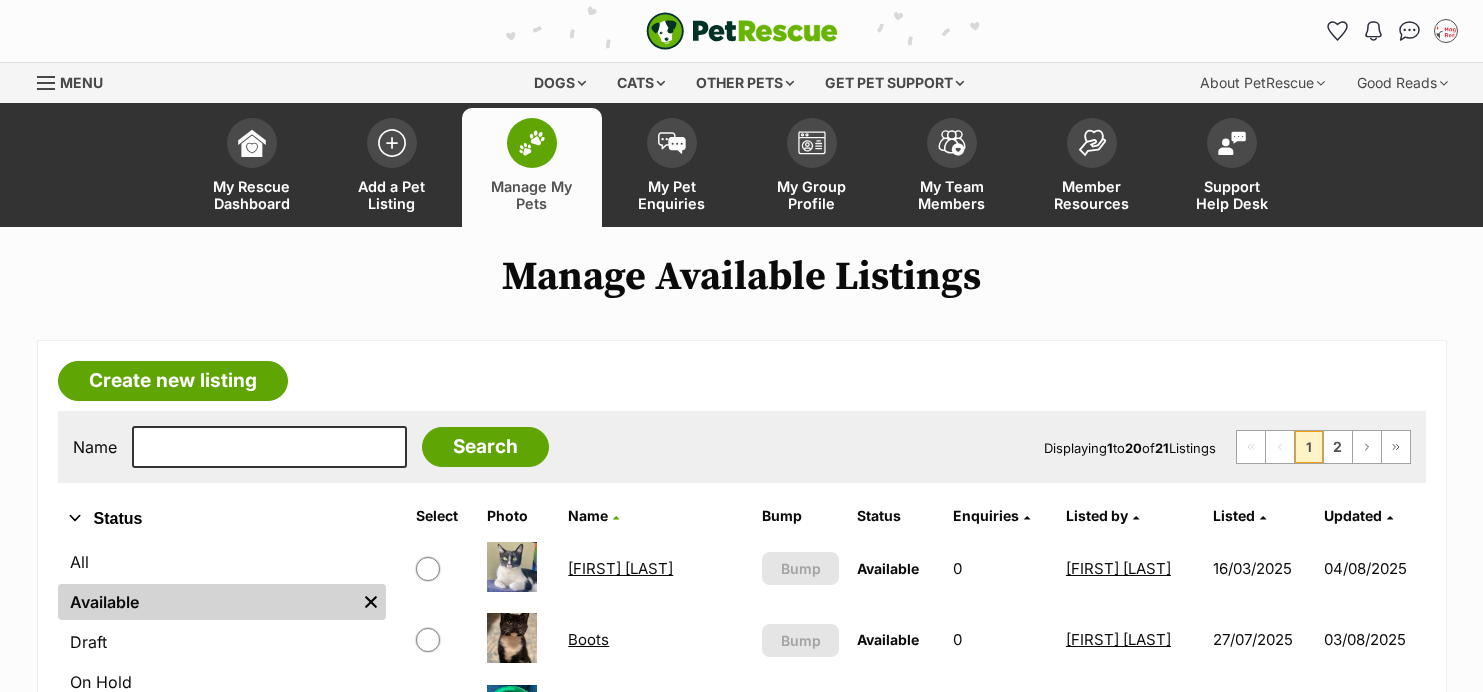 scroll, scrollTop: 0, scrollLeft: 0, axis: both 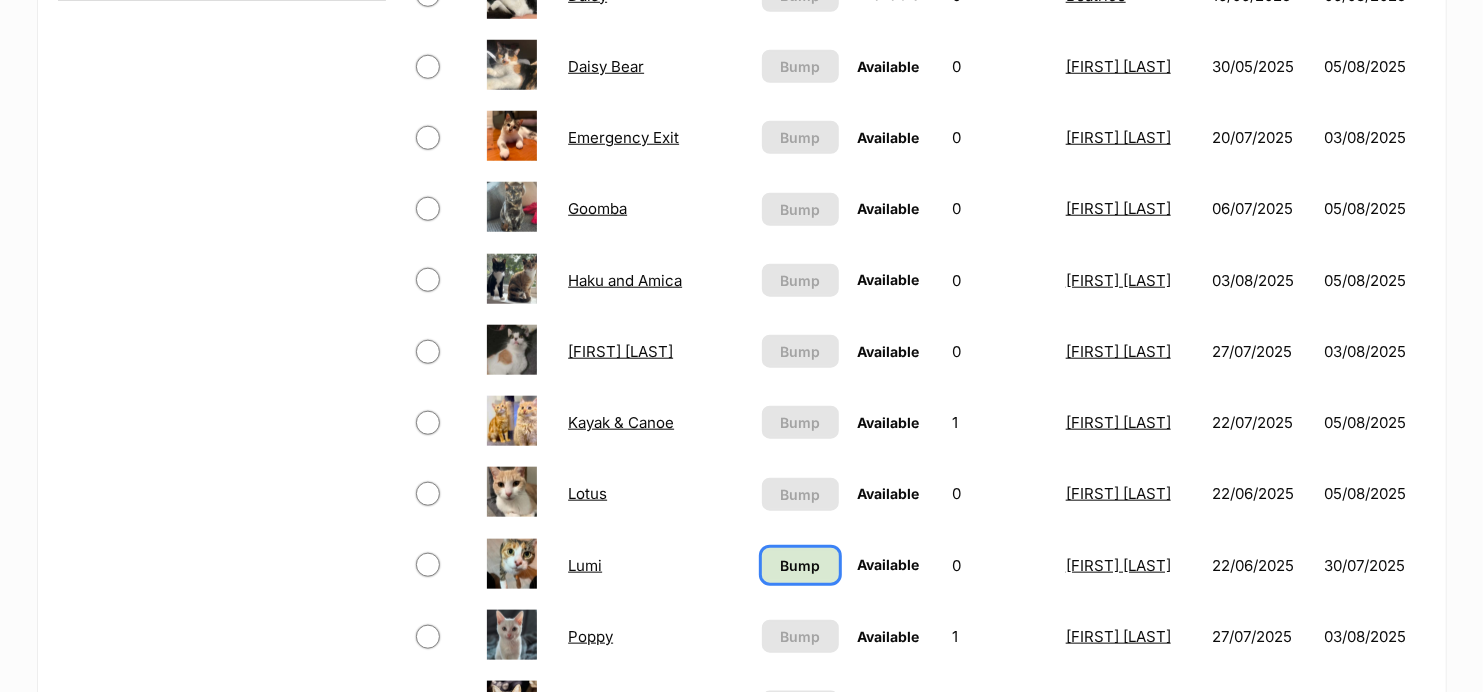 click on "Bump" at bounding box center [801, 565] 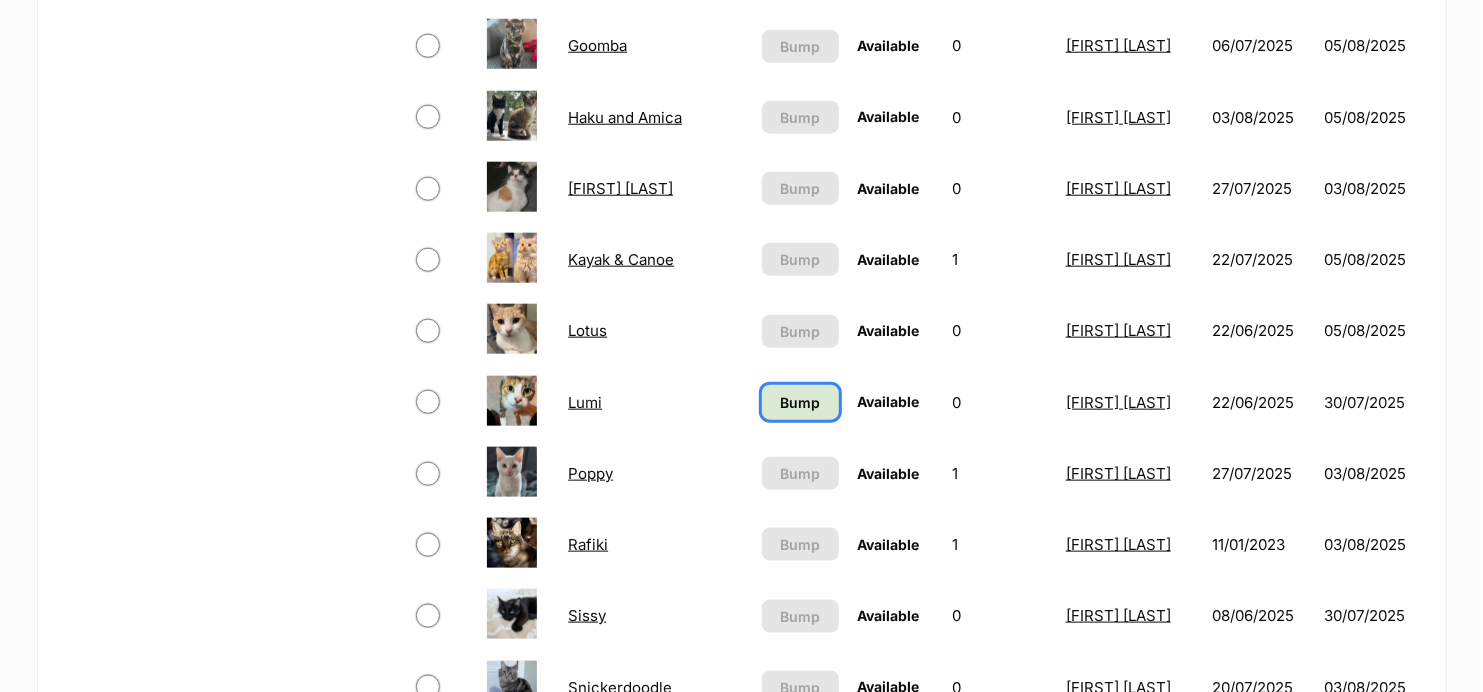 scroll, scrollTop: 1305, scrollLeft: 0, axis: vertical 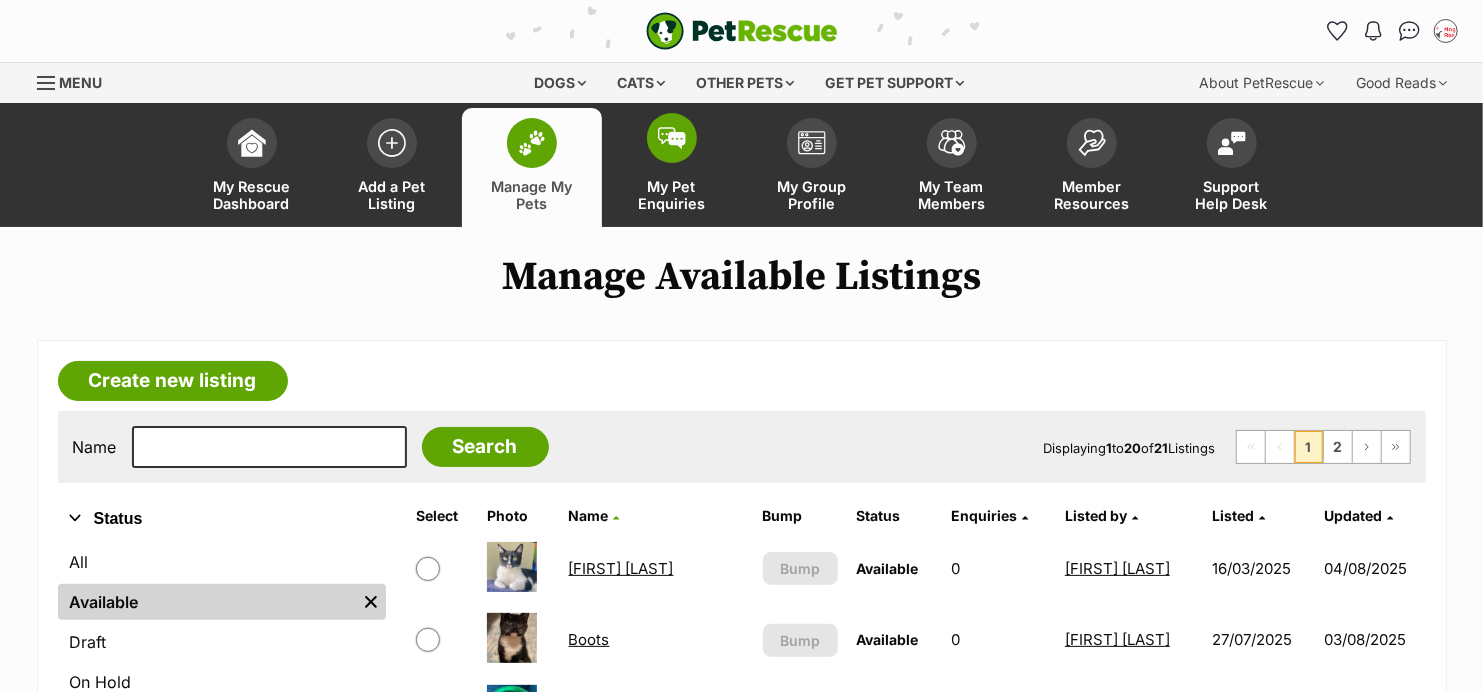click at bounding box center [672, 138] 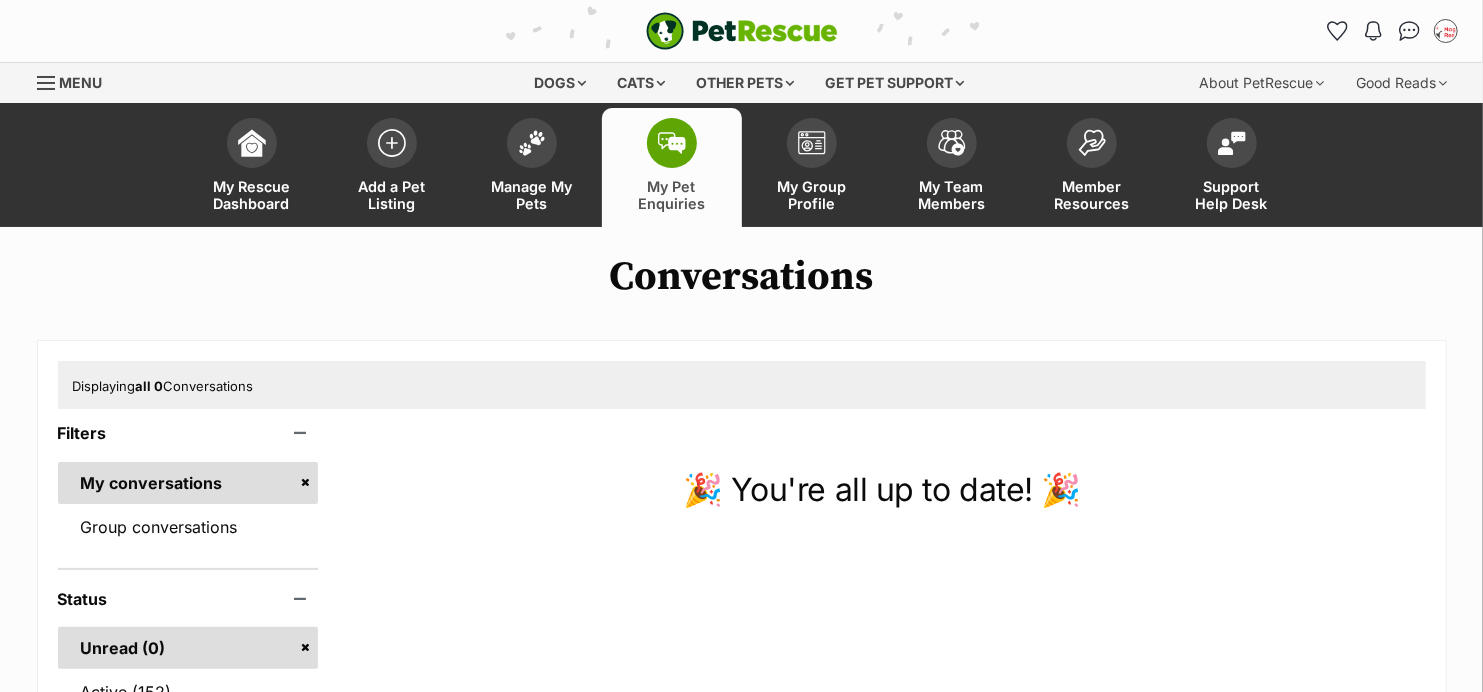 scroll, scrollTop: 164, scrollLeft: 0, axis: vertical 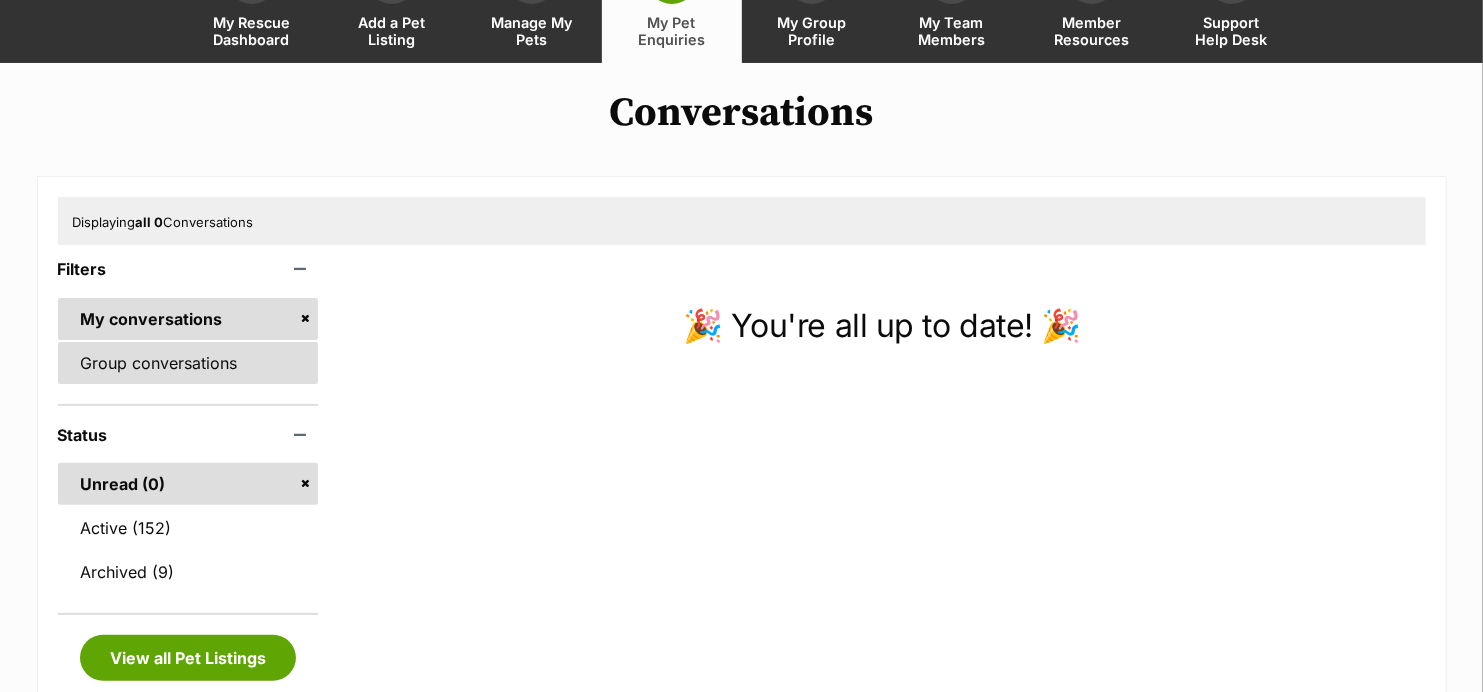 click on "Group conversations" at bounding box center [188, 363] 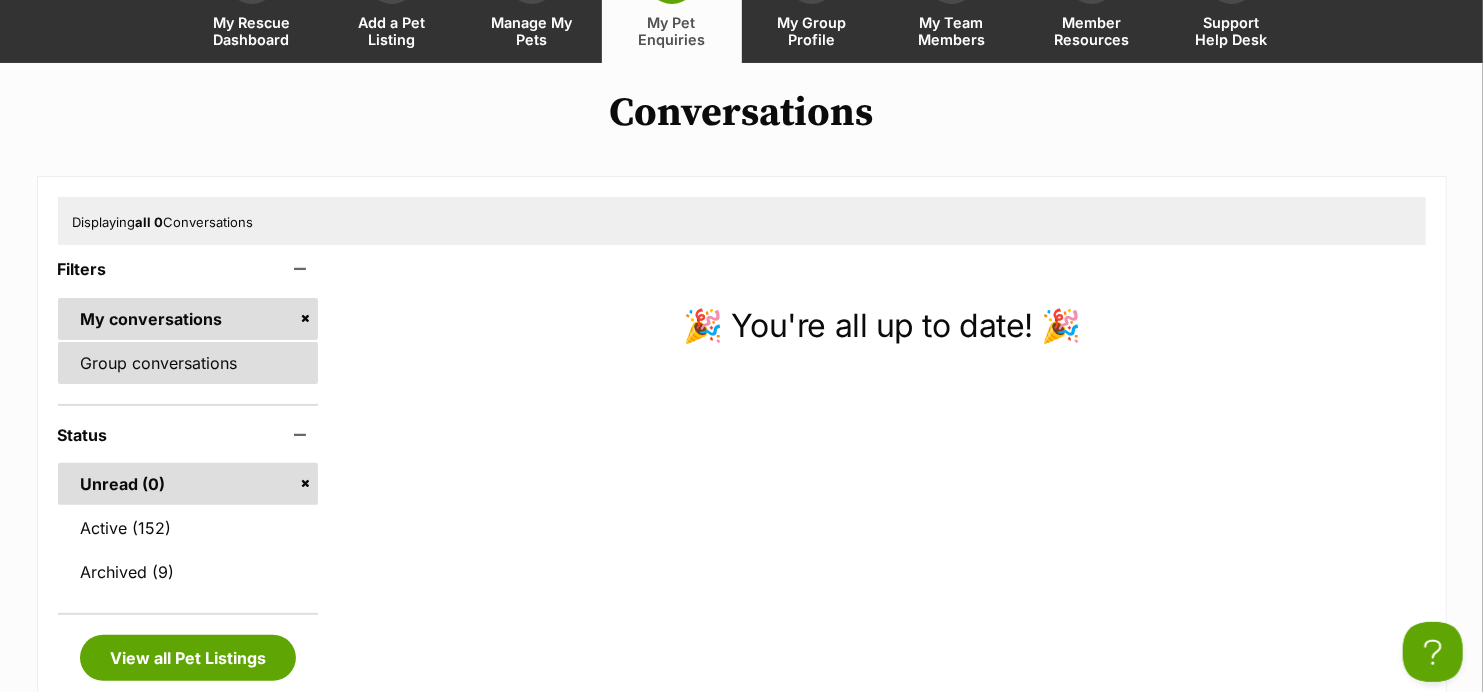 scroll, scrollTop: 0, scrollLeft: 0, axis: both 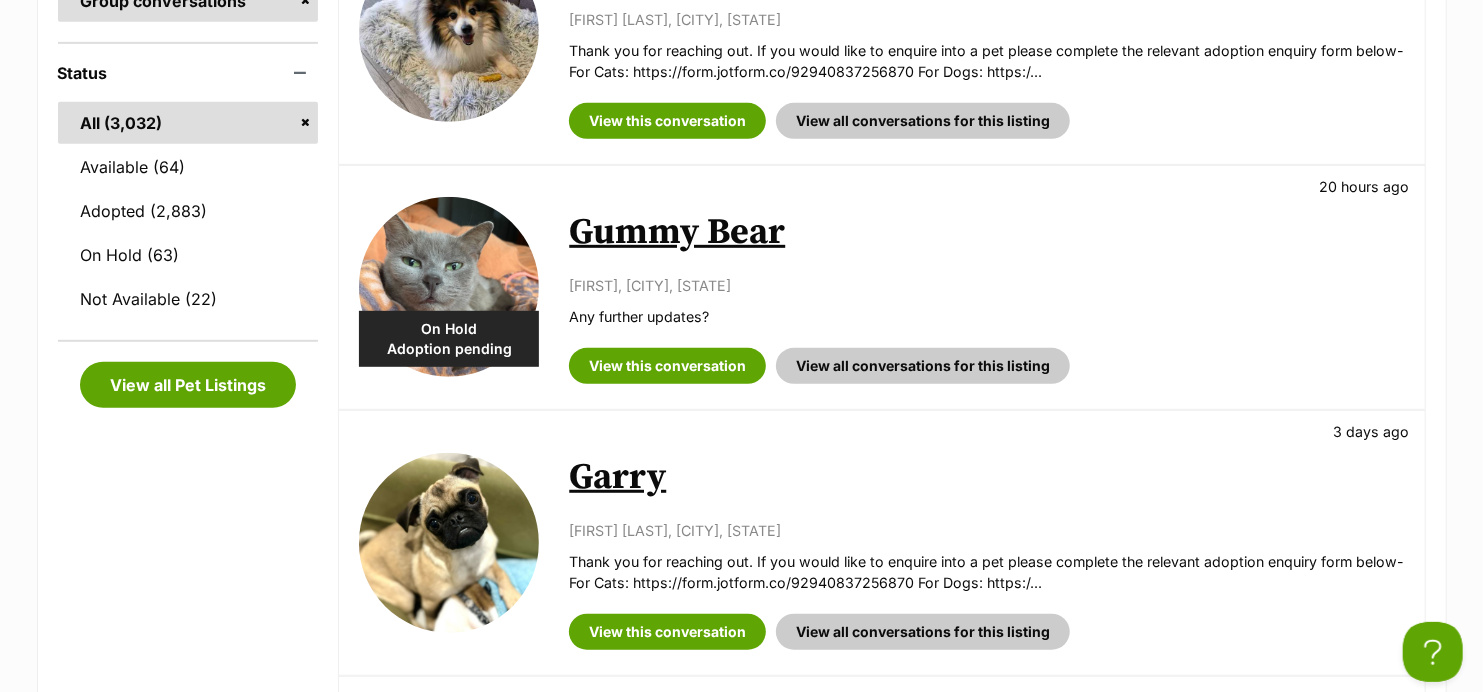 click on "Gummy Bear" at bounding box center (677, 232) 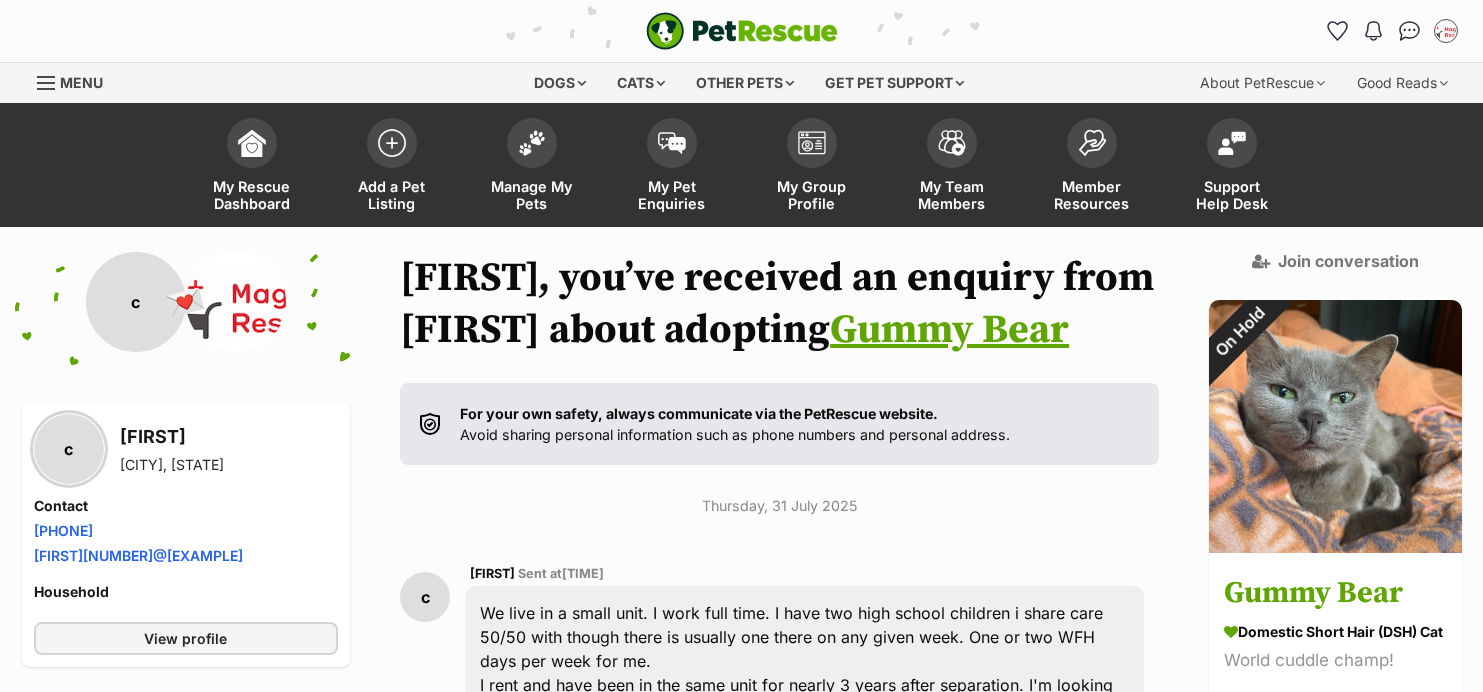 scroll, scrollTop: 55, scrollLeft: 0, axis: vertical 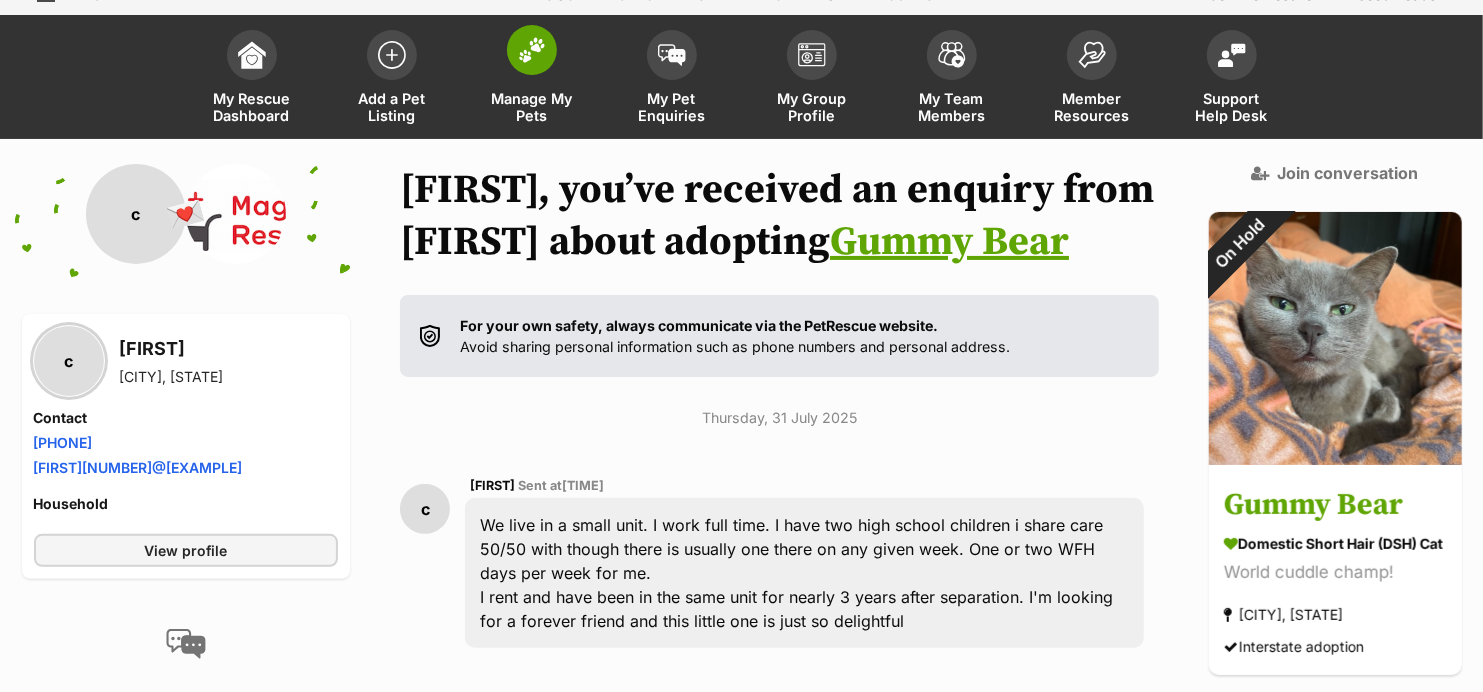 click at bounding box center [532, 50] 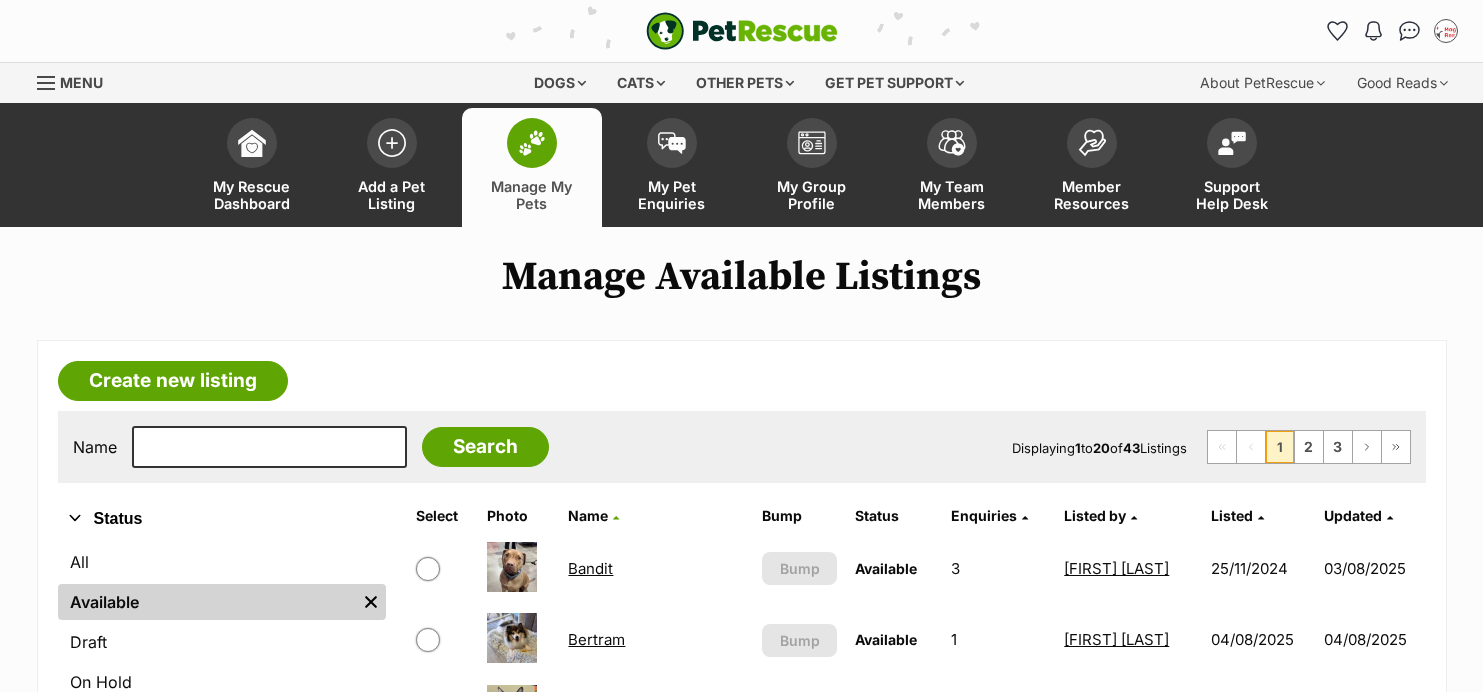 scroll, scrollTop: 320, scrollLeft: 0, axis: vertical 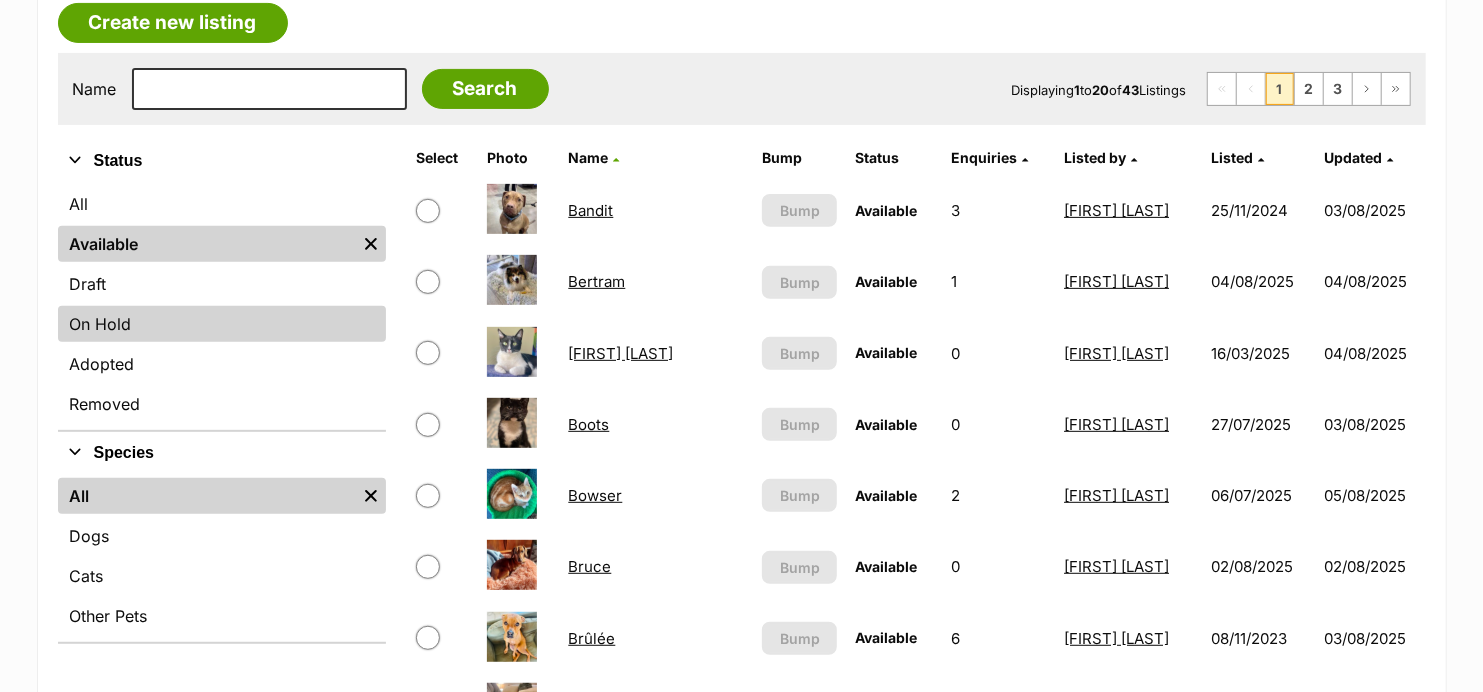 click on "On Hold" at bounding box center [222, 324] 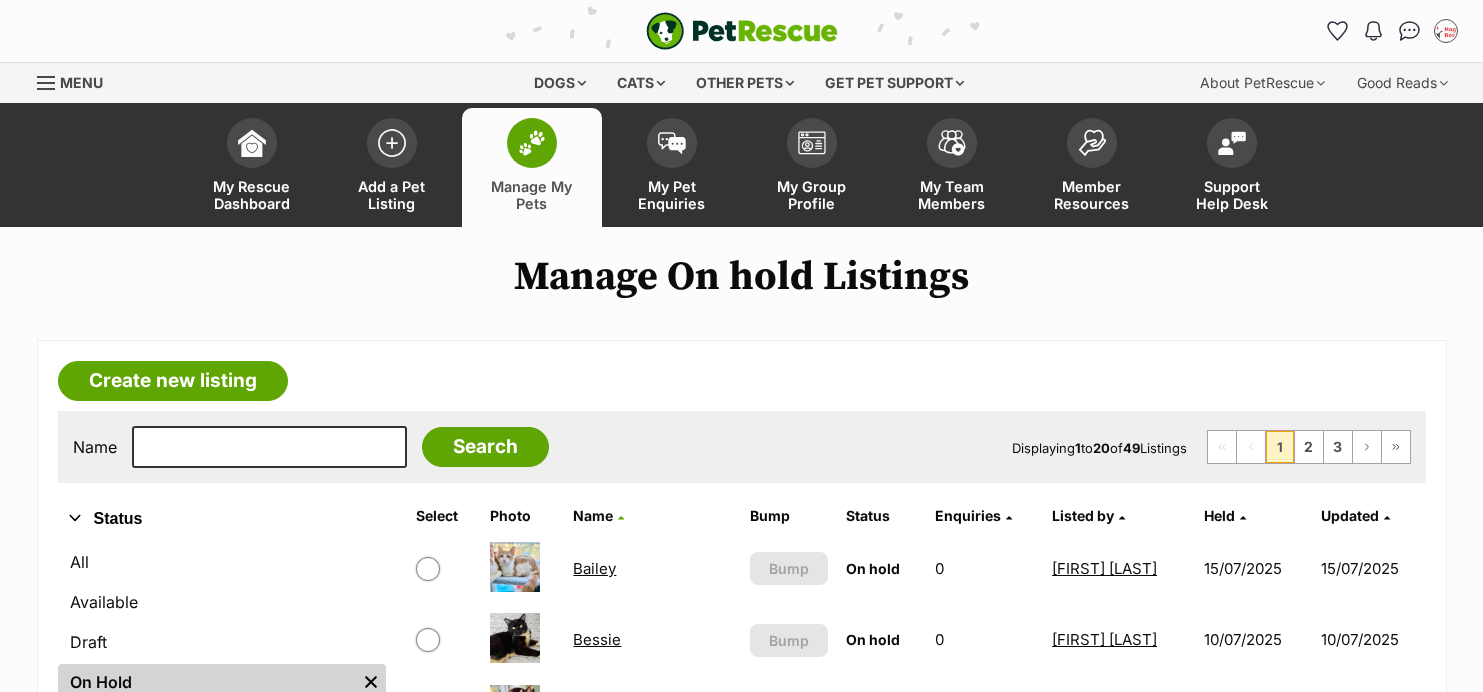 scroll, scrollTop: 0, scrollLeft: 0, axis: both 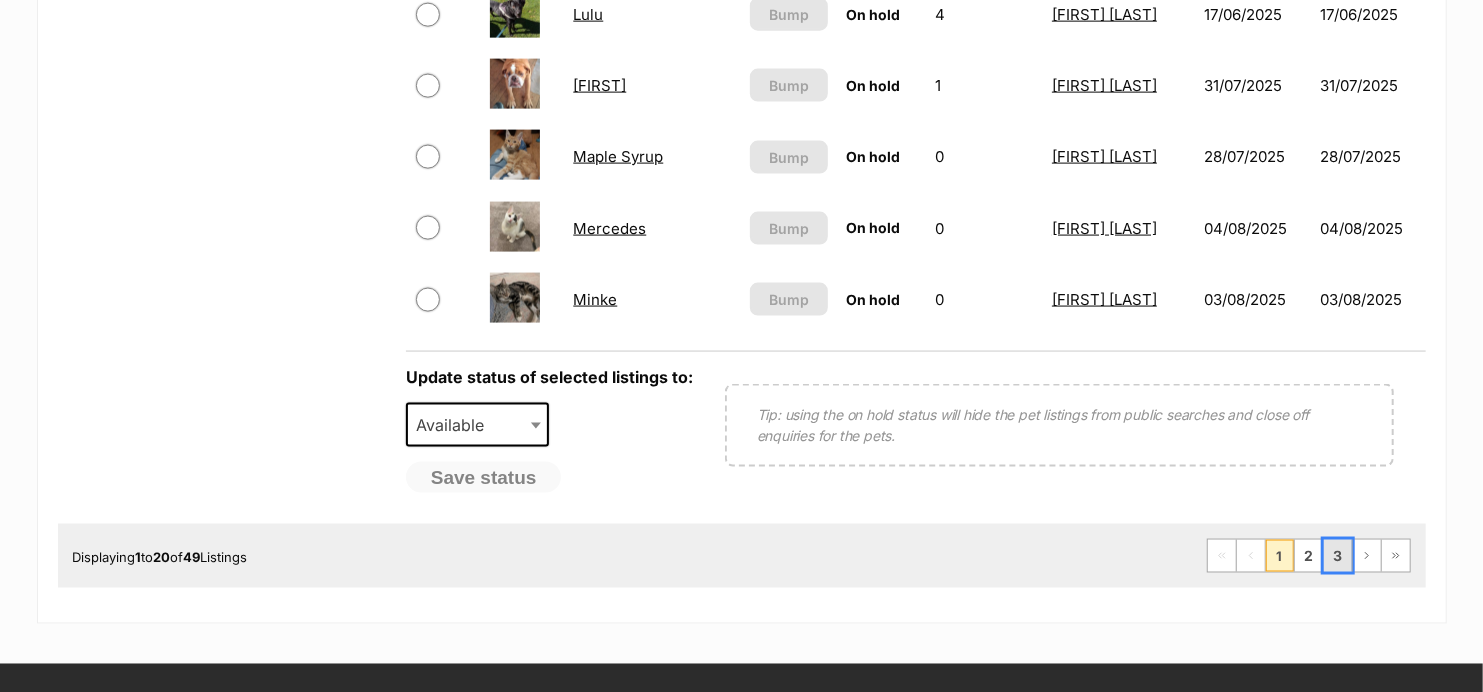 click on "3" at bounding box center [1338, 556] 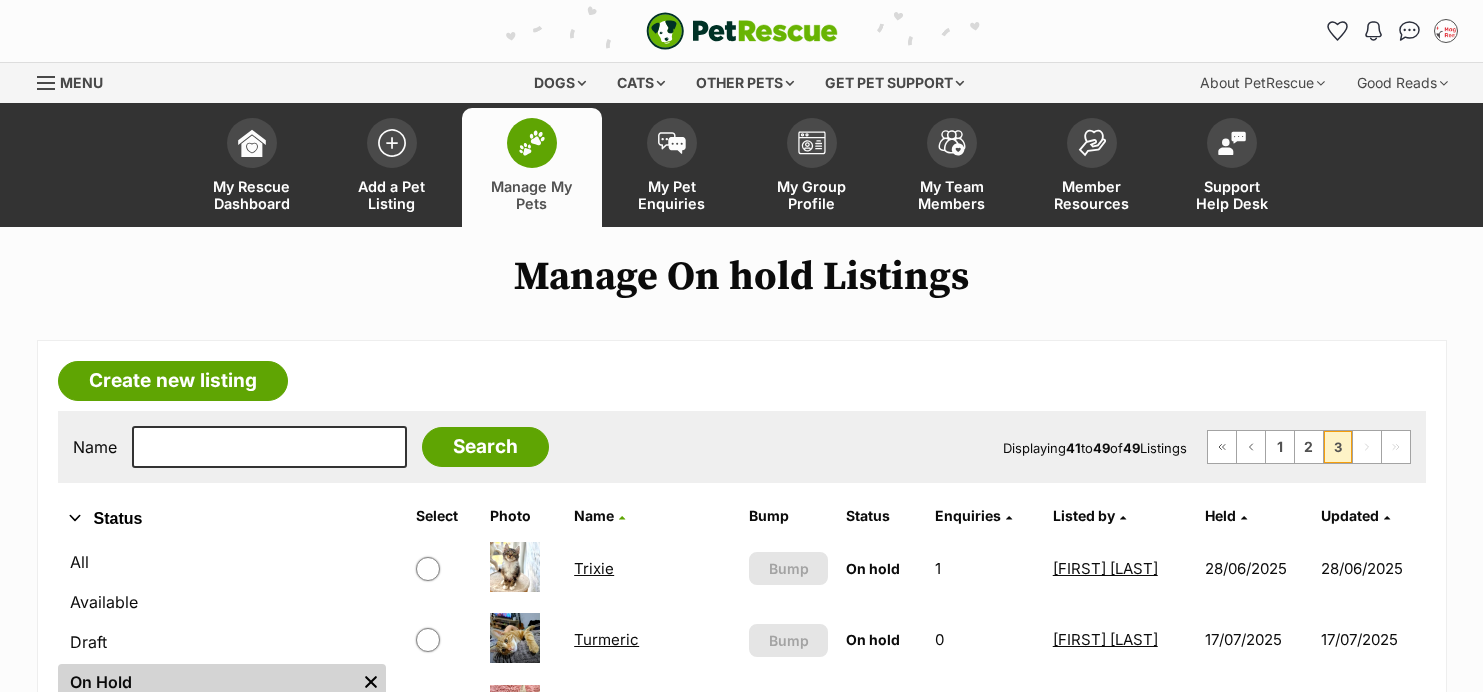 scroll, scrollTop: 8, scrollLeft: 0, axis: vertical 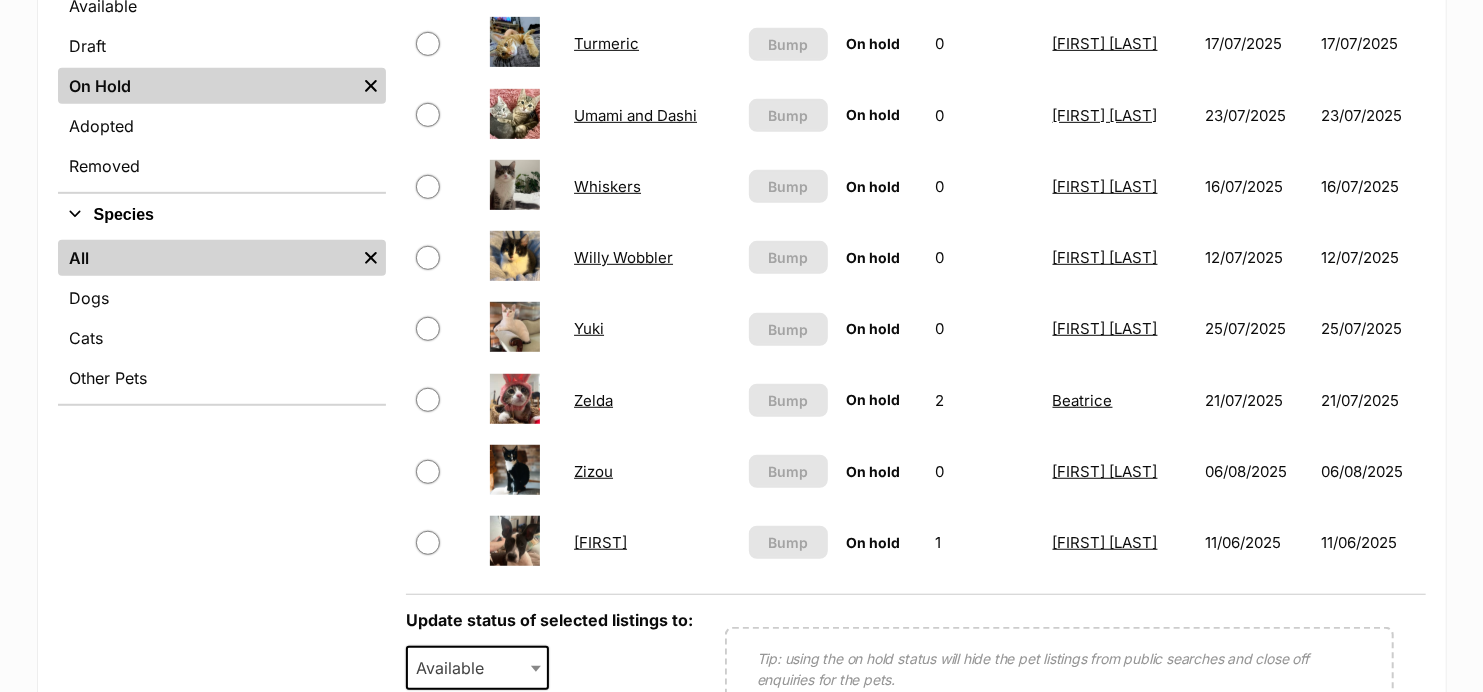 click on "Zizou" at bounding box center (593, 471) 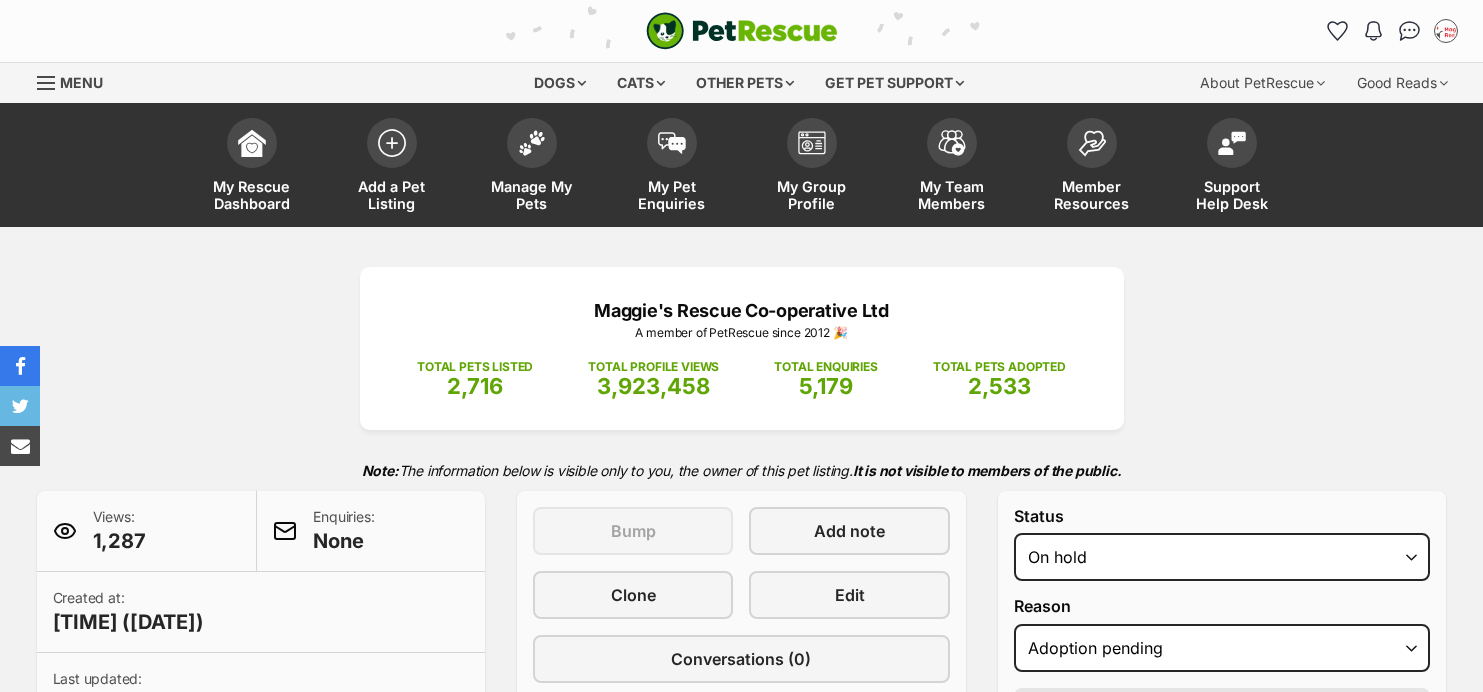 select on "adoption_pending" 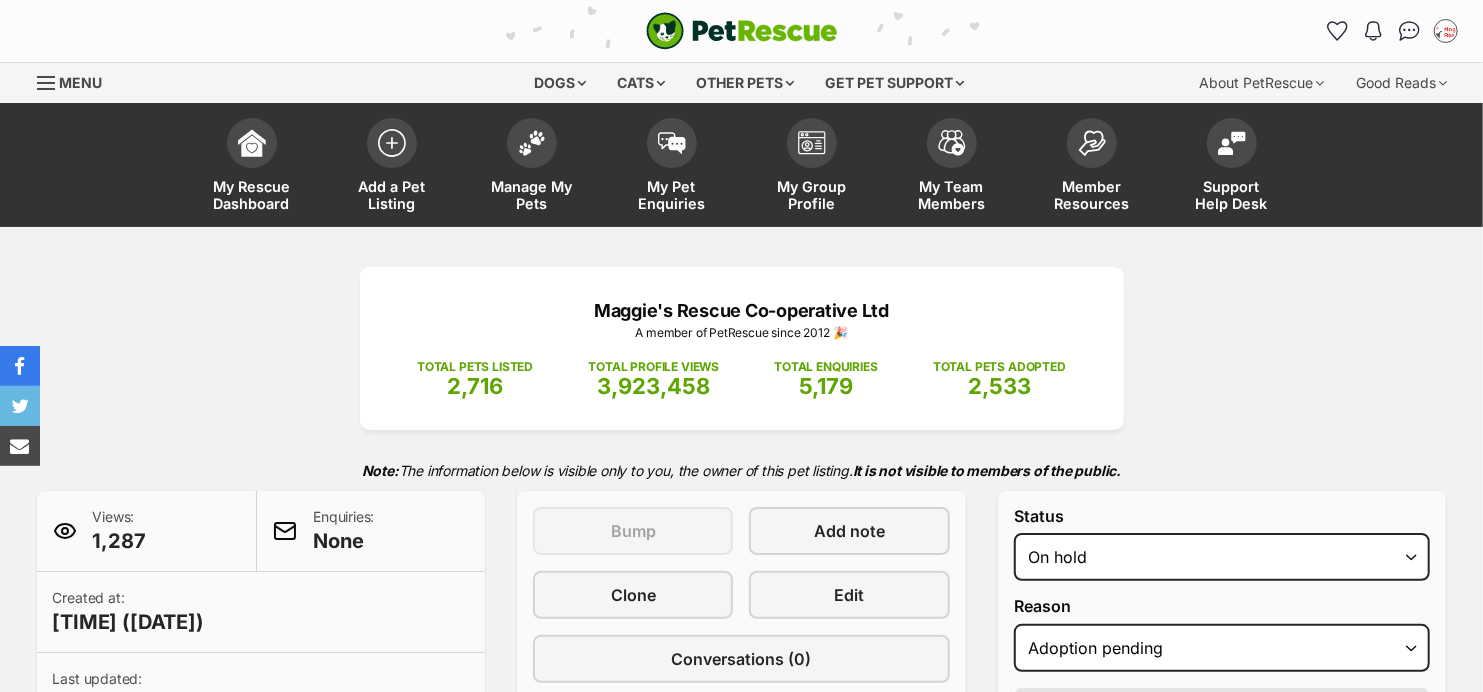 scroll, scrollTop: 0, scrollLeft: 0, axis: both 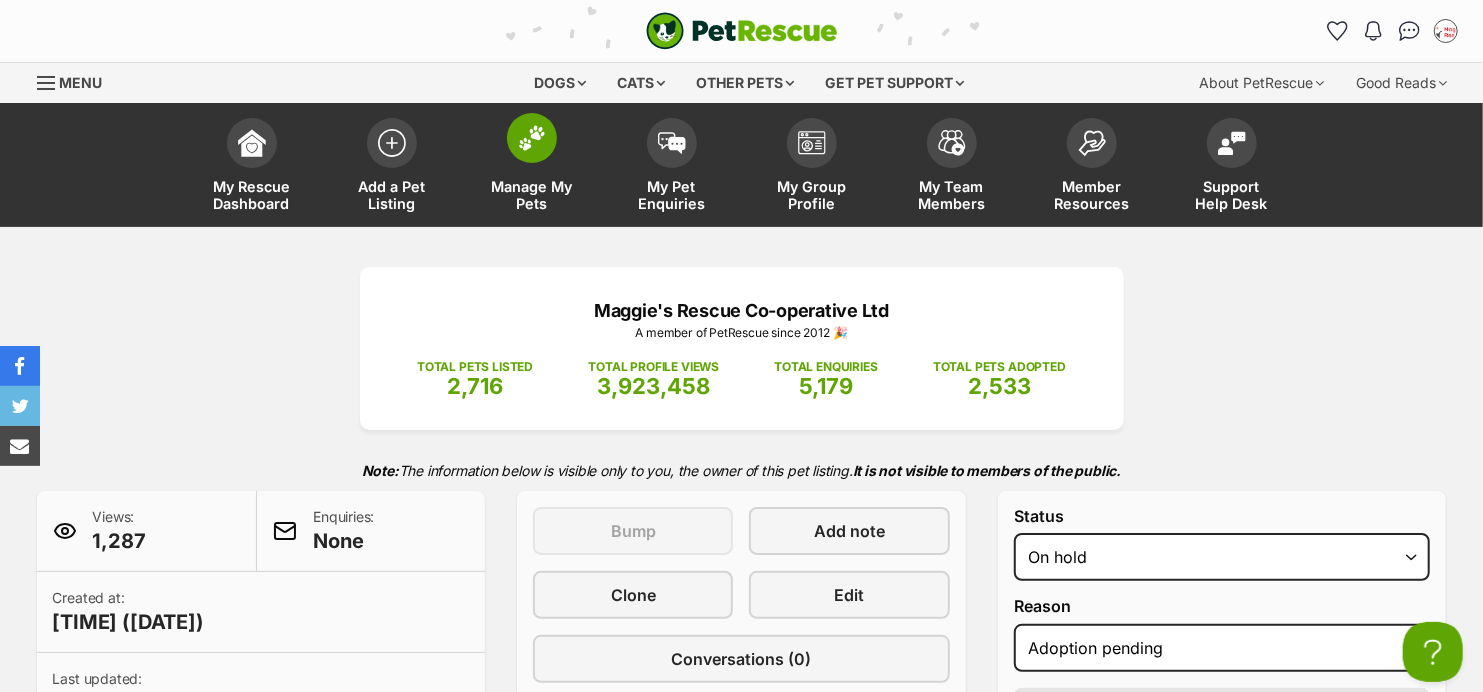 click at bounding box center (532, 138) 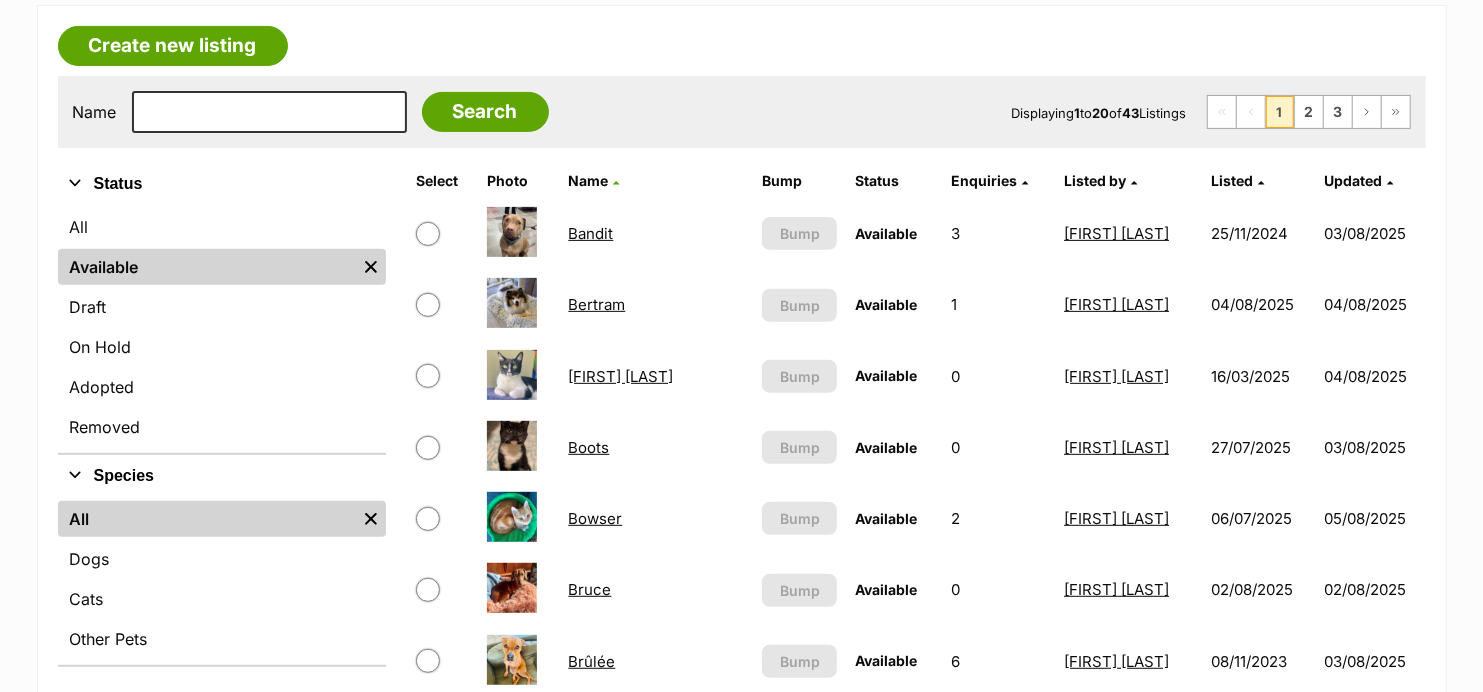 scroll, scrollTop: 346, scrollLeft: 0, axis: vertical 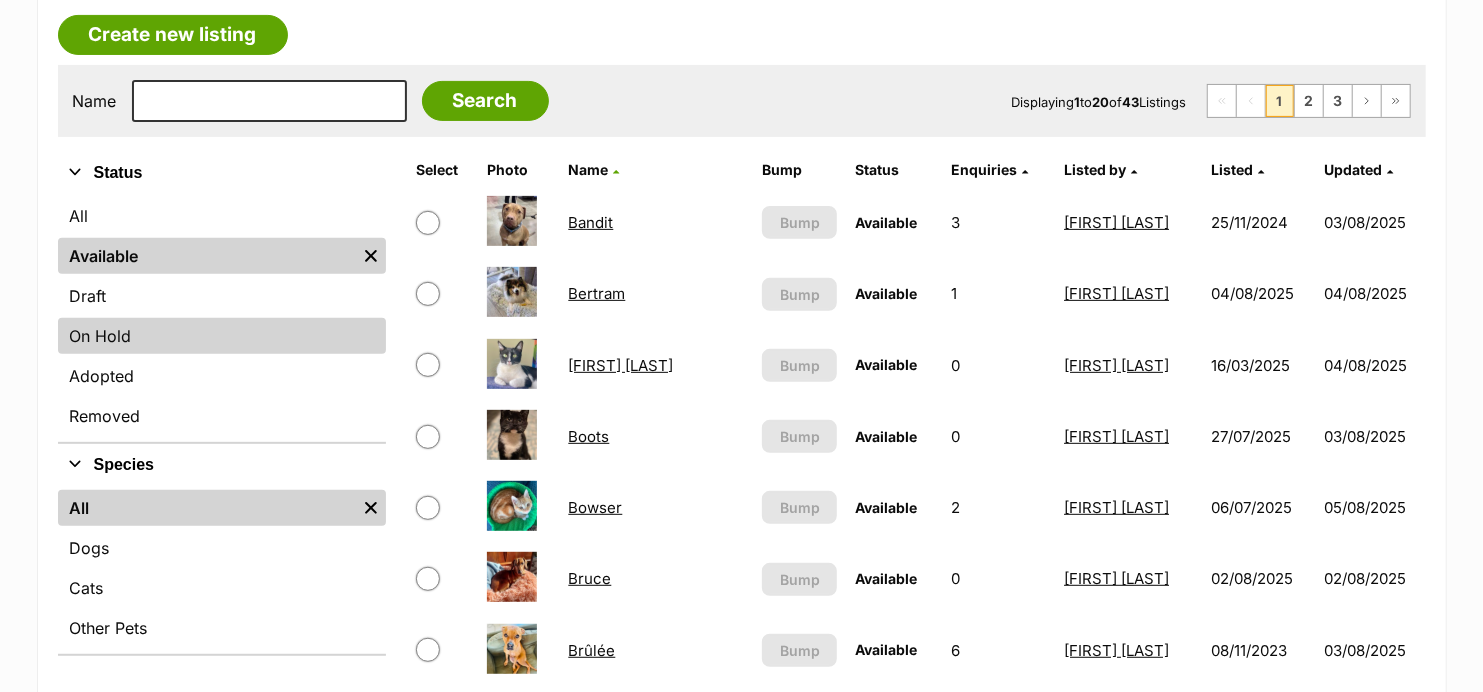 click on "On Hold" at bounding box center [222, 336] 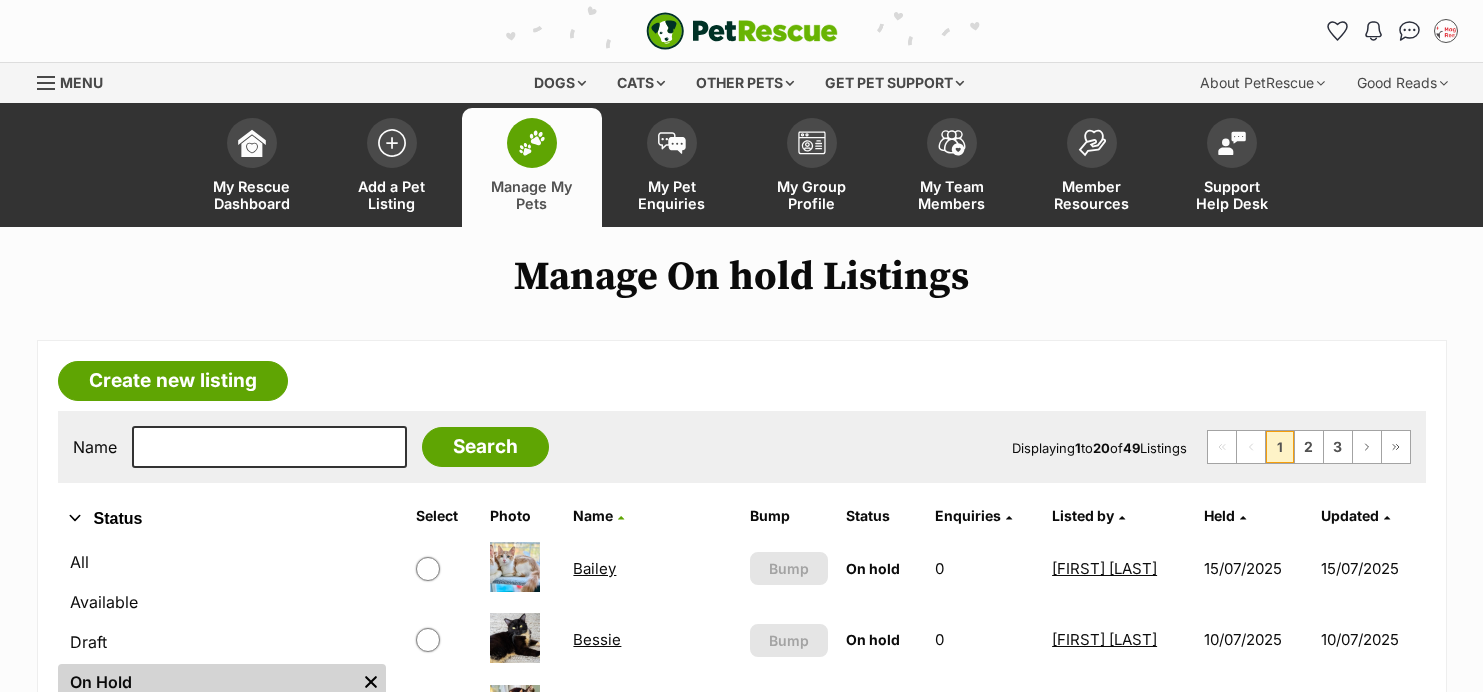 scroll, scrollTop: 355, scrollLeft: 0, axis: vertical 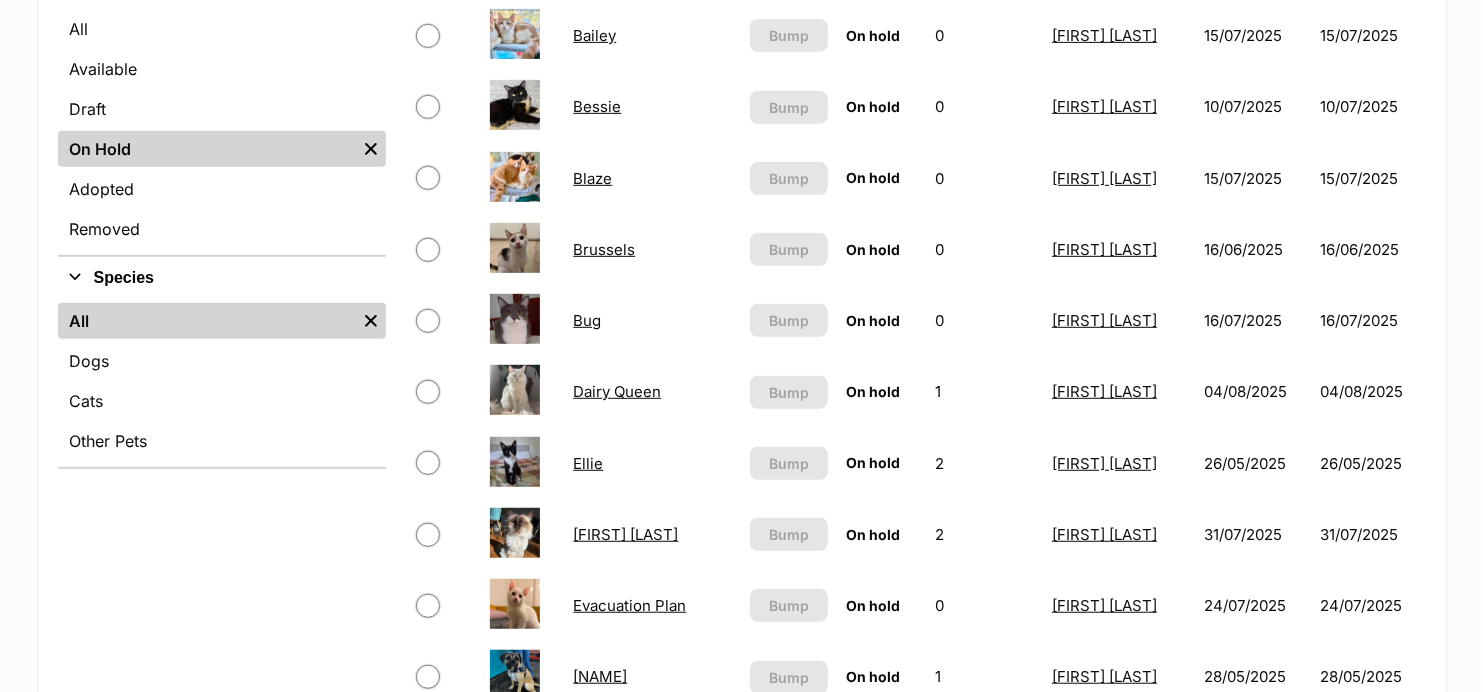 click at bounding box center [428, 107] 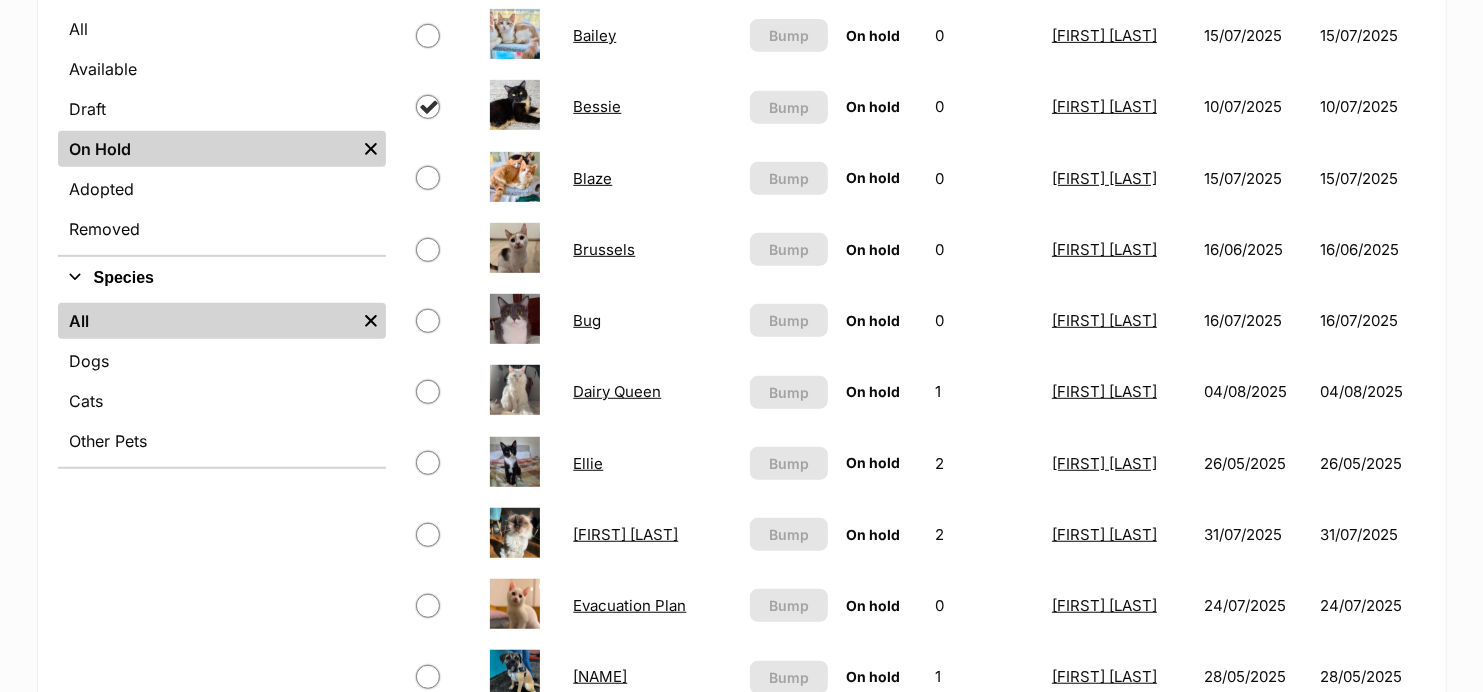 checkbox on "true" 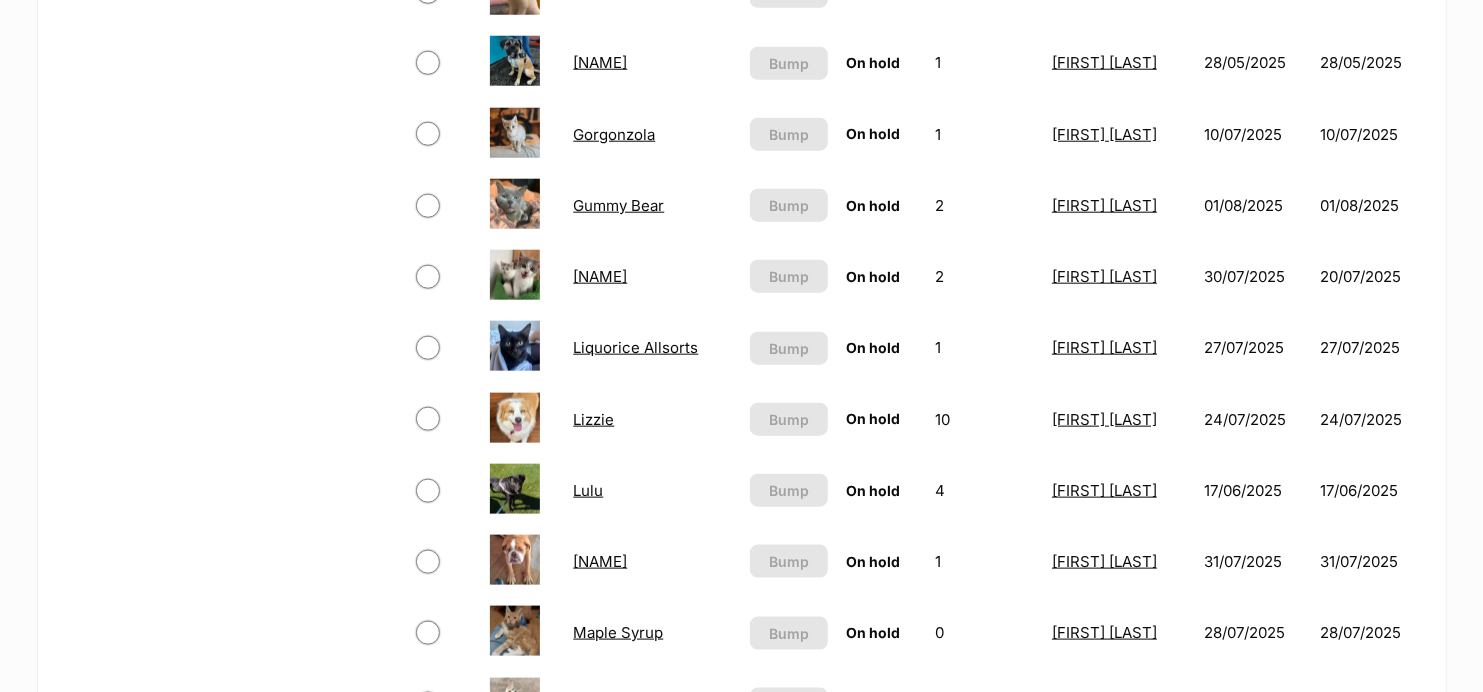 scroll, scrollTop: 1155, scrollLeft: 0, axis: vertical 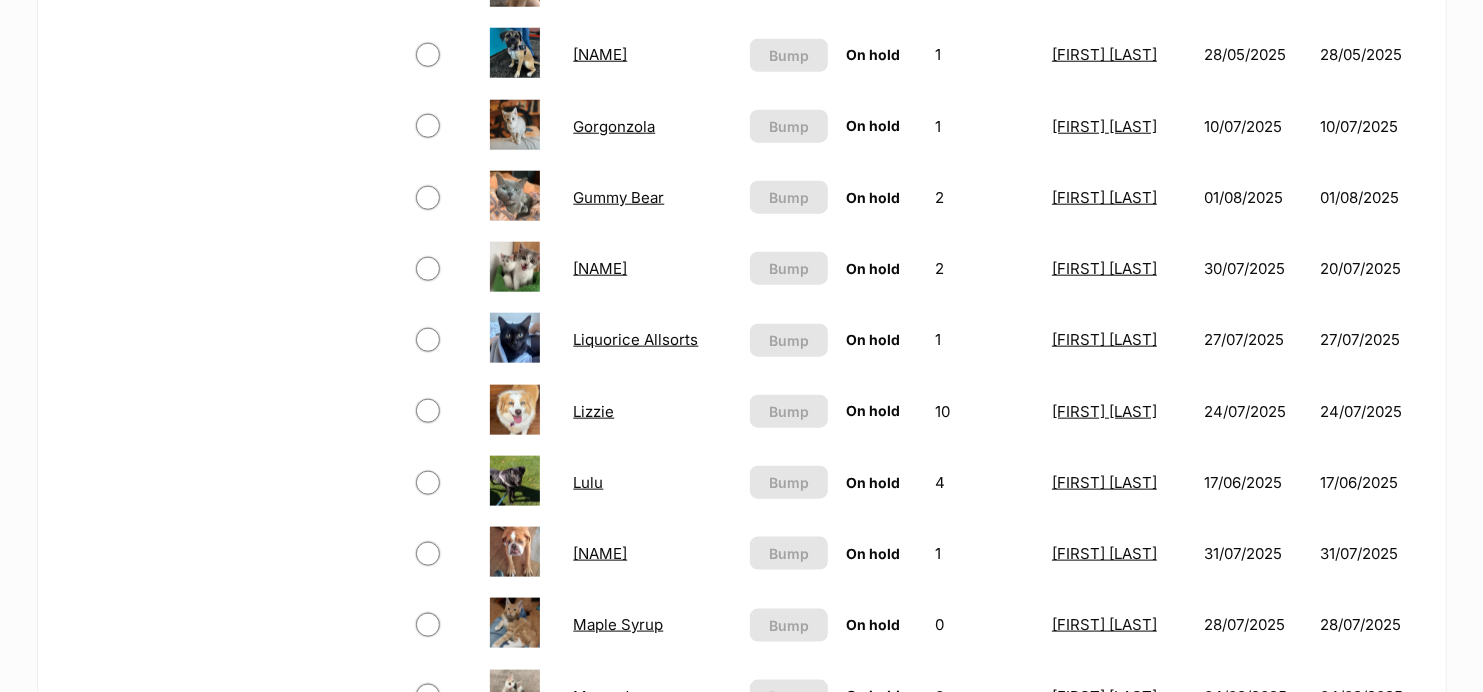 click at bounding box center [428, 126] 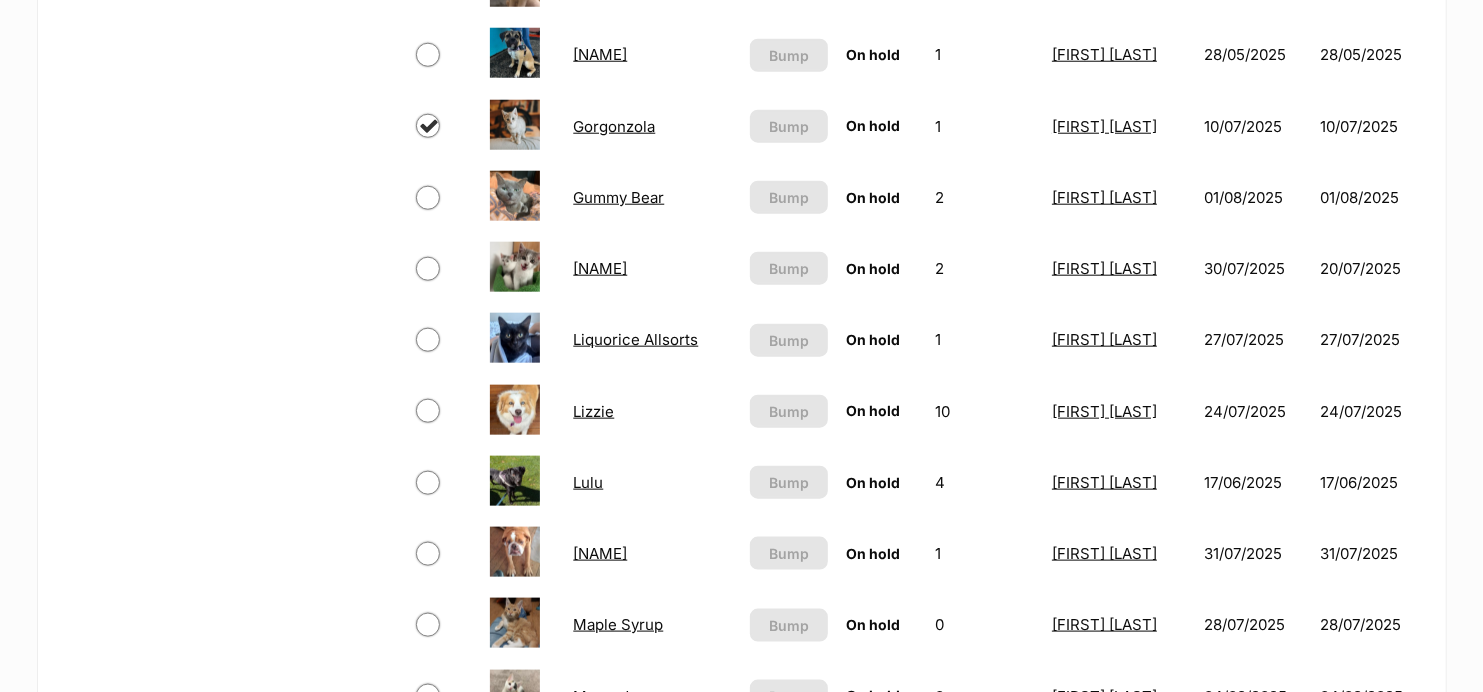 checkbox on "true" 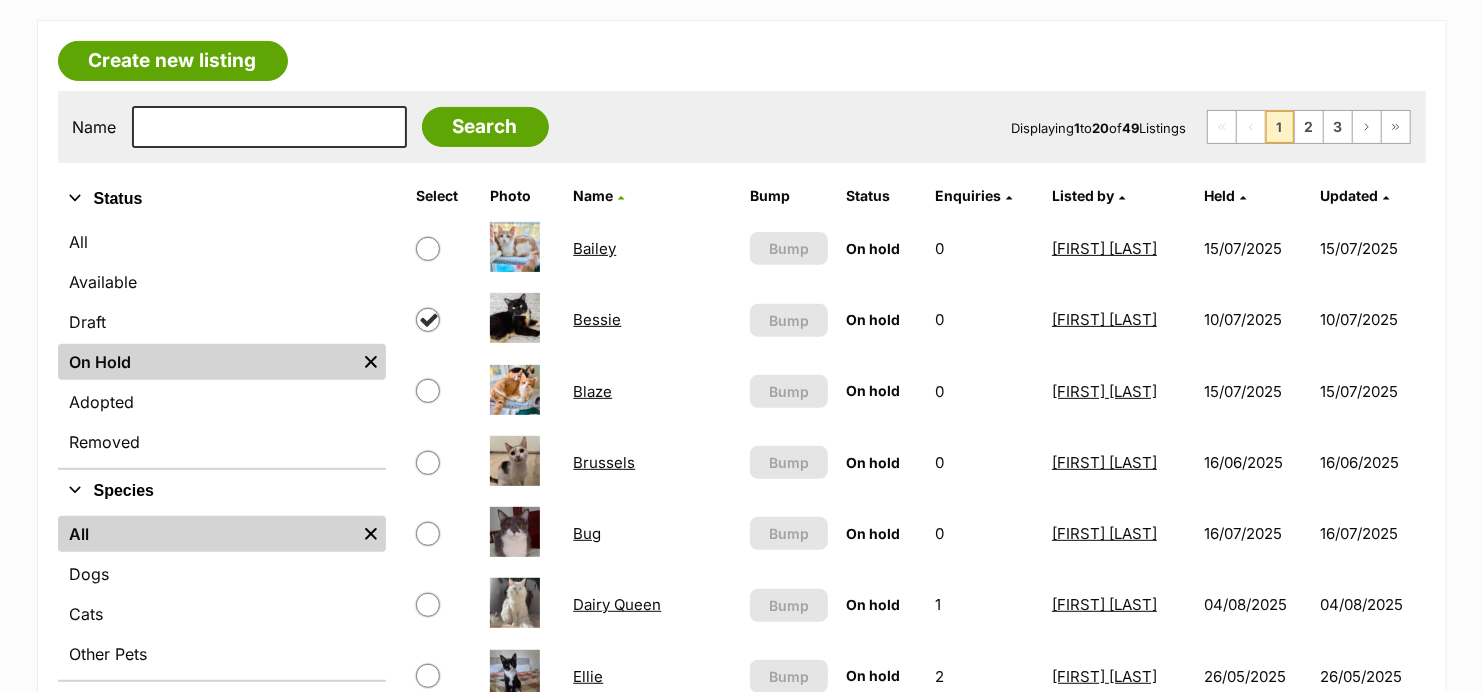 scroll, scrollTop: 228, scrollLeft: 0, axis: vertical 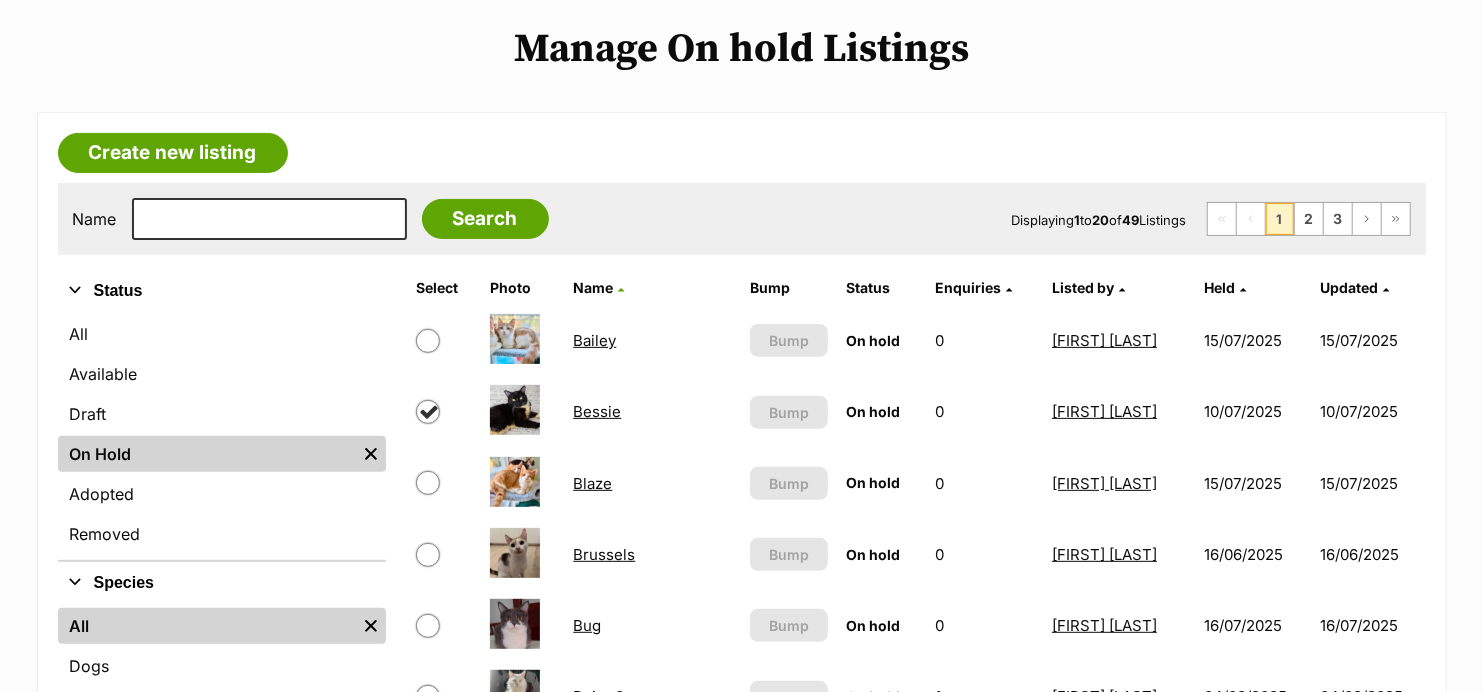 click at bounding box center [444, 412] 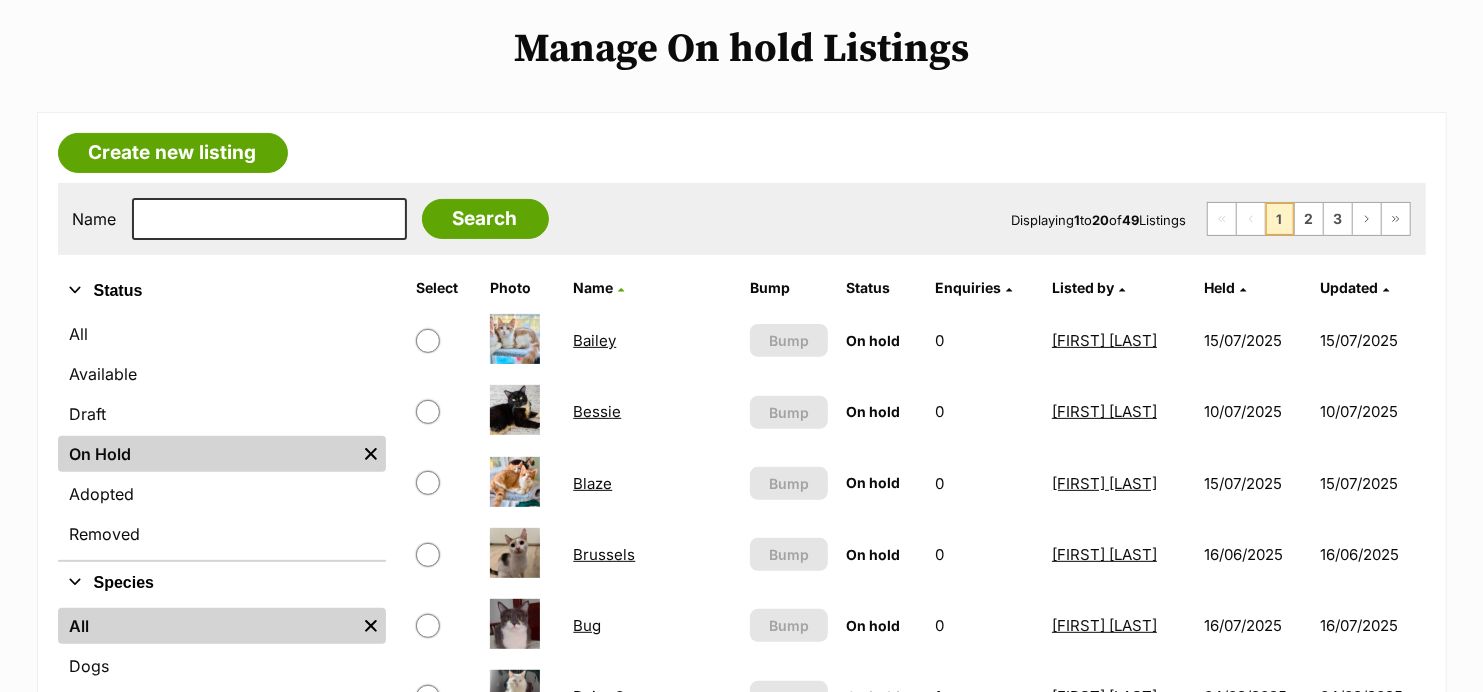 checkbox on "false" 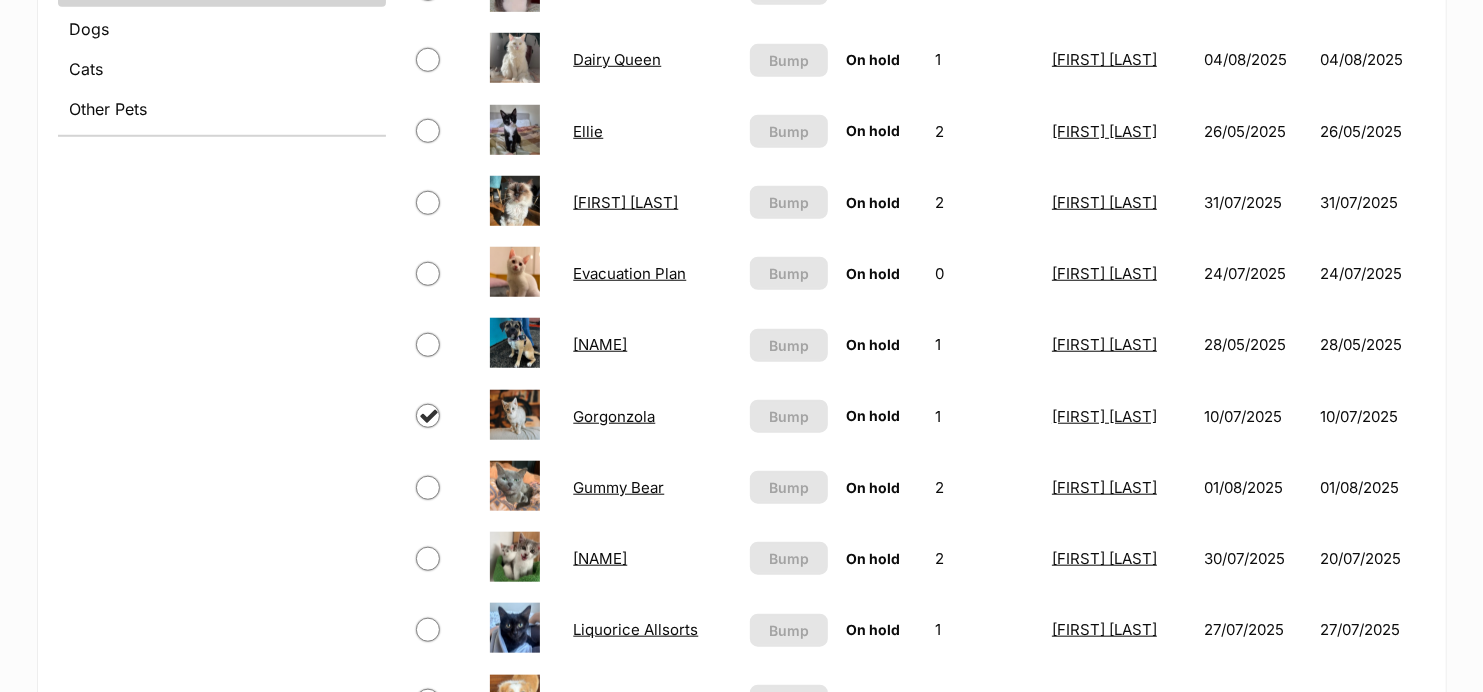 scroll, scrollTop: 933, scrollLeft: 0, axis: vertical 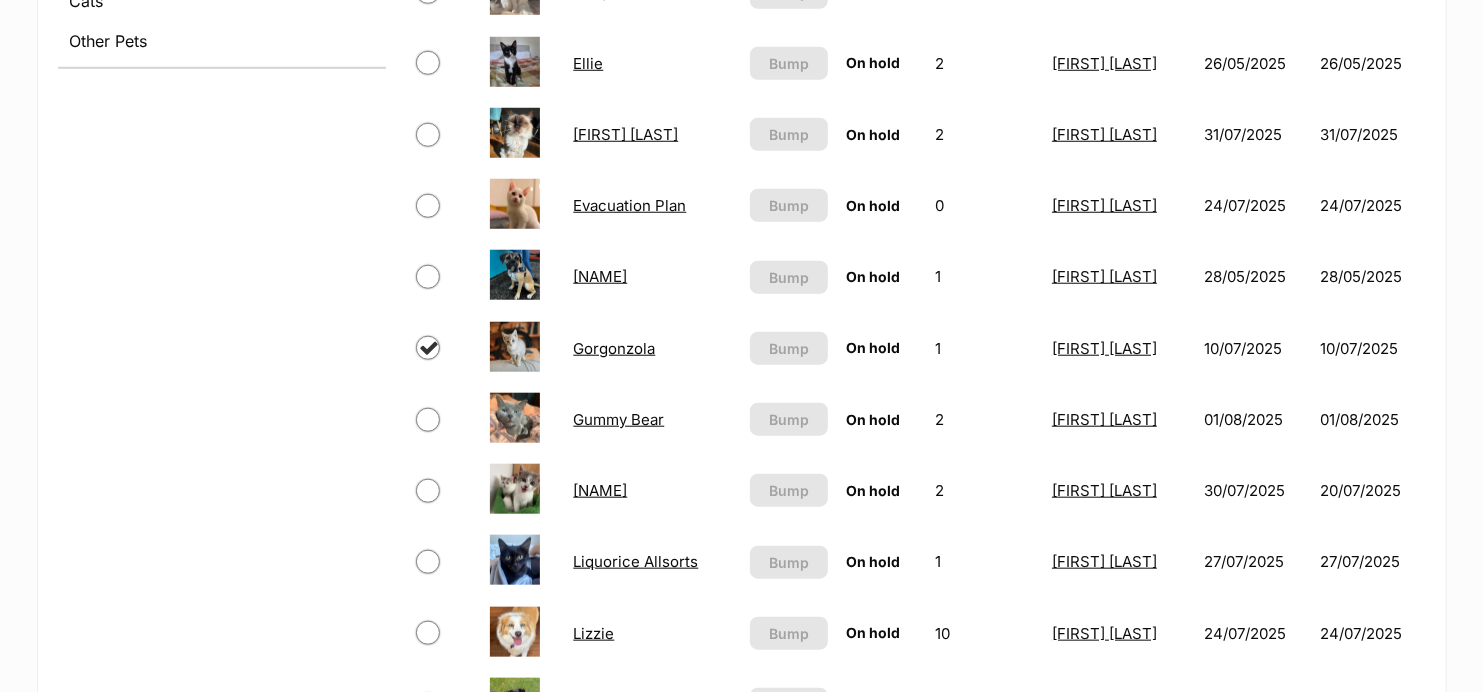 click at bounding box center [428, 348] 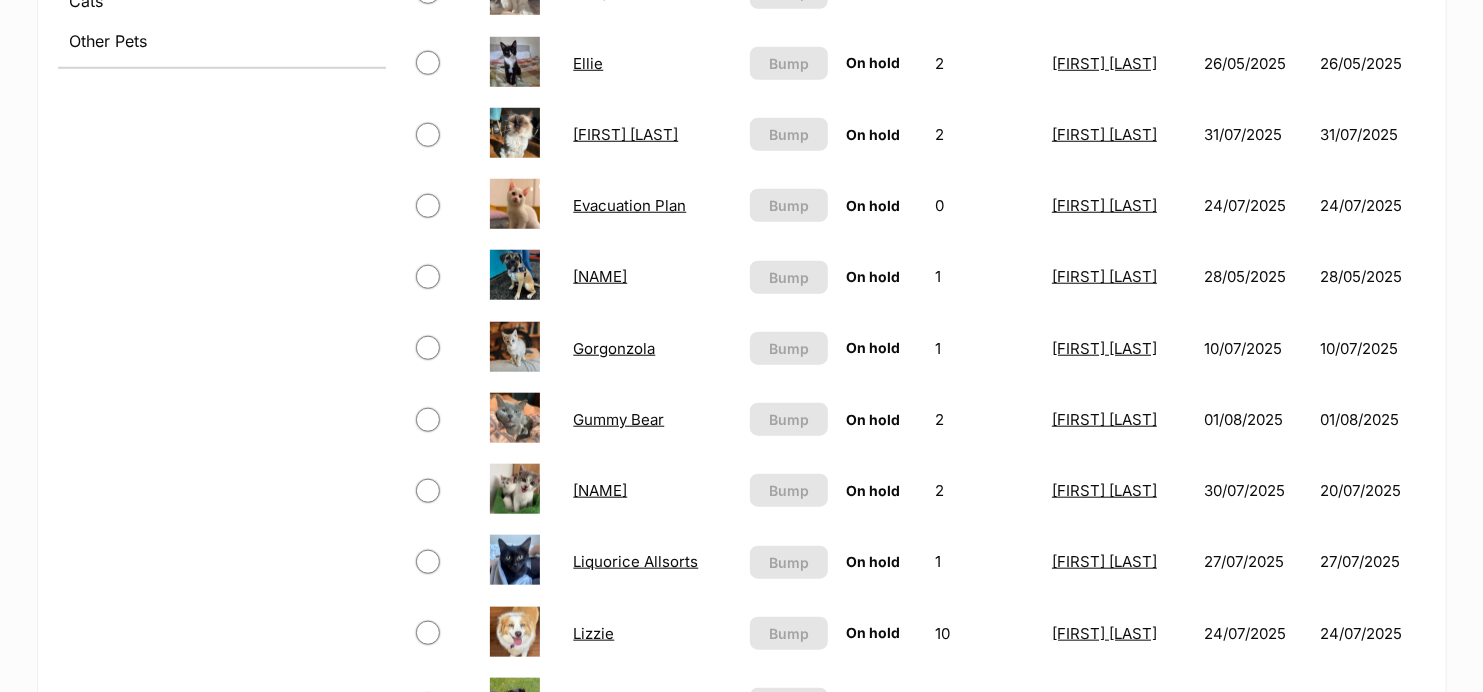 checkbox on "false" 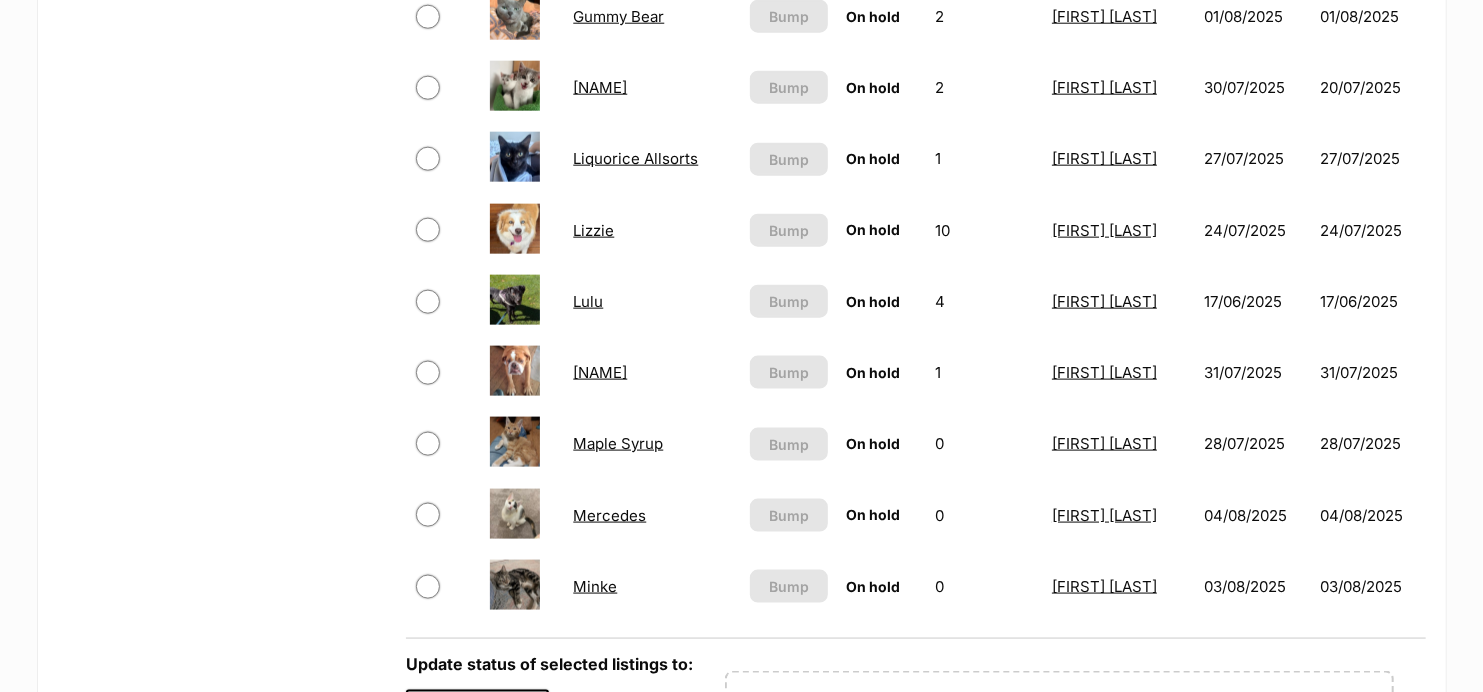scroll, scrollTop: 1334, scrollLeft: 0, axis: vertical 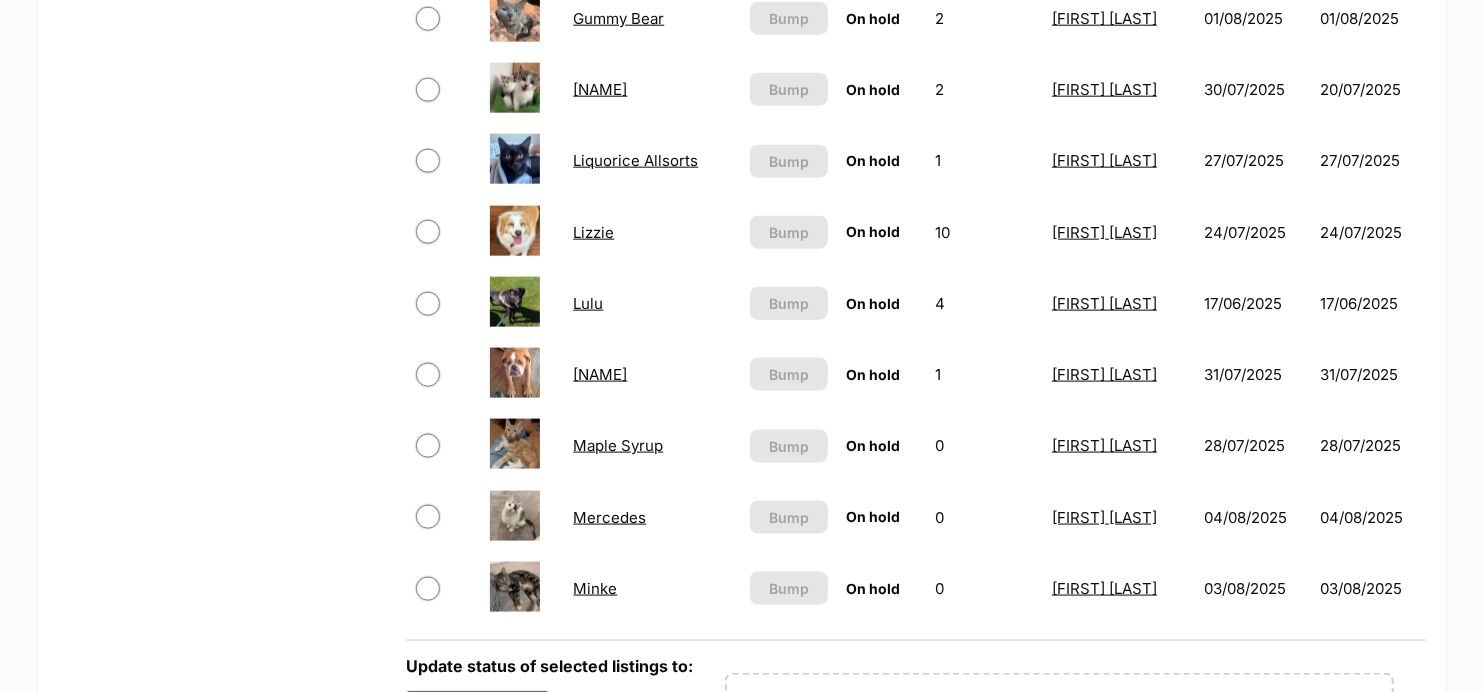click at bounding box center [428, 446] 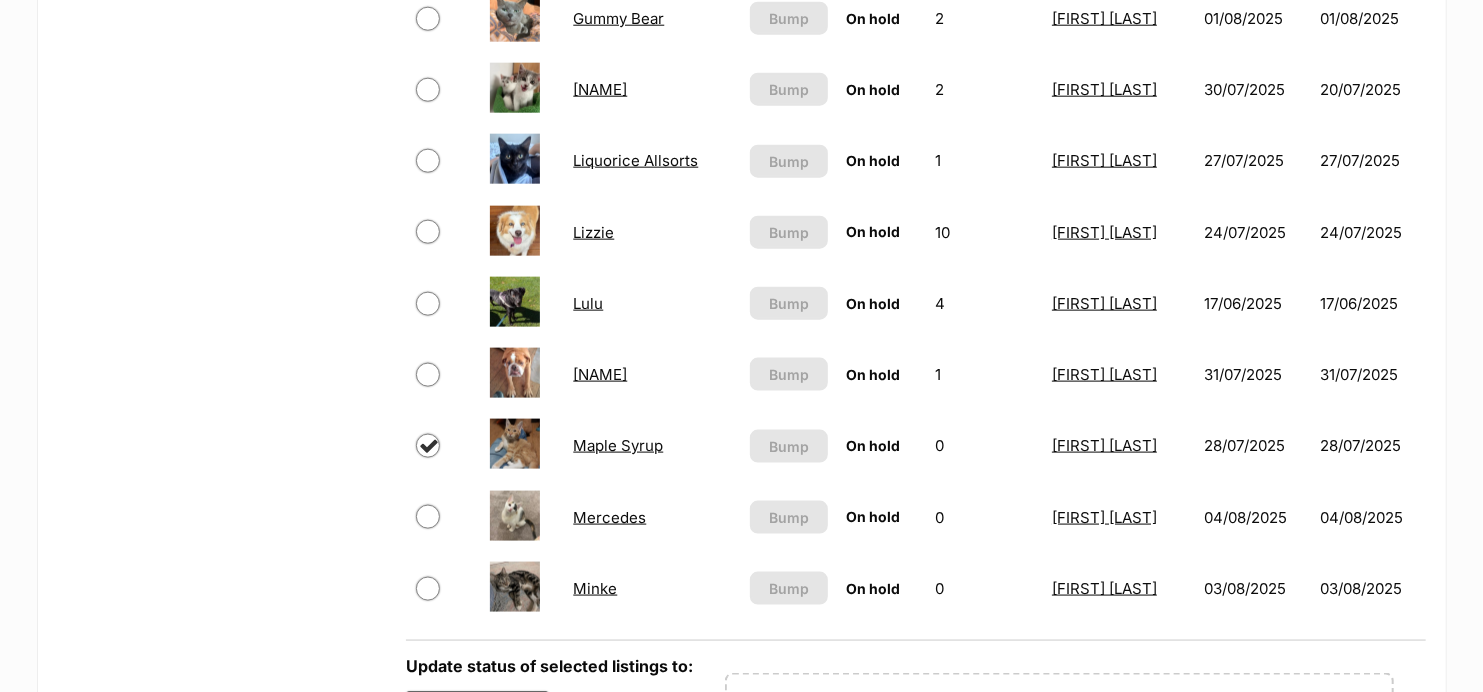 checkbox on "true" 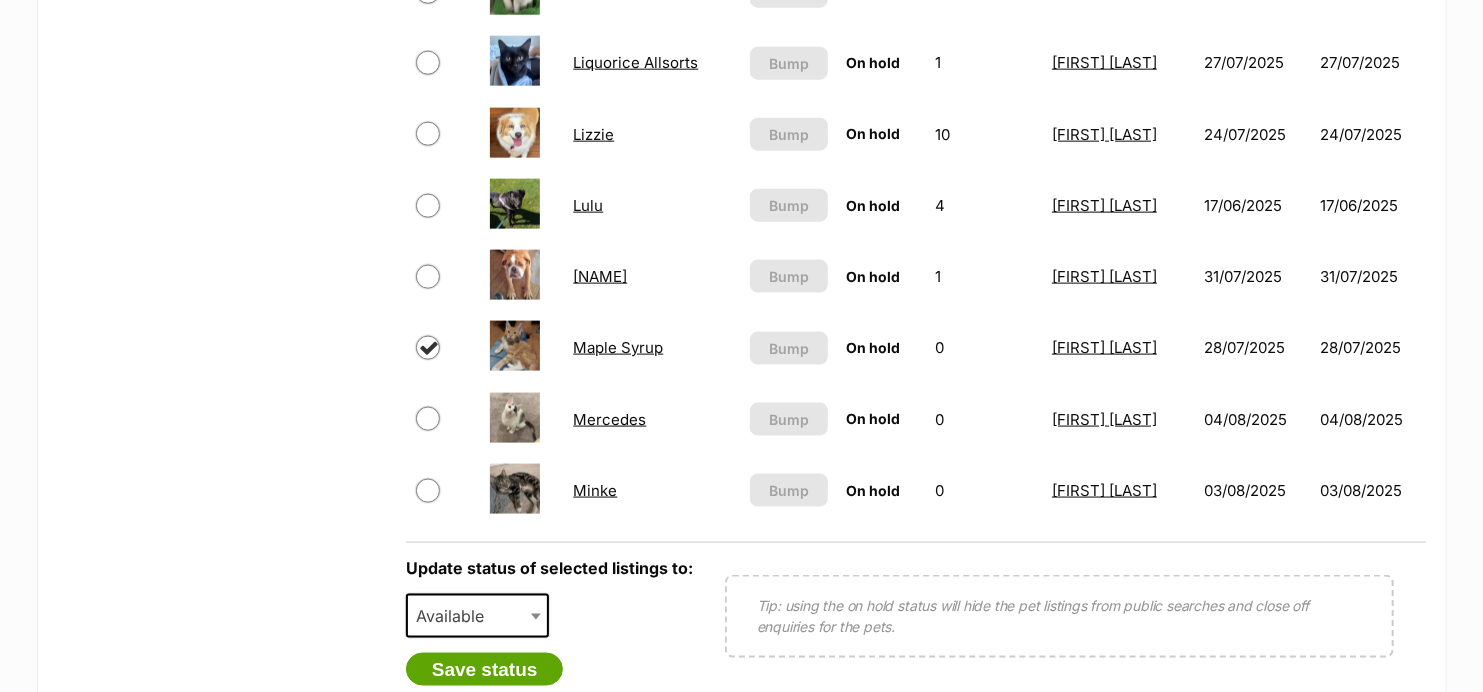 scroll, scrollTop: 1514, scrollLeft: 0, axis: vertical 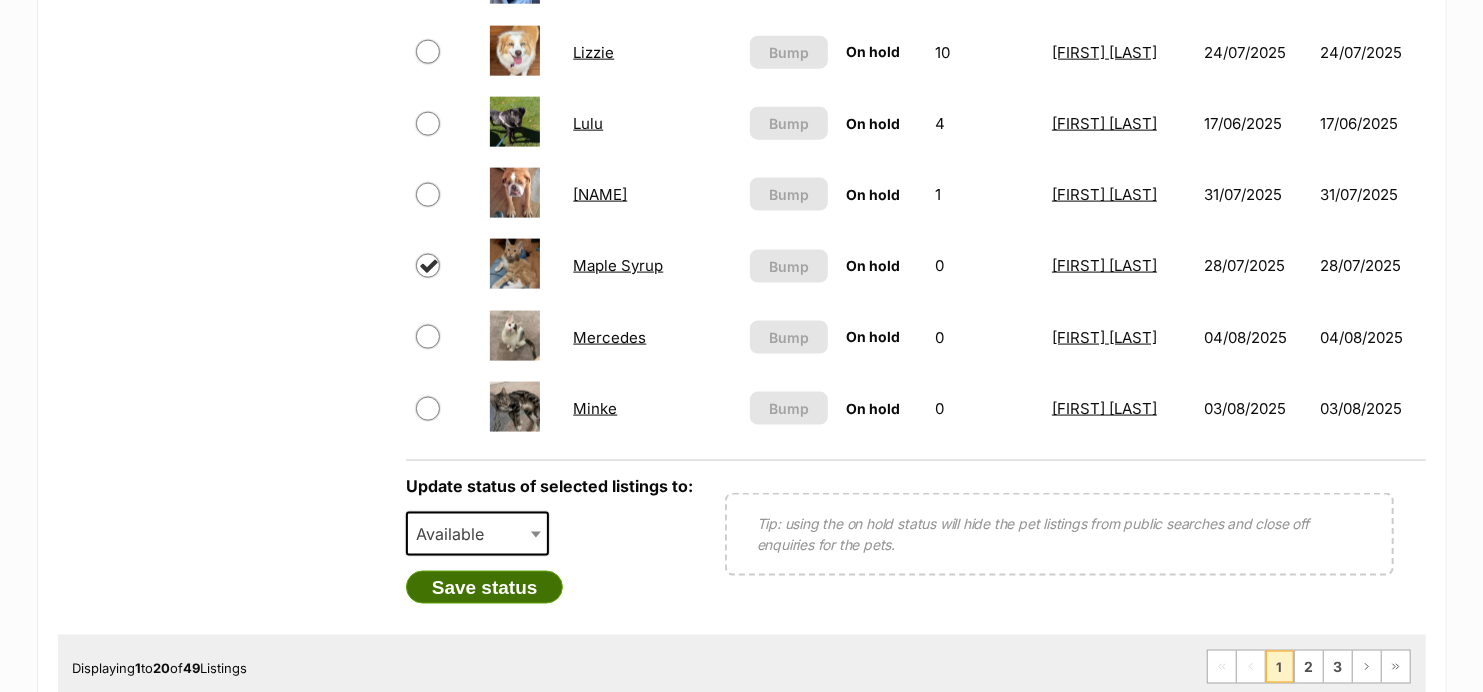 click on "Save status" at bounding box center (485, 588) 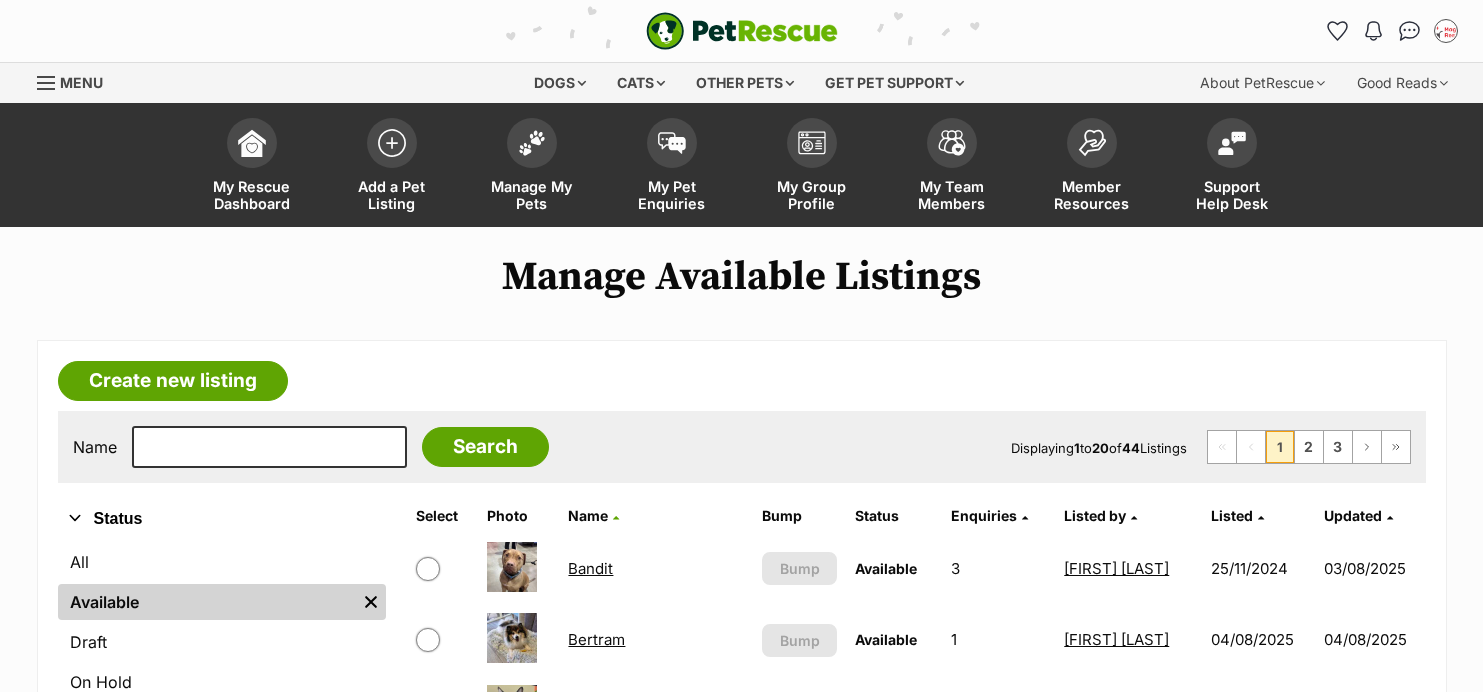 scroll, scrollTop: 0, scrollLeft: 0, axis: both 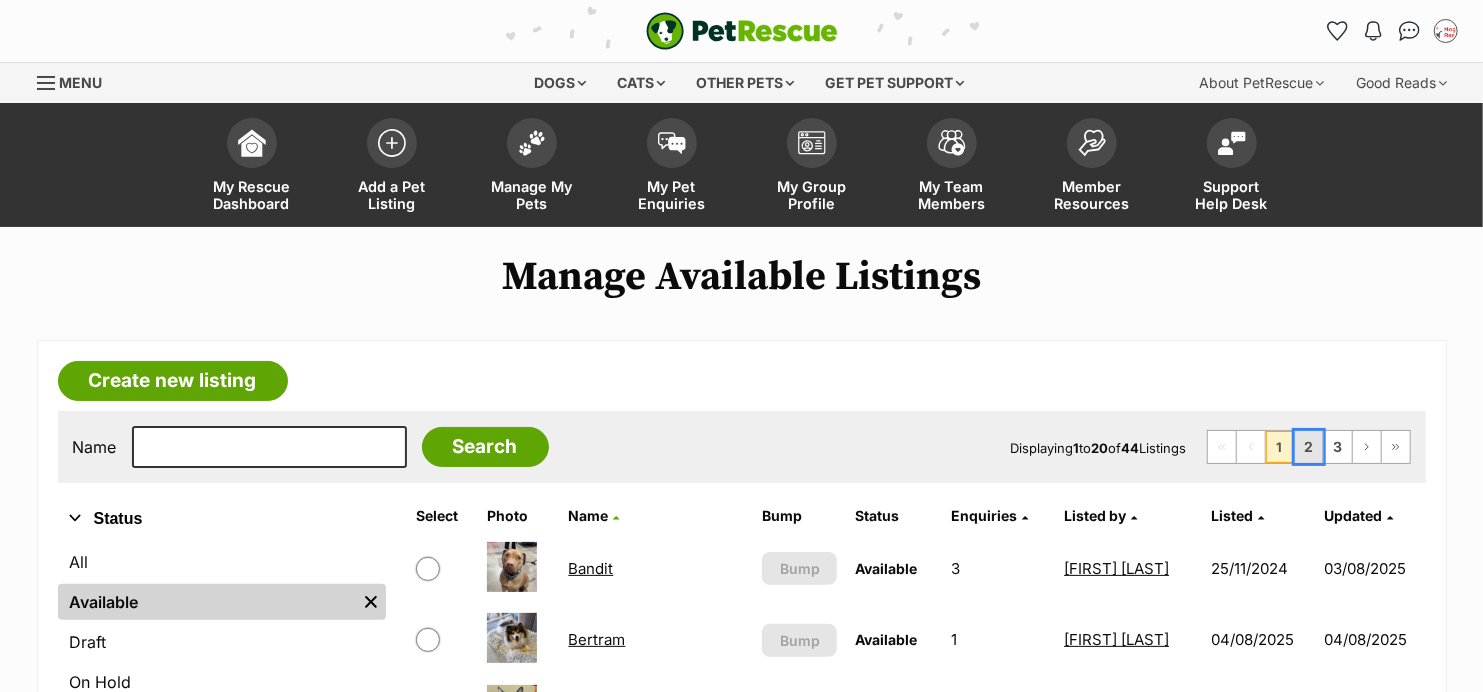 click on "2" at bounding box center (1309, 447) 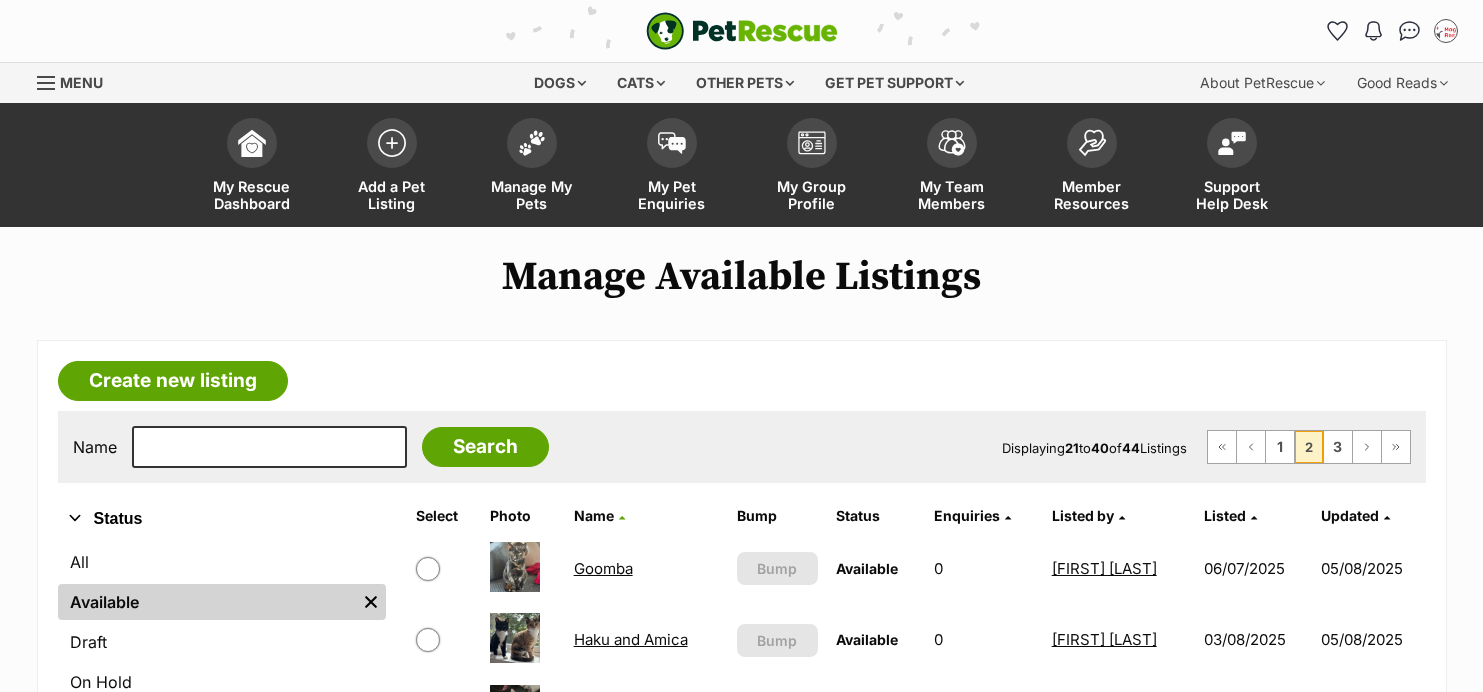 scroll, scrollTop: 106, scrollLeft: 0, axis: vertical 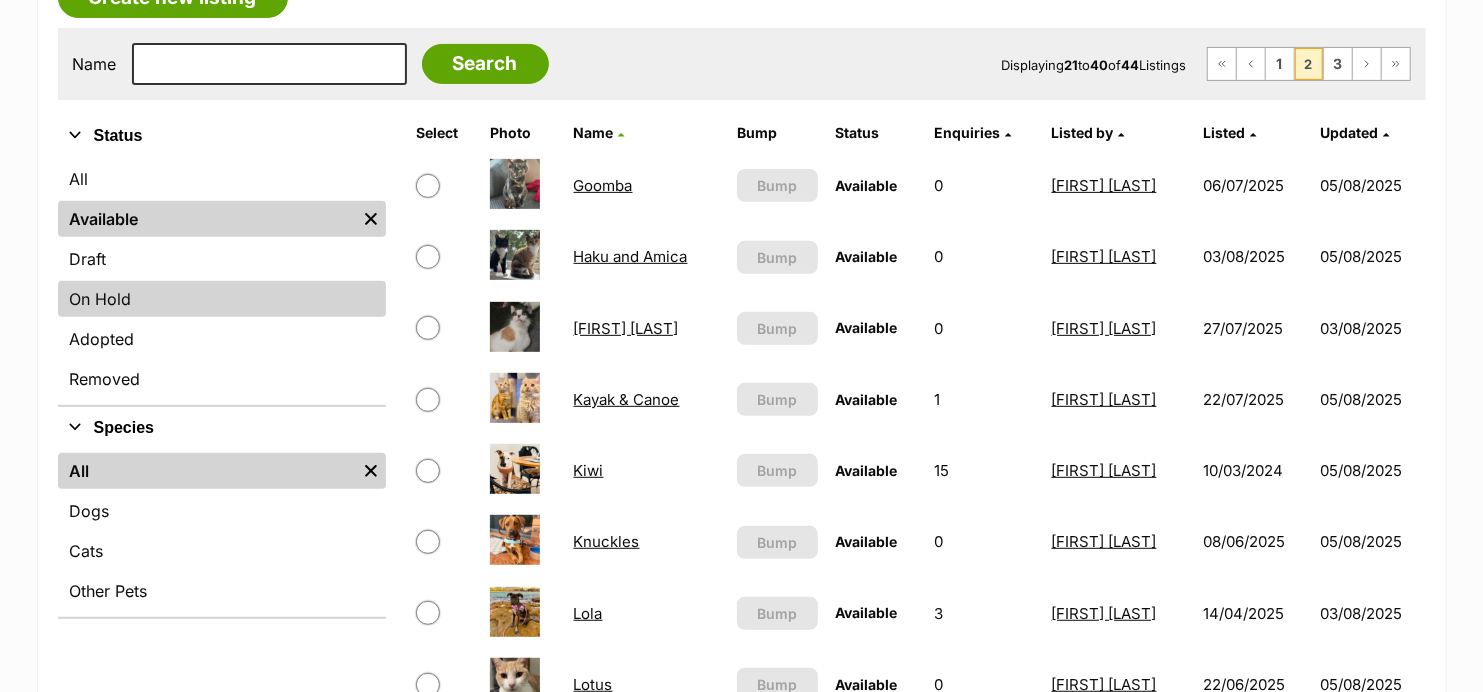 click on "On Hold" at bounding box center (222, 299) 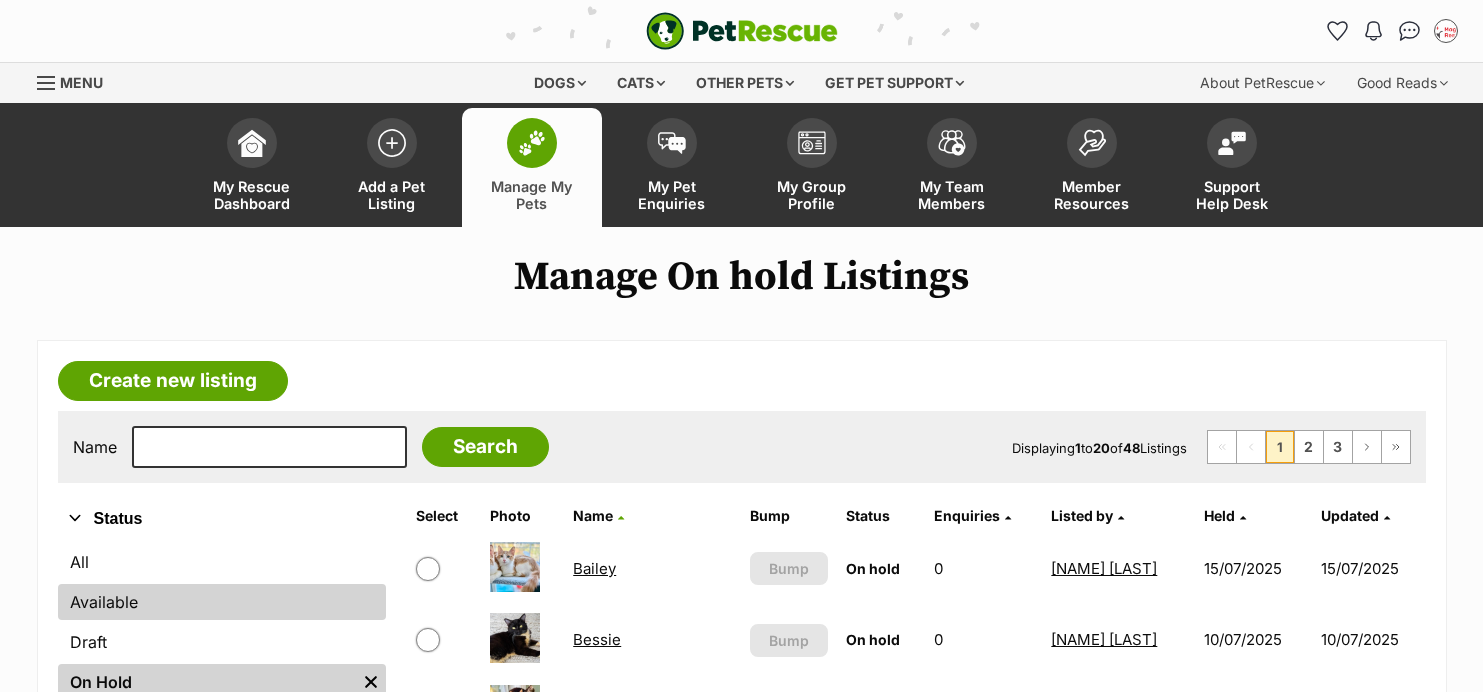 scroll, scrollTop: 0, scrollLeft: 0, axis: both 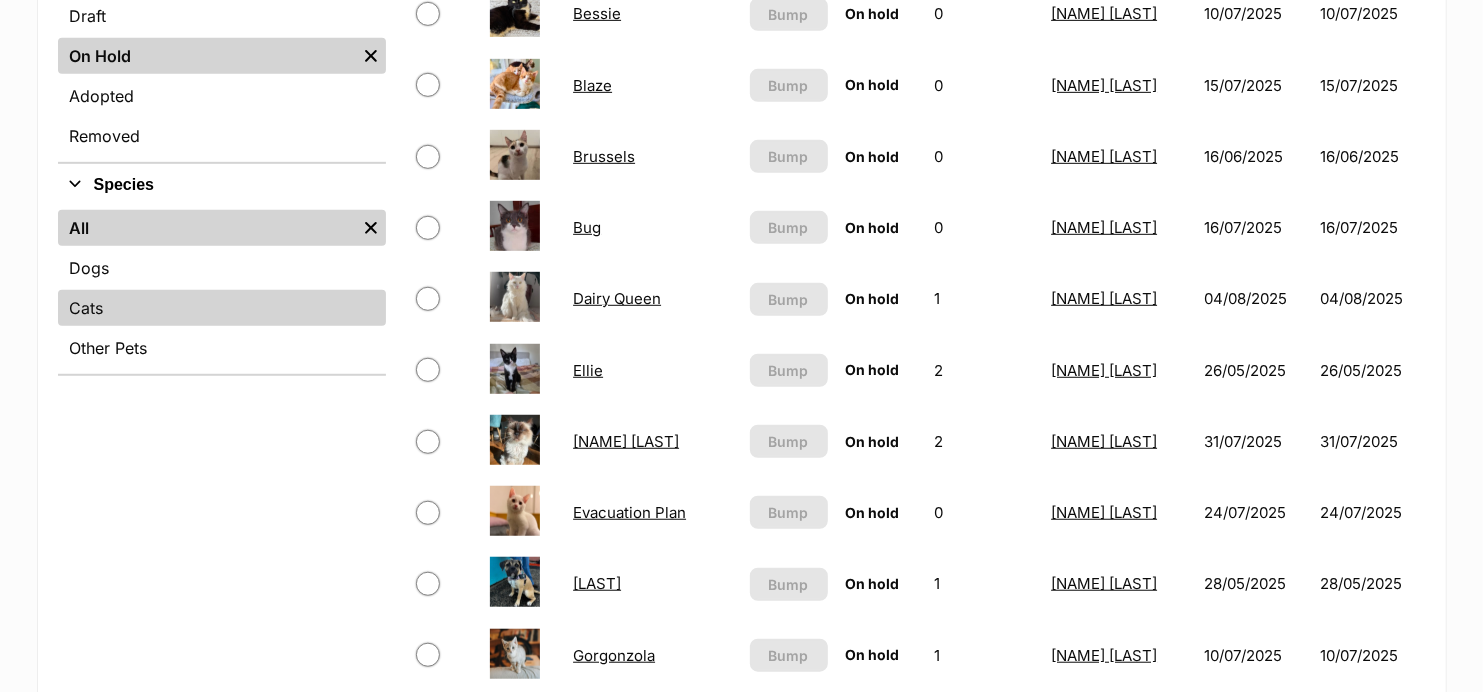 click on "Cats" at bounding box center [222, 308] 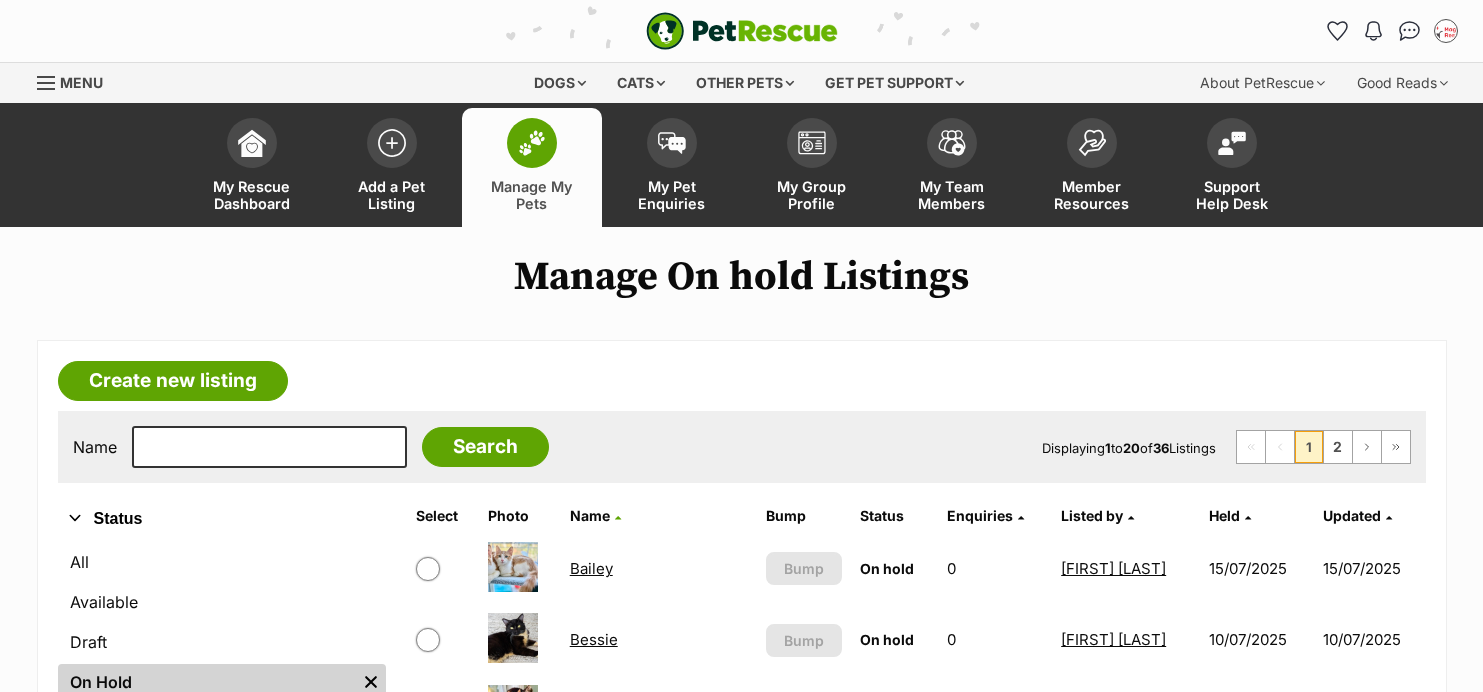 scroll, scrollTop: 8, scrollLeft: 0, axis: vertical 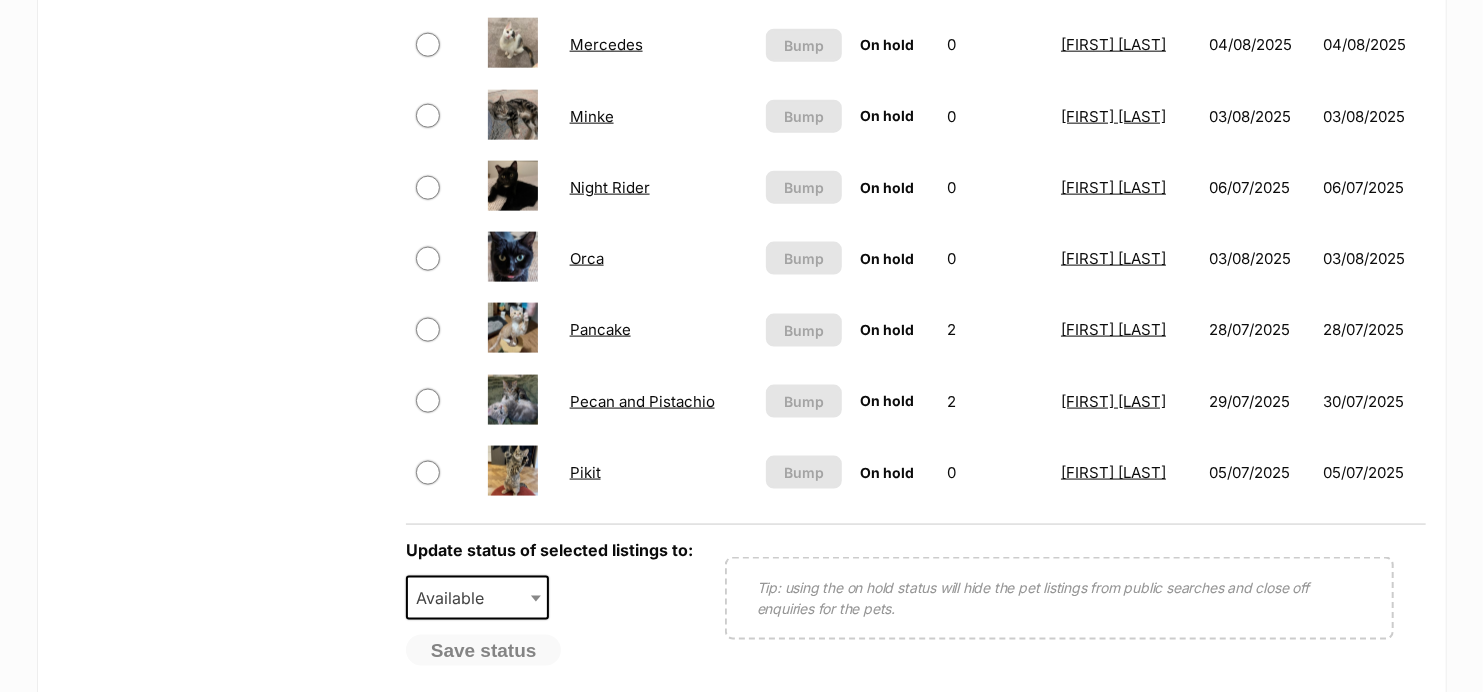 click at bounding box center (443, 329) 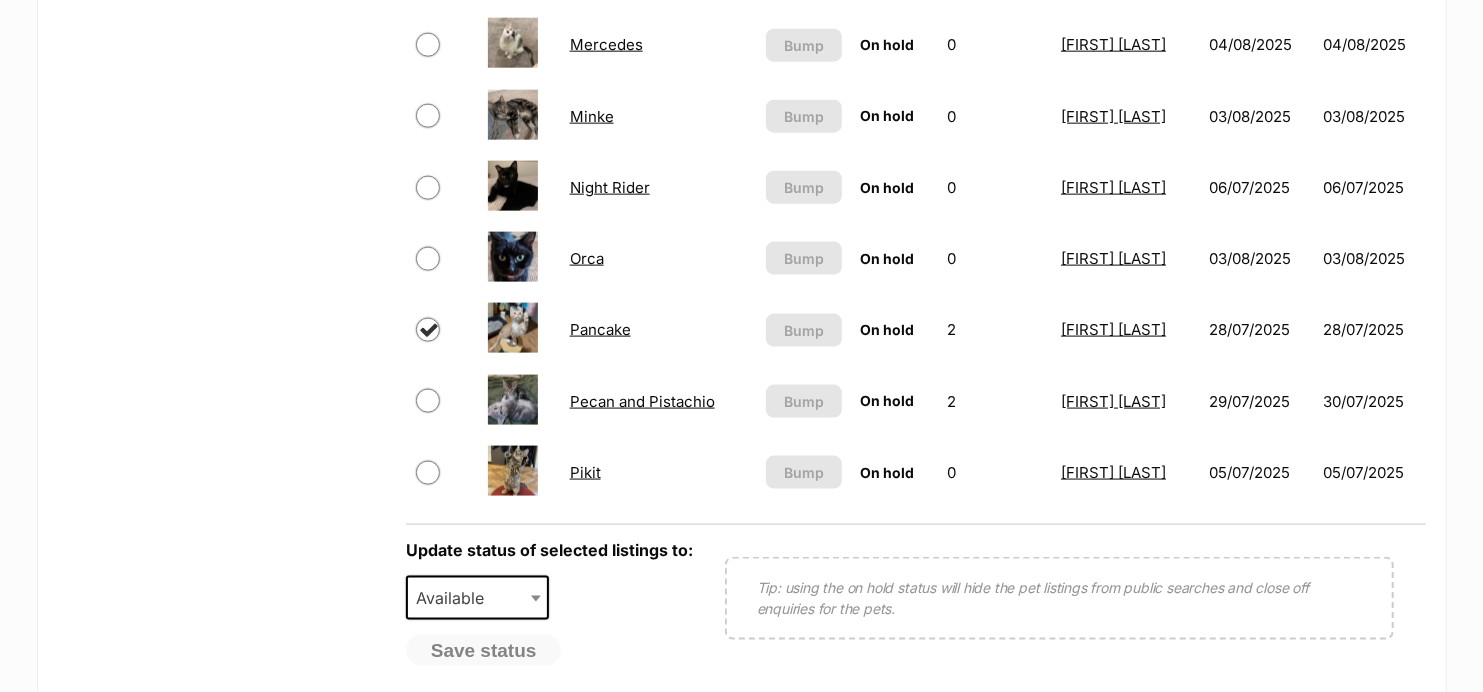 checkbox on "true" 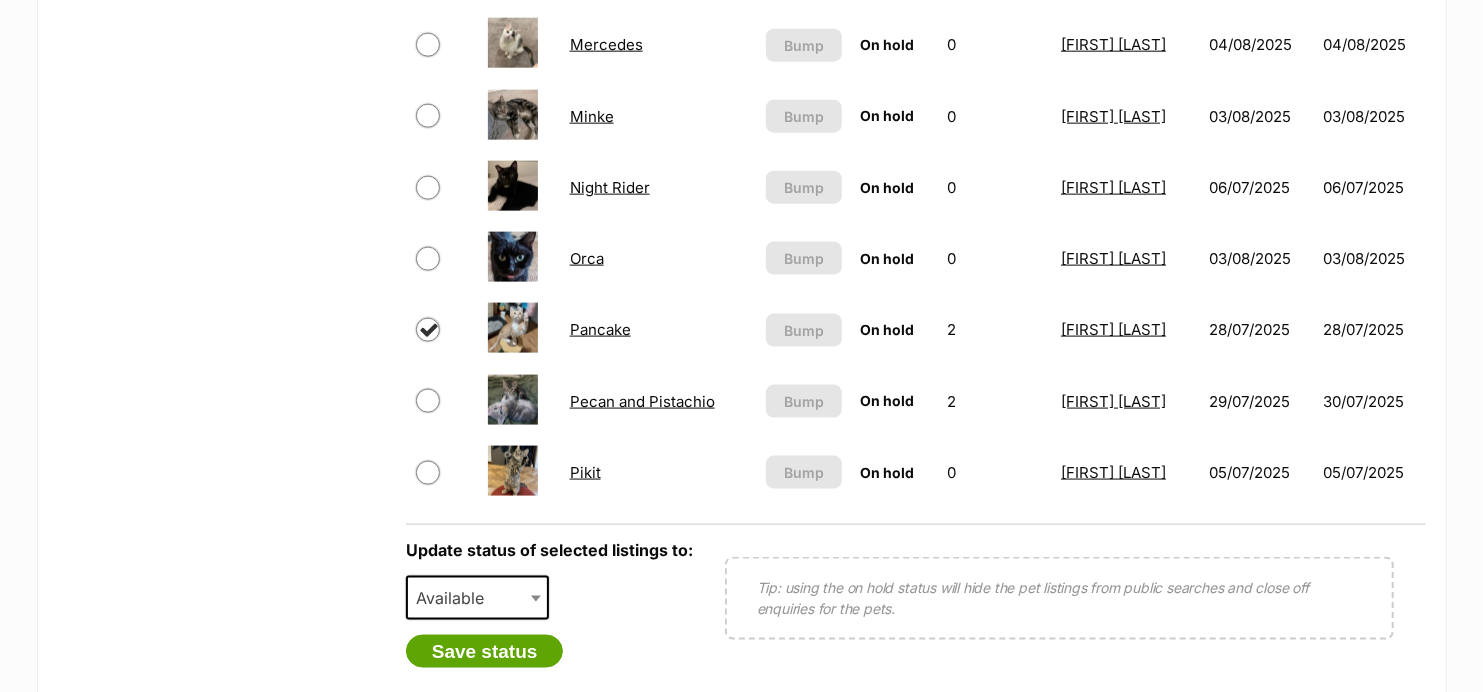 click on "Available" at bounding box center (456, 598) 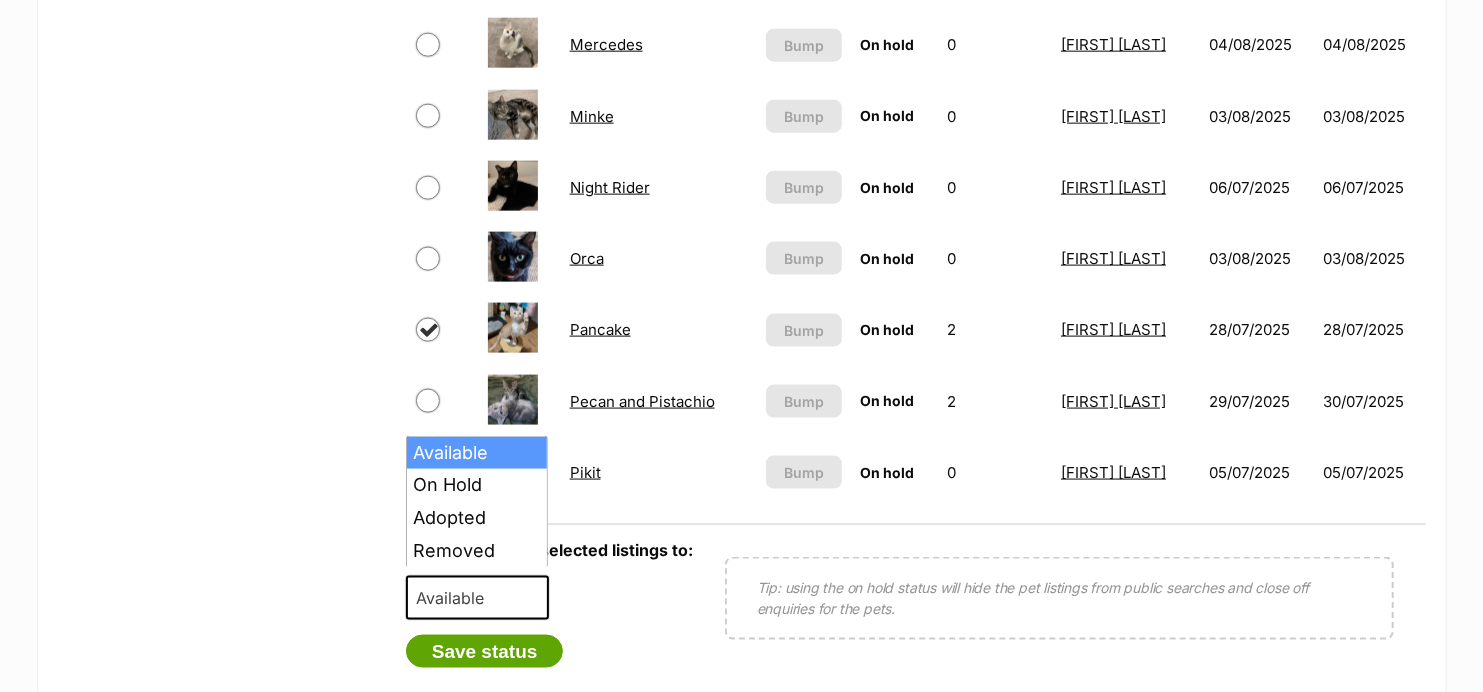 click on "Available" at bounding box center [456, 598] 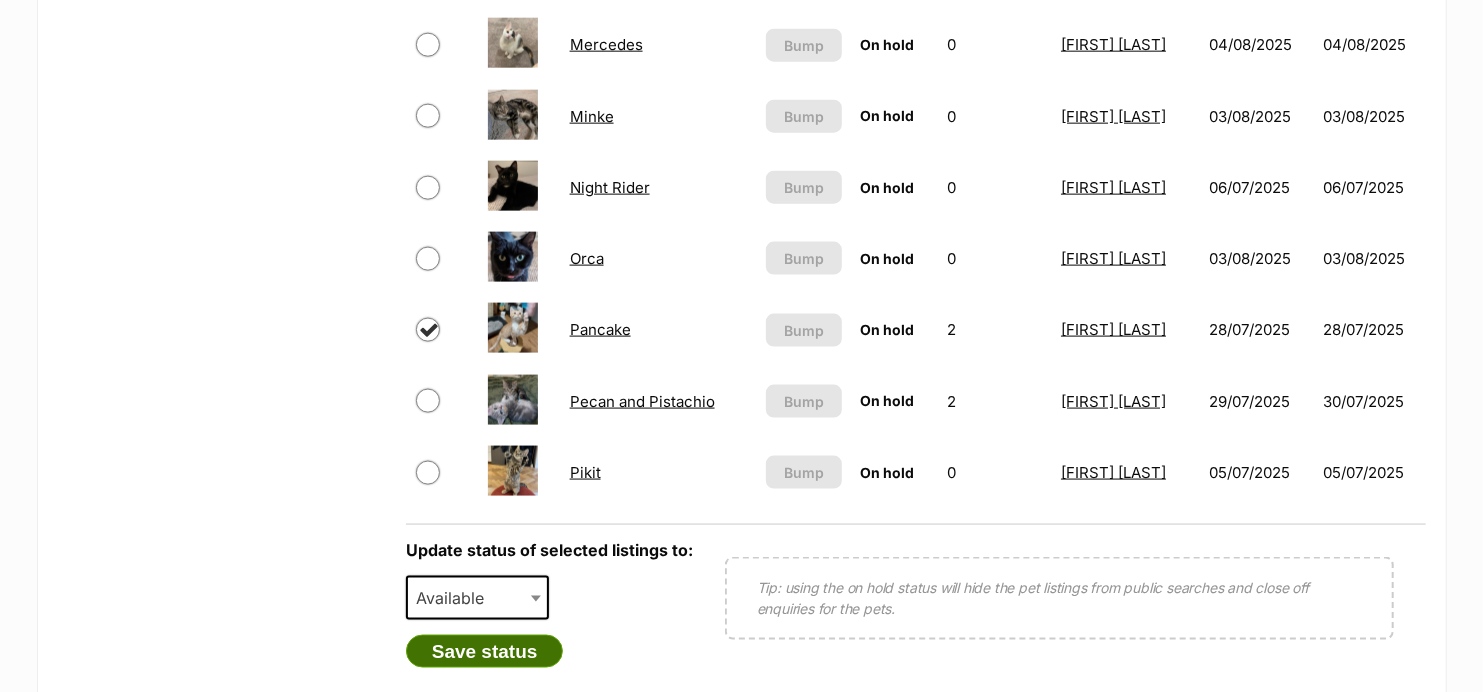 click on "Save status" at bounding box center (485, 652) 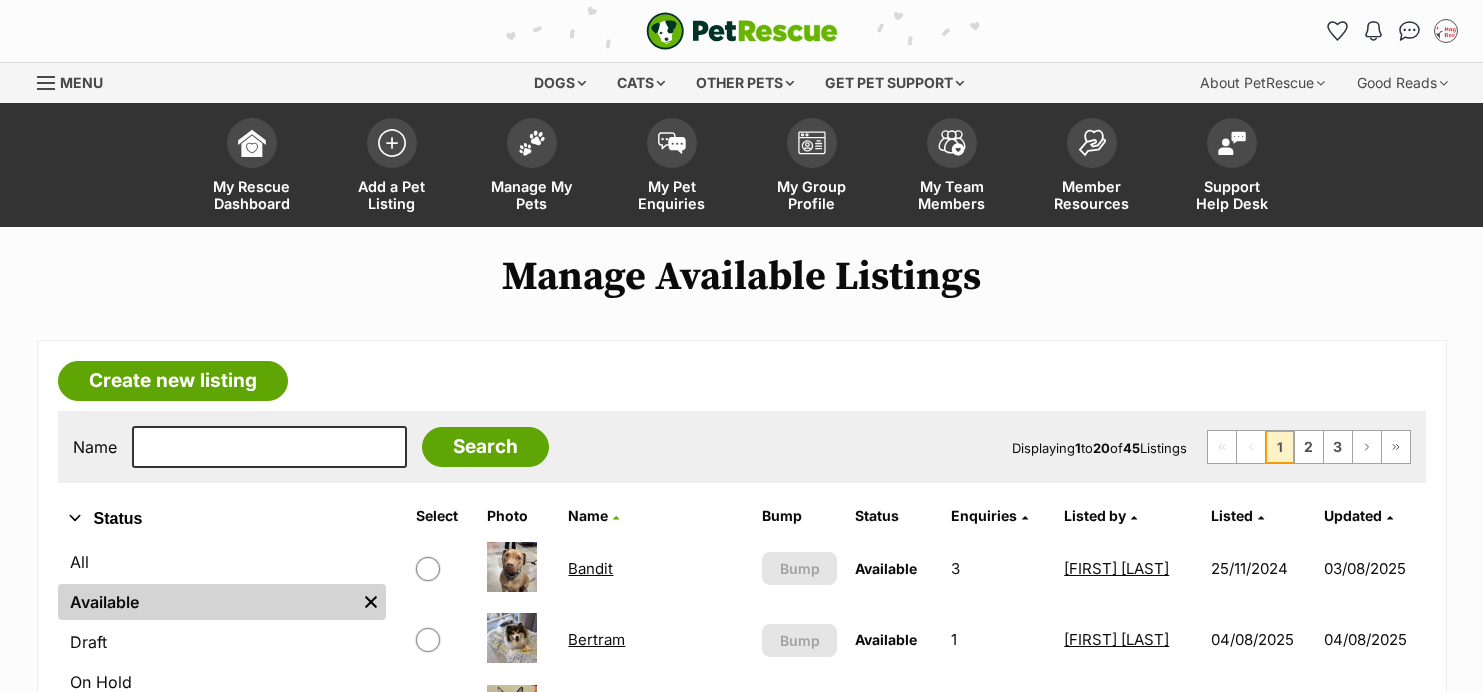 scroll, scrollTop: 0, scrollLeft: 0, axis: both 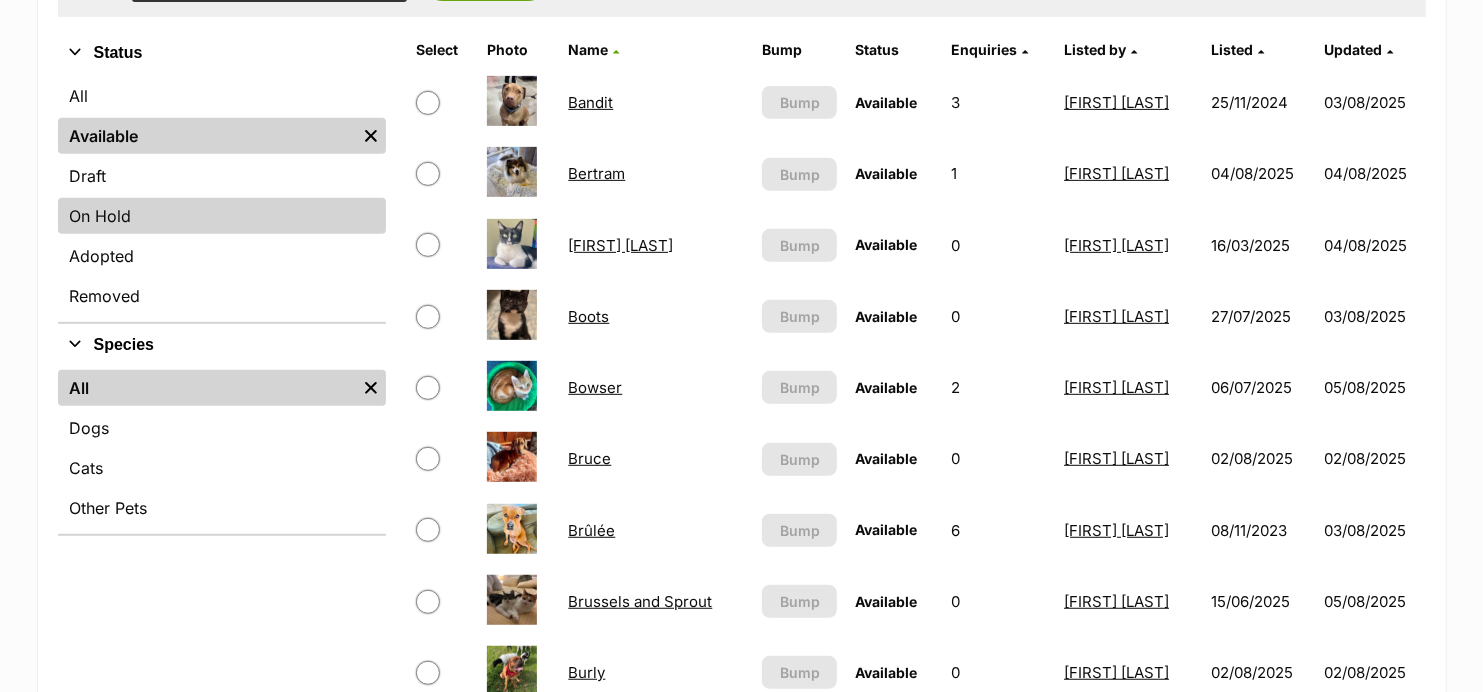 click on "On Hold" at bounding box center [222, 216] 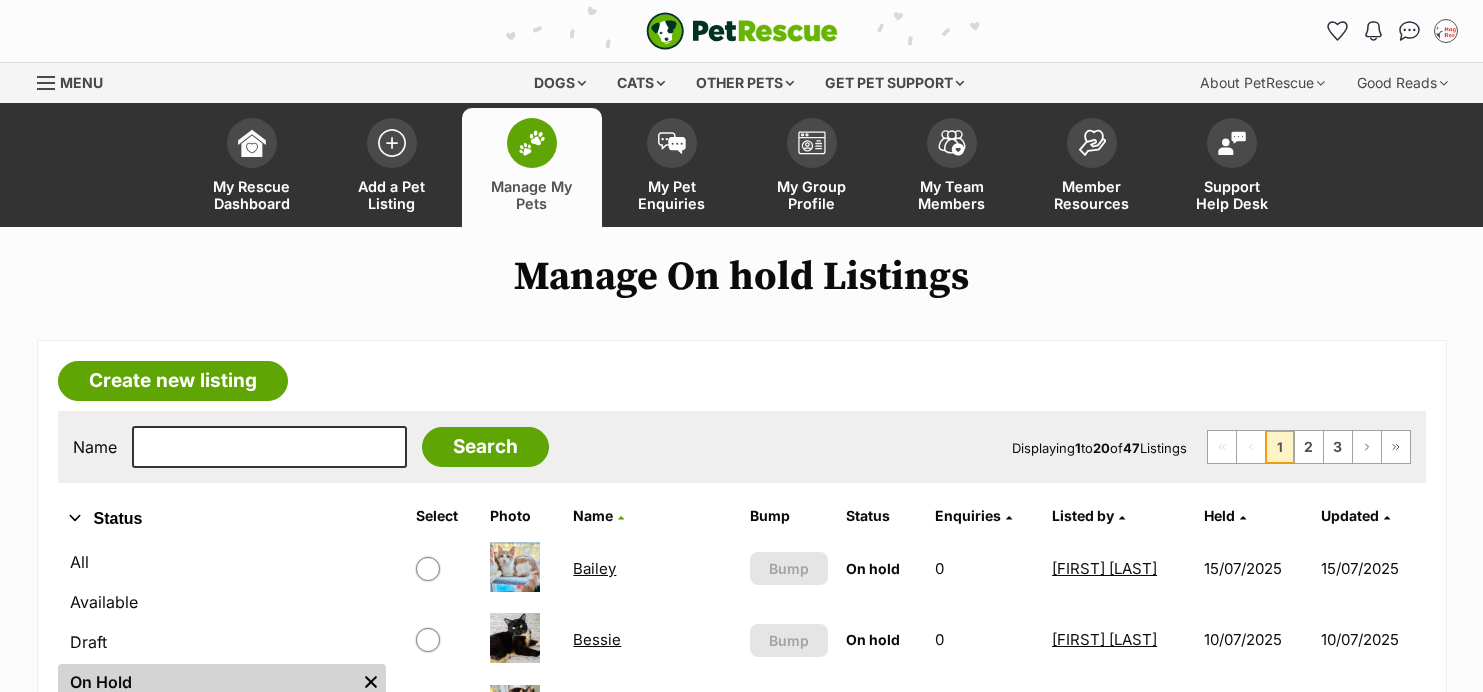 scroll, scrollTop: 0, scrollLeft: 0, axis: both 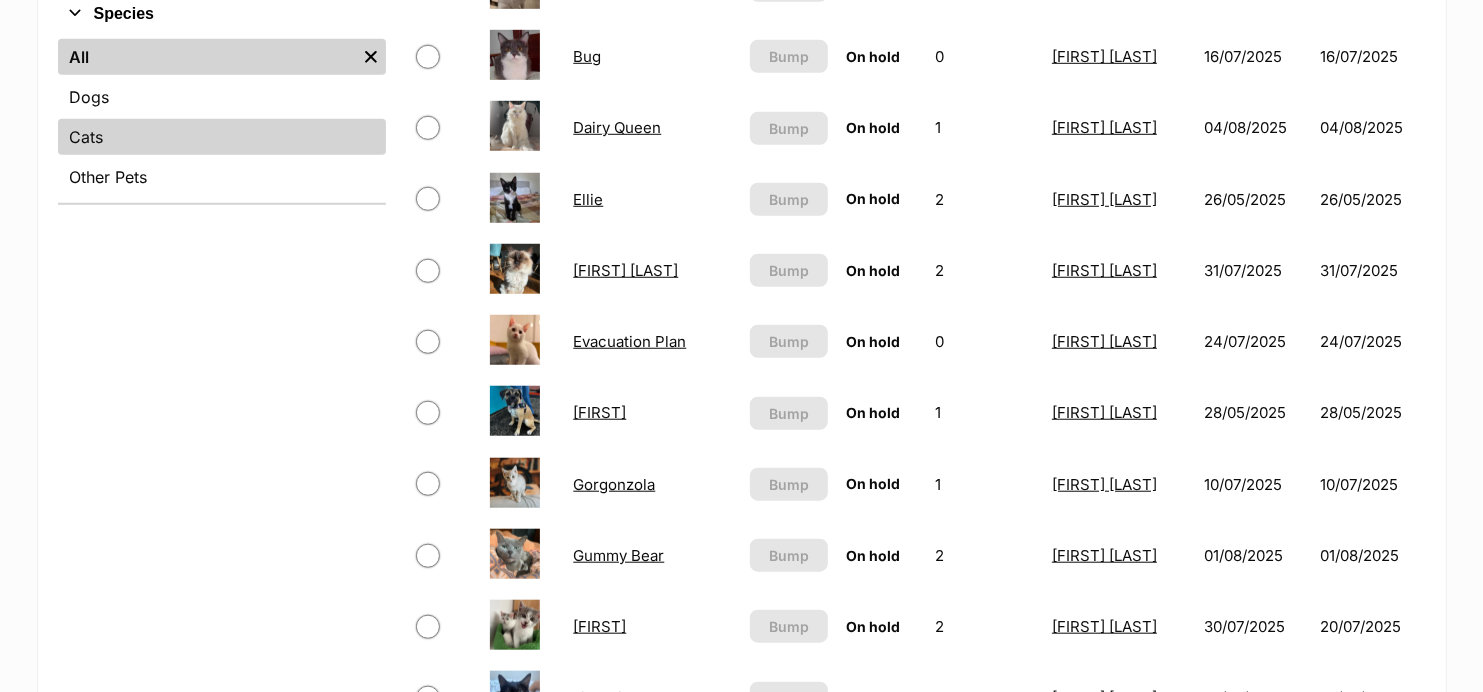 click on "Cats" at bounding box center (222, 137) 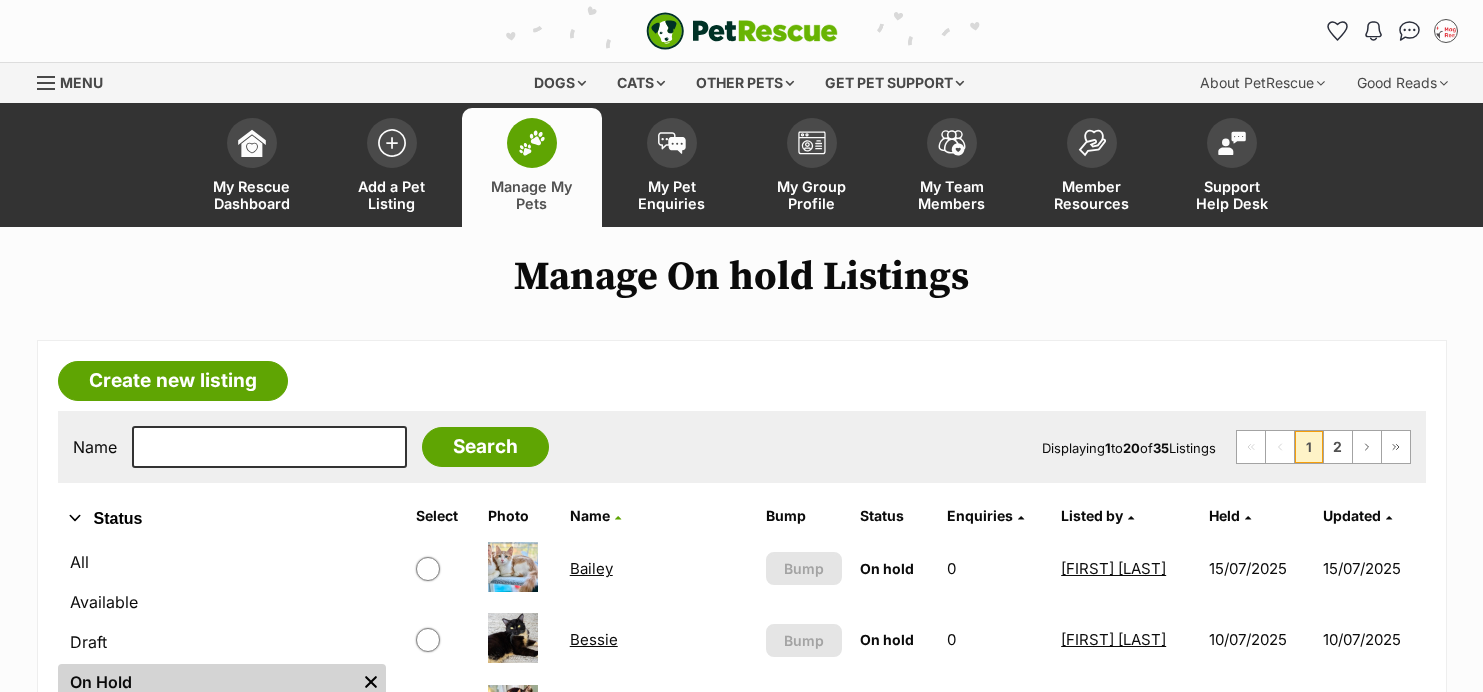 scroll, scrollTop: 182, scrollLeft: 0, axis: vertical 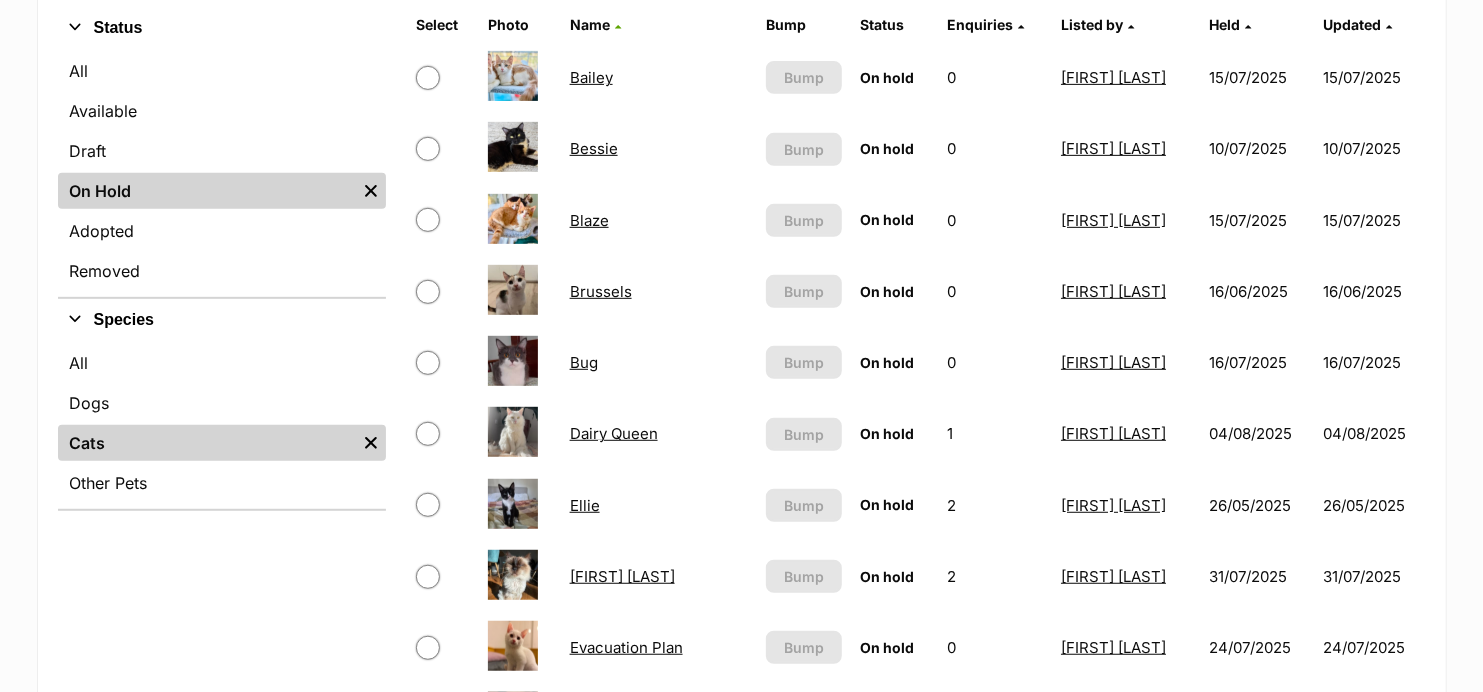 click at bounding box center (428, 149) 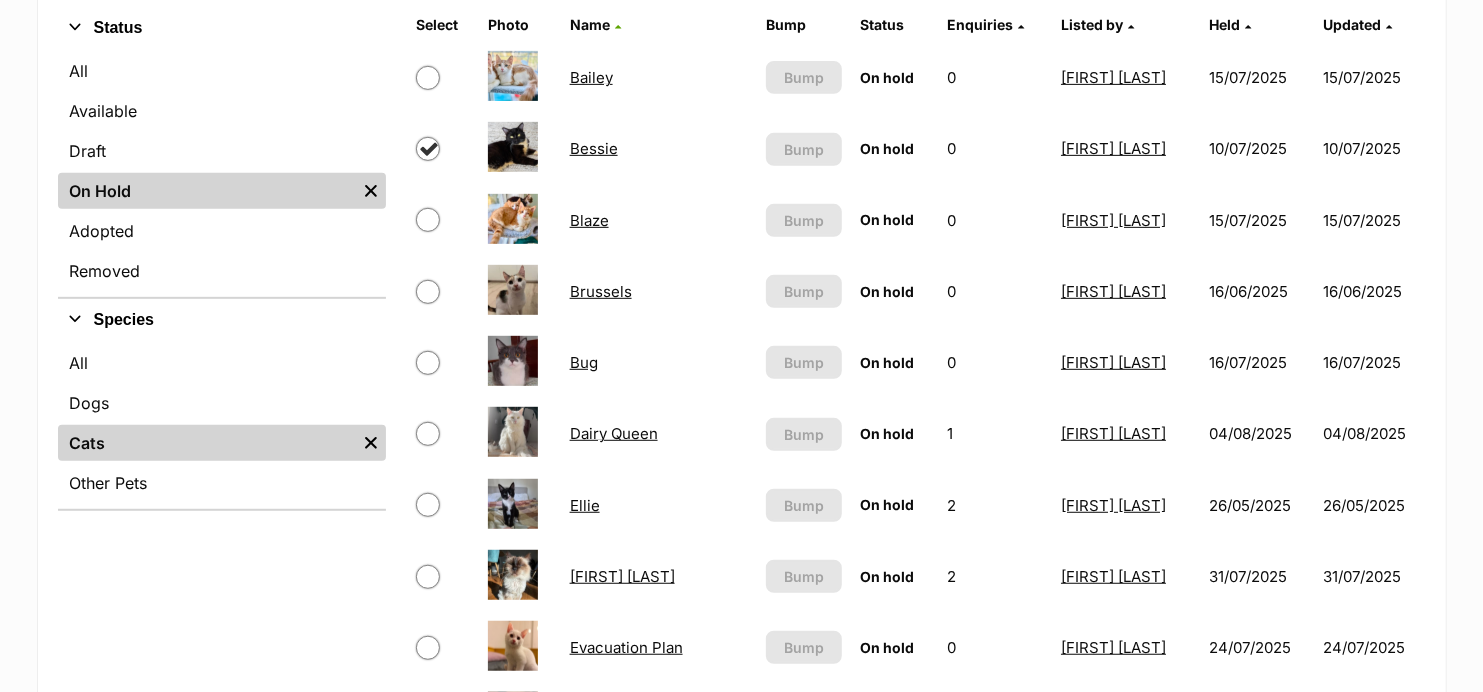 checkbox on "true" 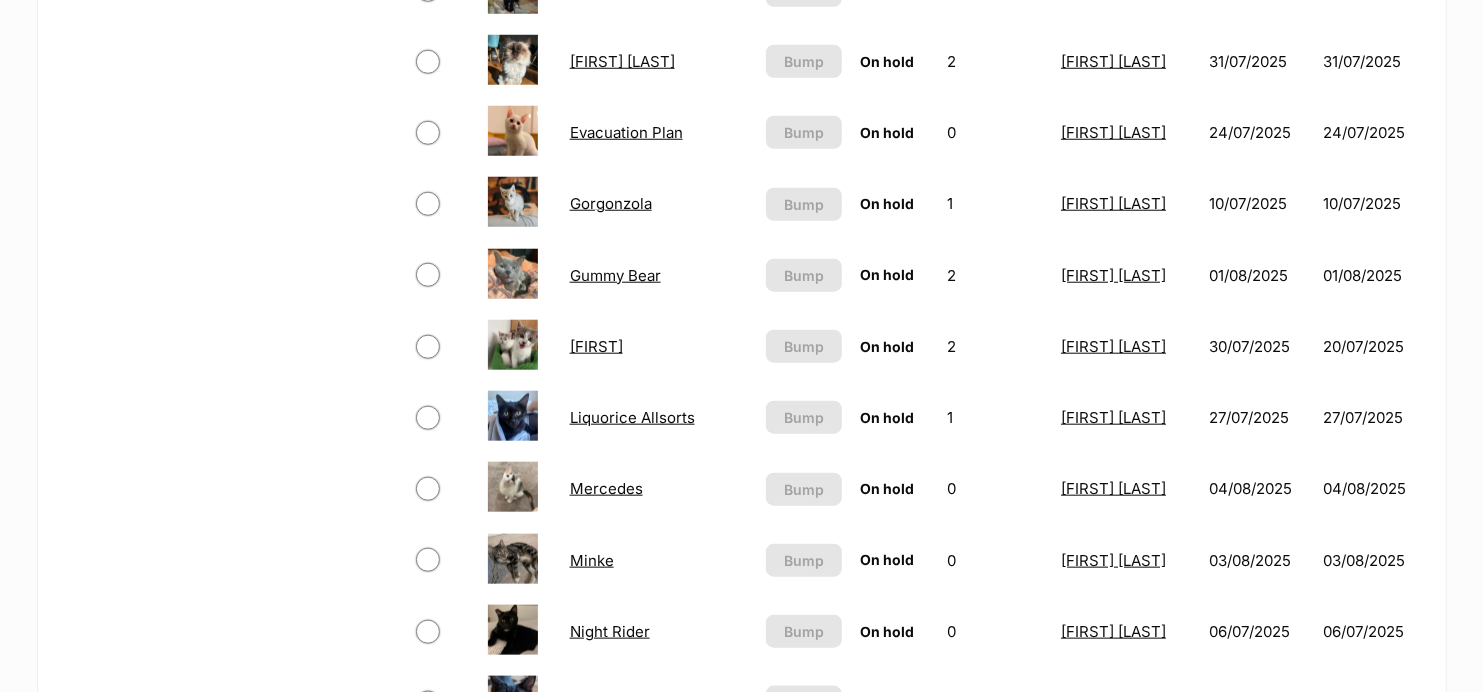 scroll, scrollTop: 974, scrollLeft: 0, axis: vertical 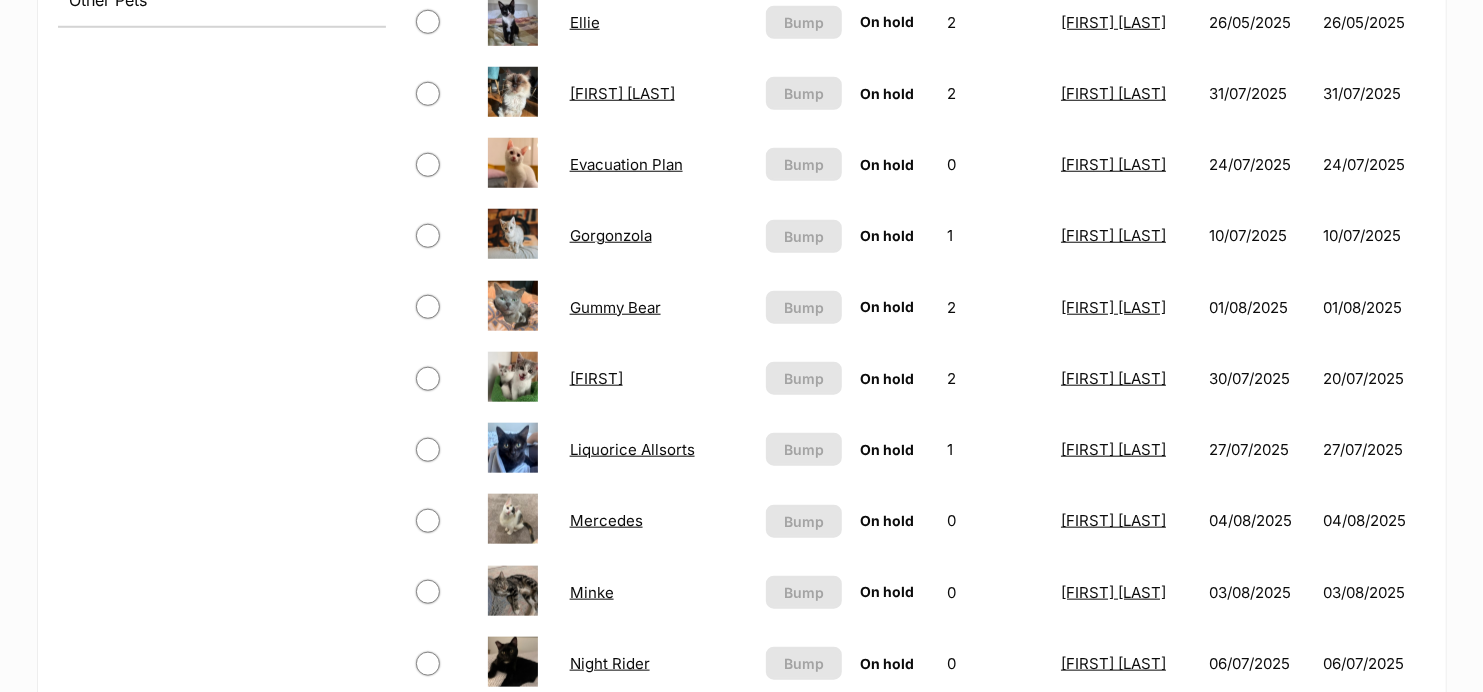 click at bounding box center (428, 236) 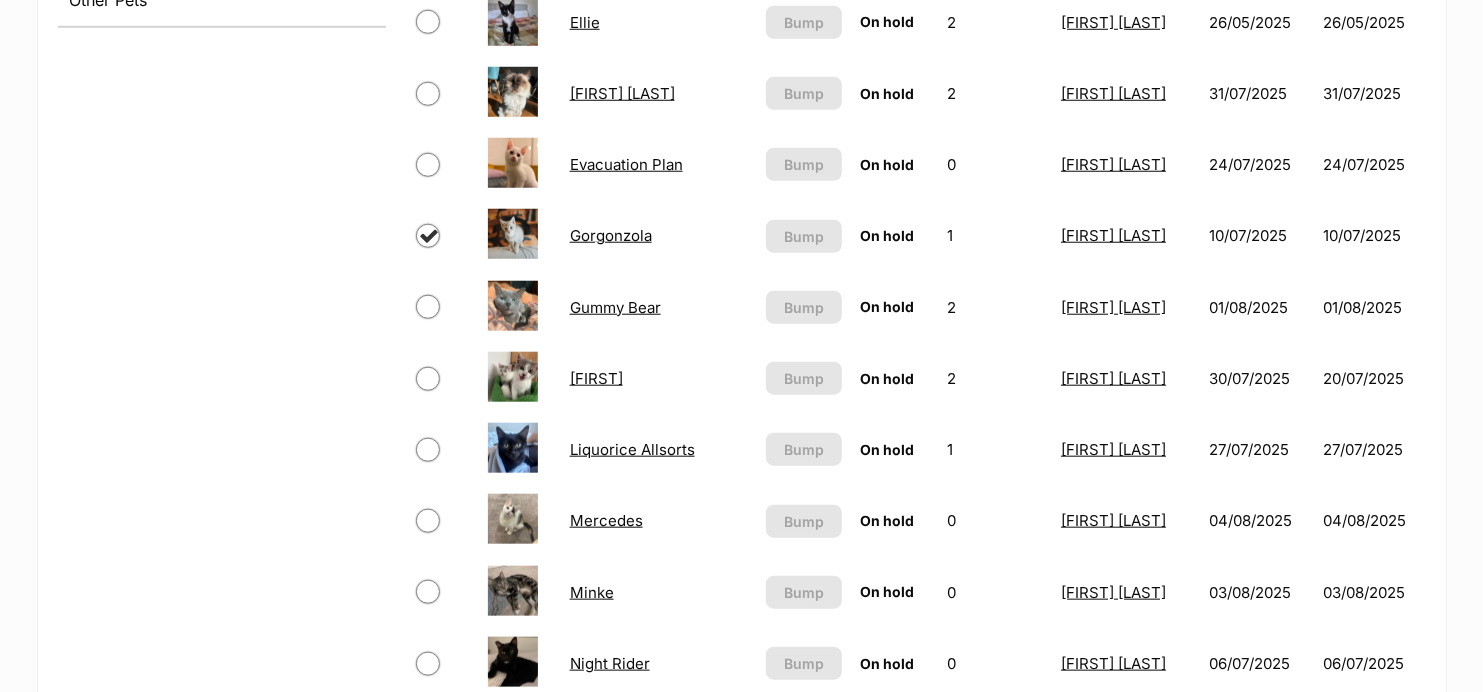 checkbox on "true" 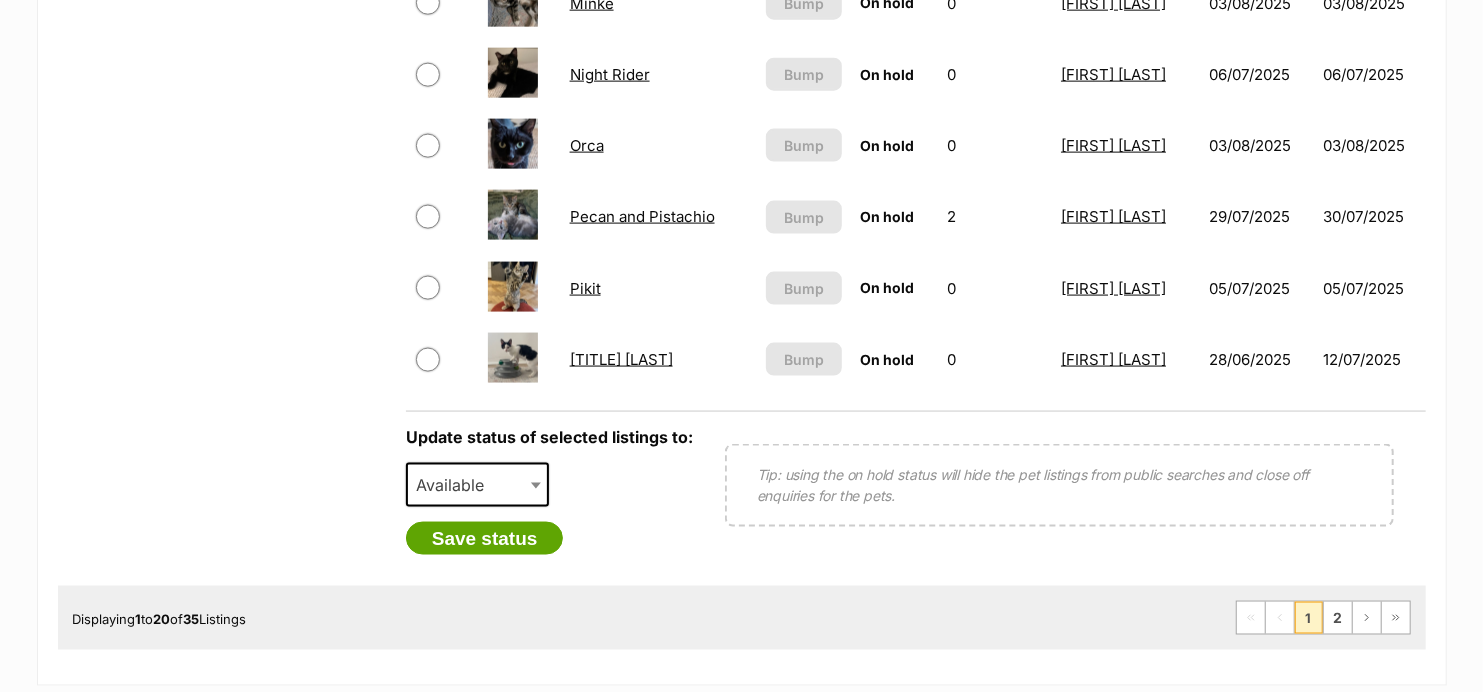 scroll, scrollTop: 1568, scrollLeft: 0, axis: vertical 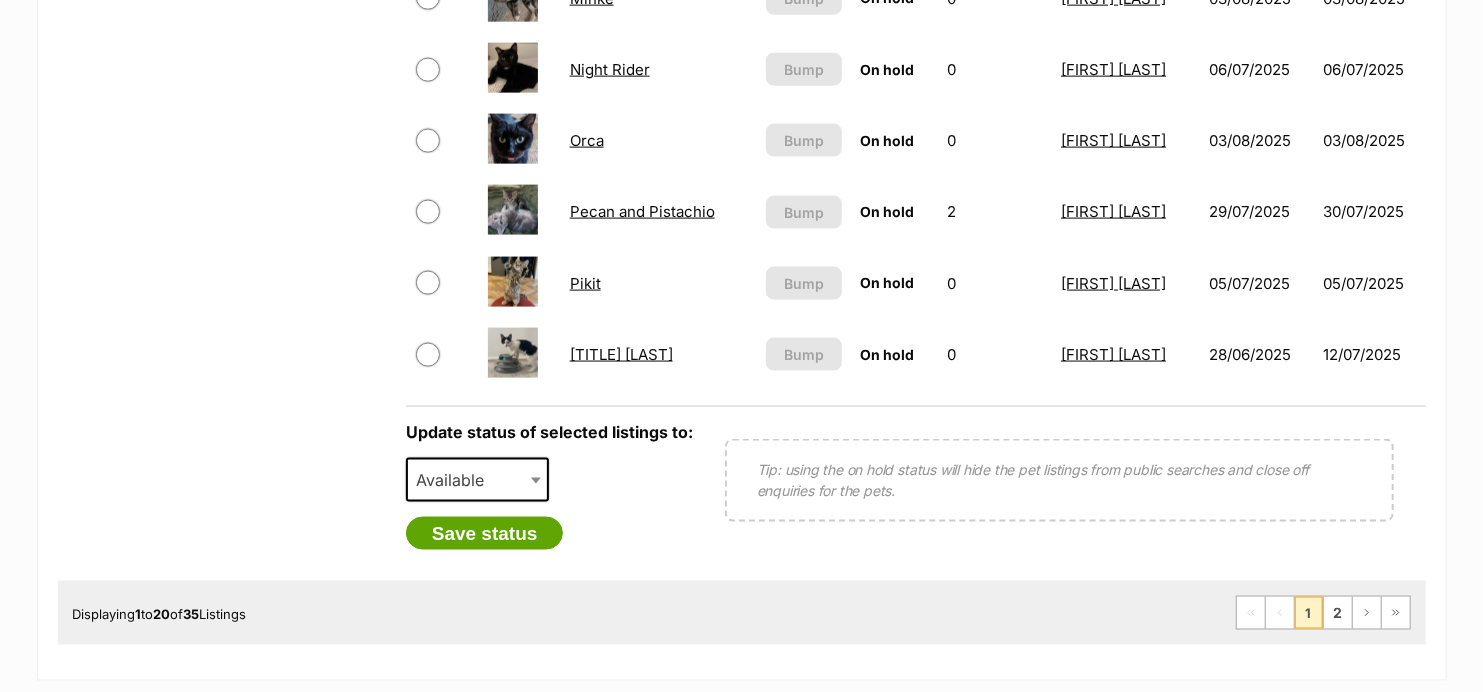 click at bounding box center (428, 283) 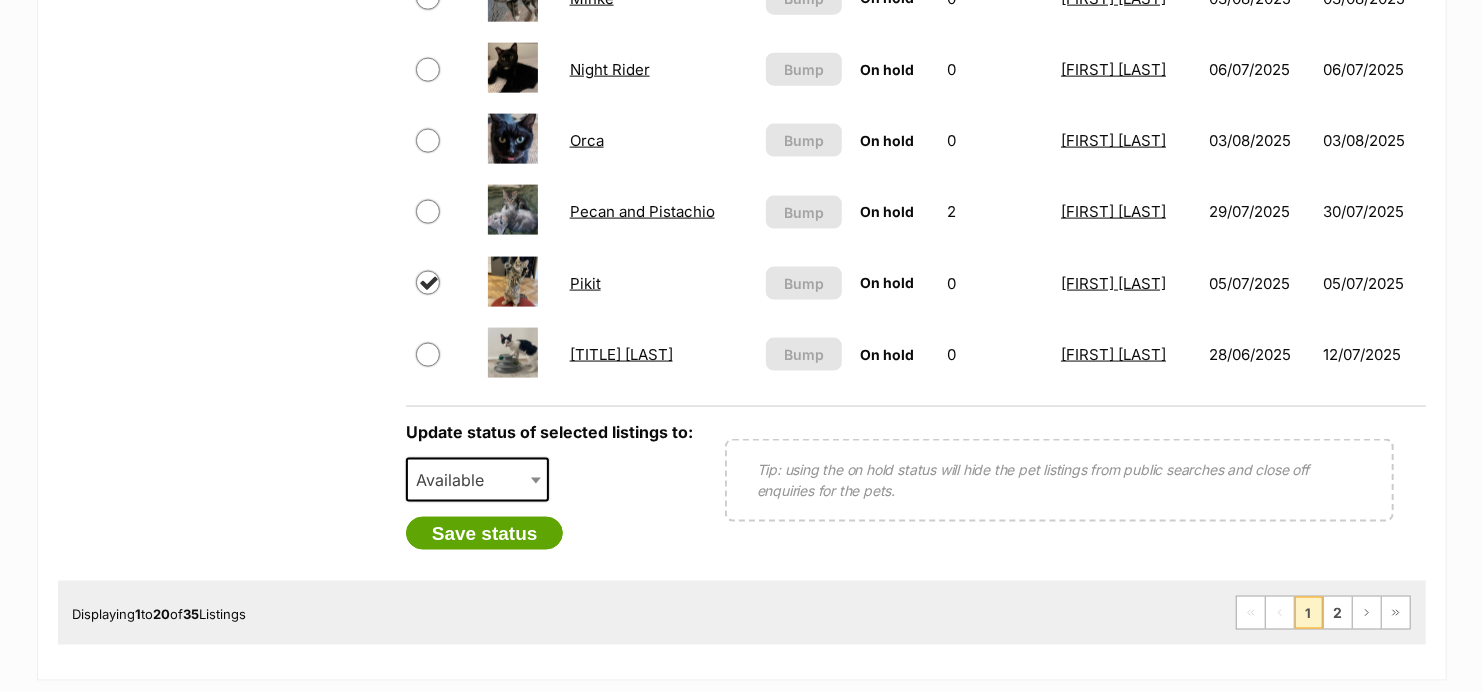checkbox on "true" 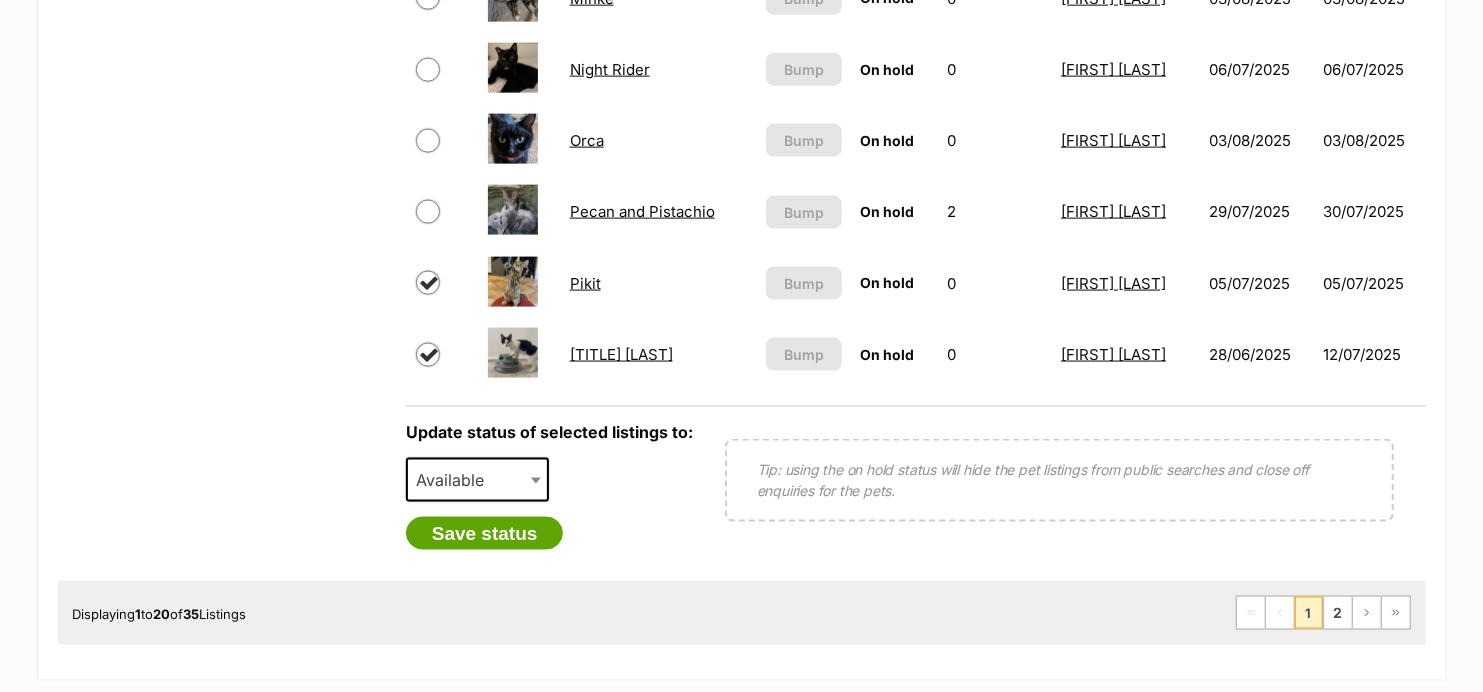 click on "Available" at bounding box center [478, 480] 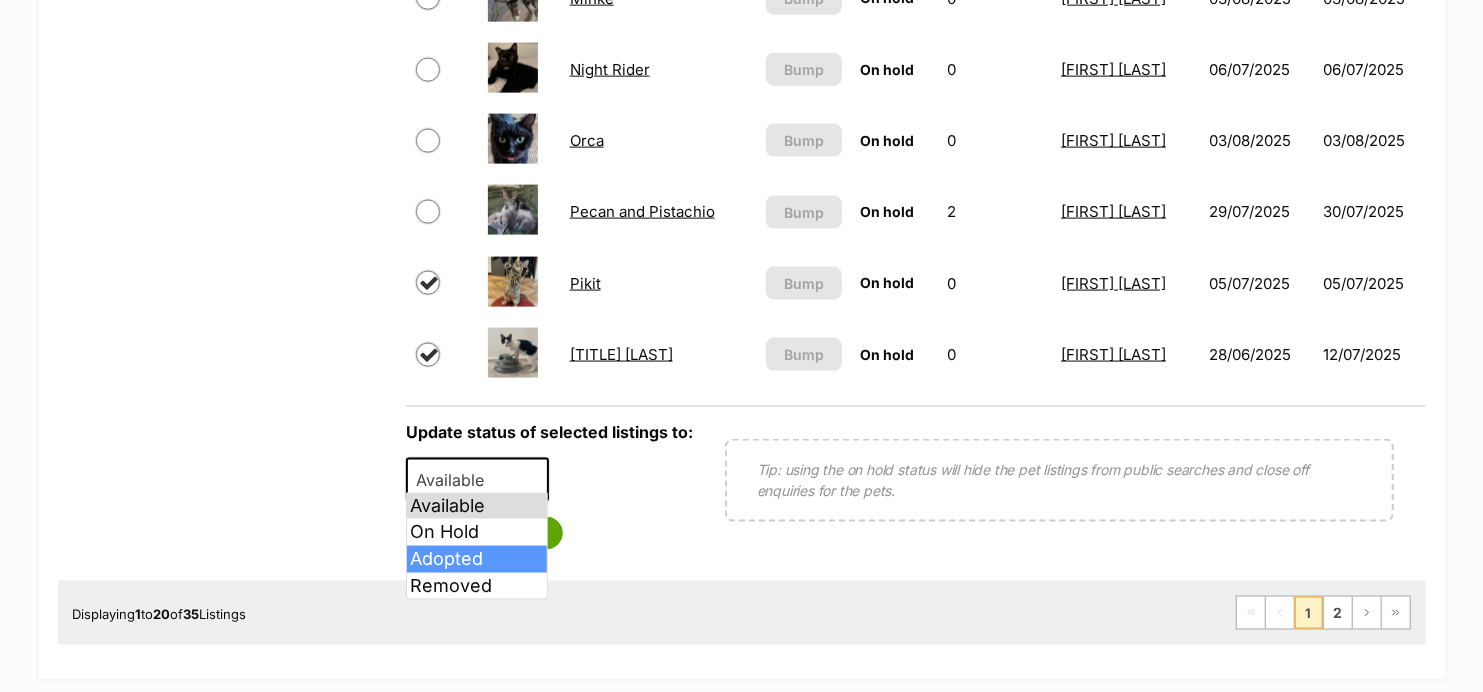 select on "rehomed" 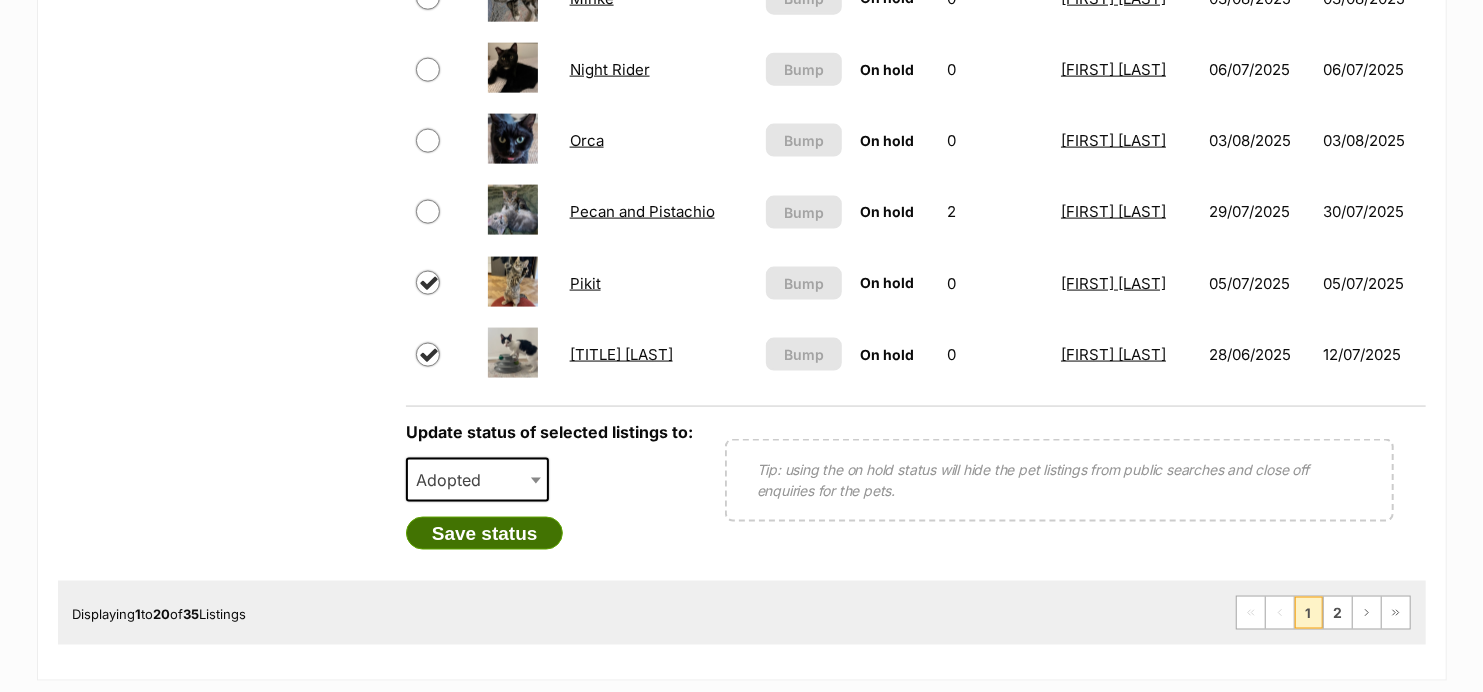 click on "Save status" at bounding box center [485, 534] 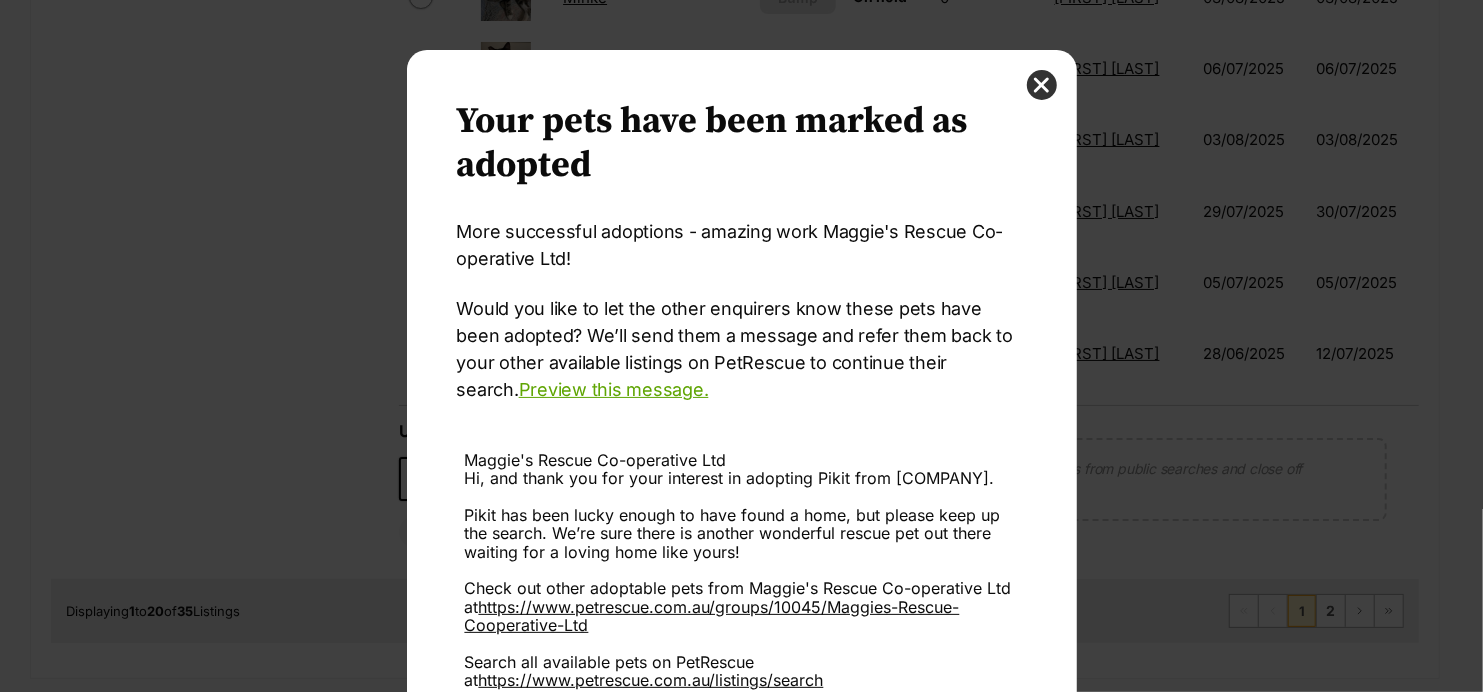 scroll, scrollTop: 0, scrollLeft: 0, axis: both 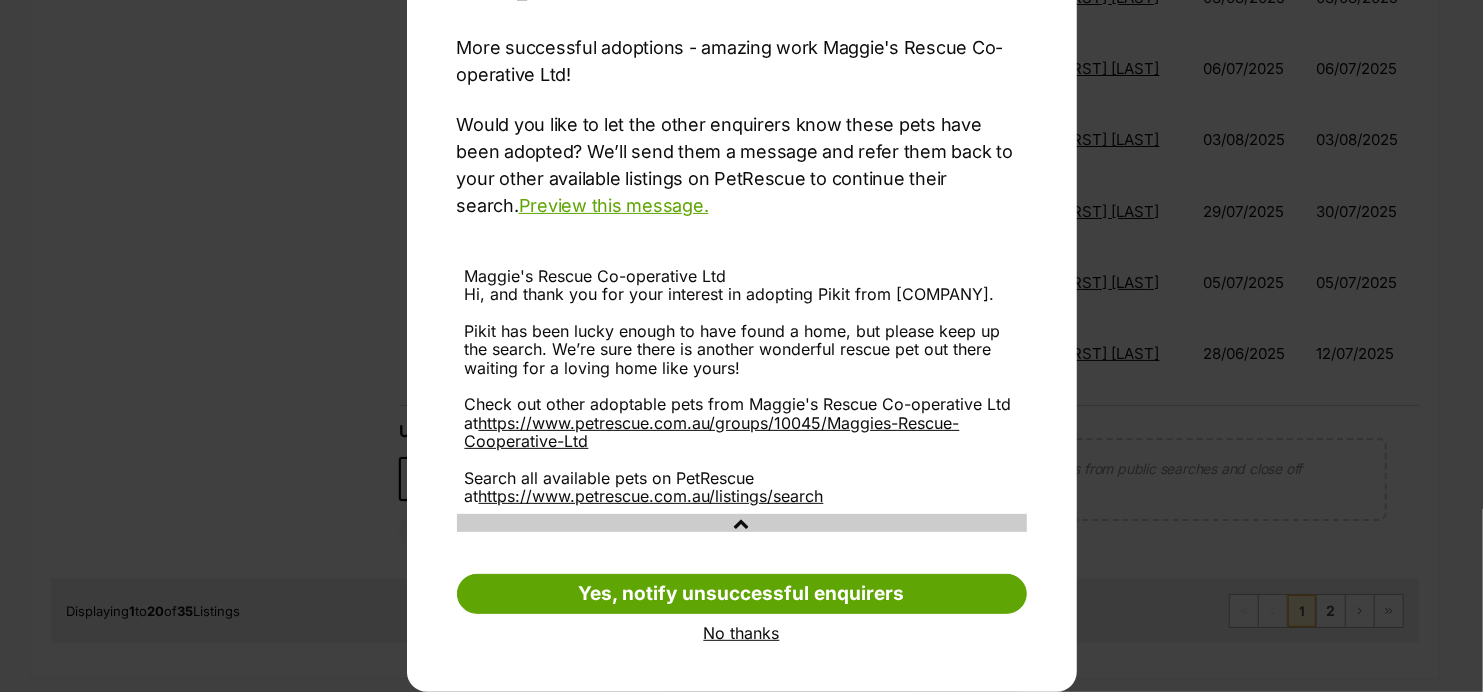 click on "No thanks" at bounding box center [742, 633] 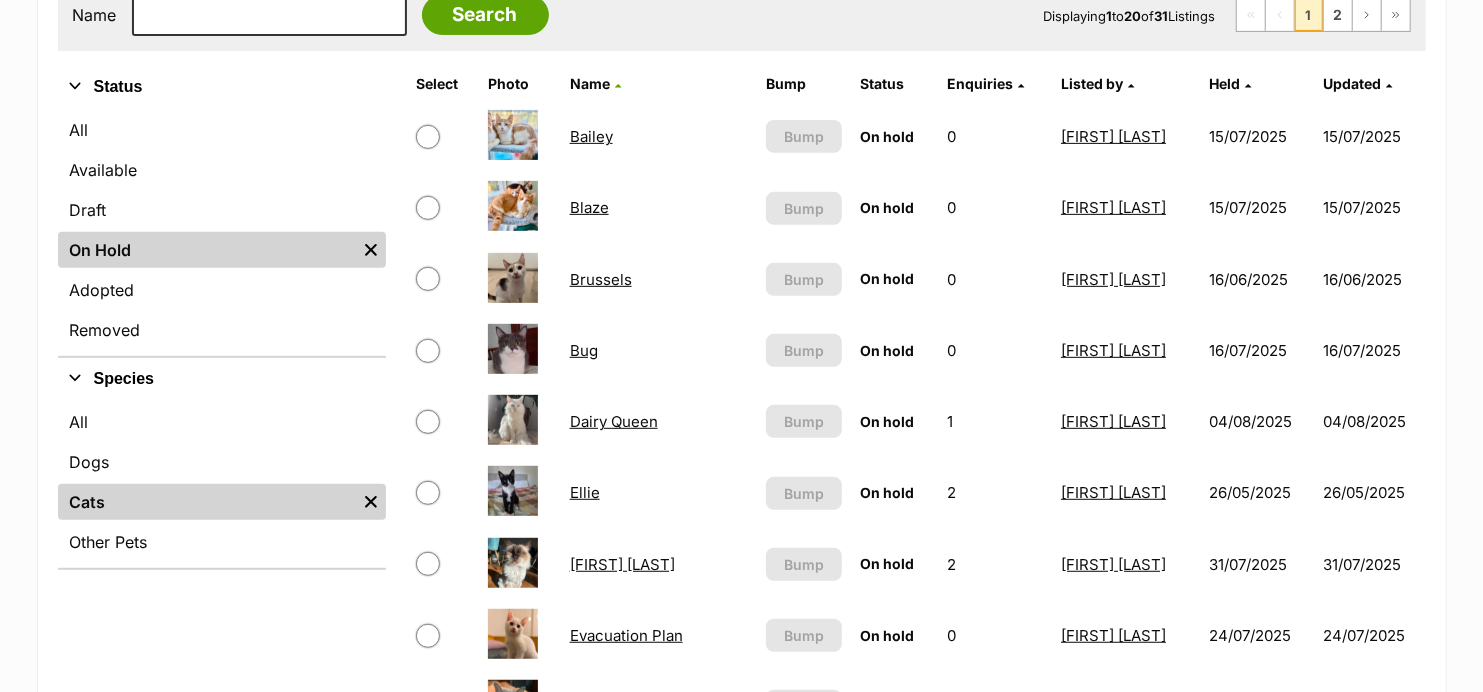 scroll, scrollTop: 316, scrollLeft: 0, axis: vertical 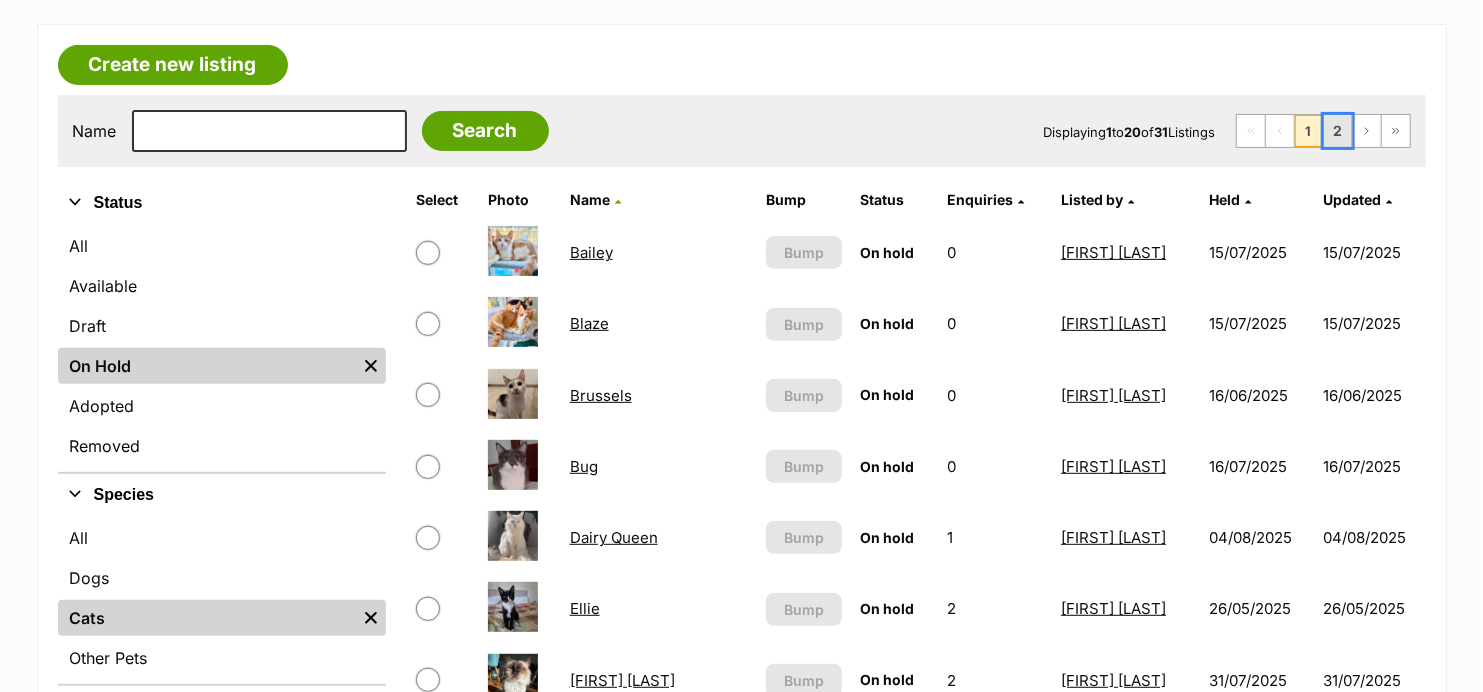 click on "2" at bounding box center (1338, 131) 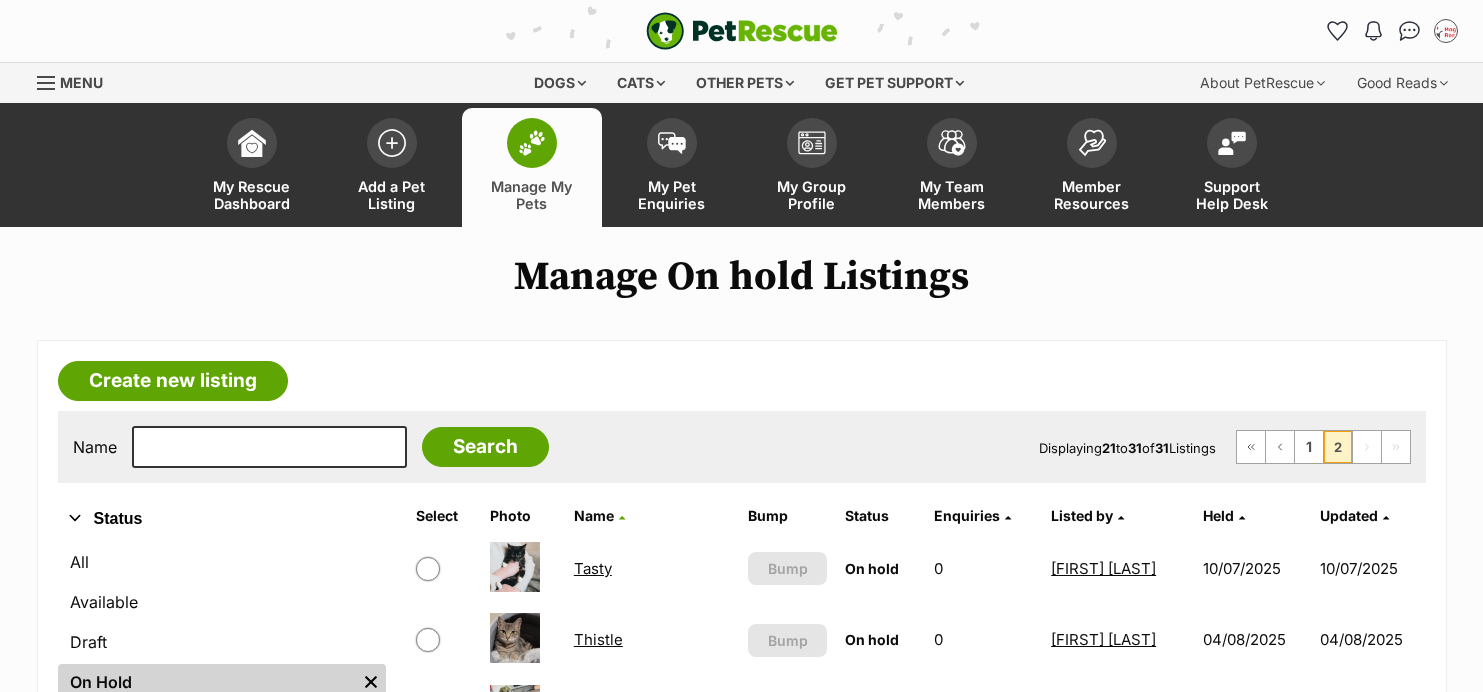 scroll, scrollTop: 0, scrollLeft: 0, axis: both 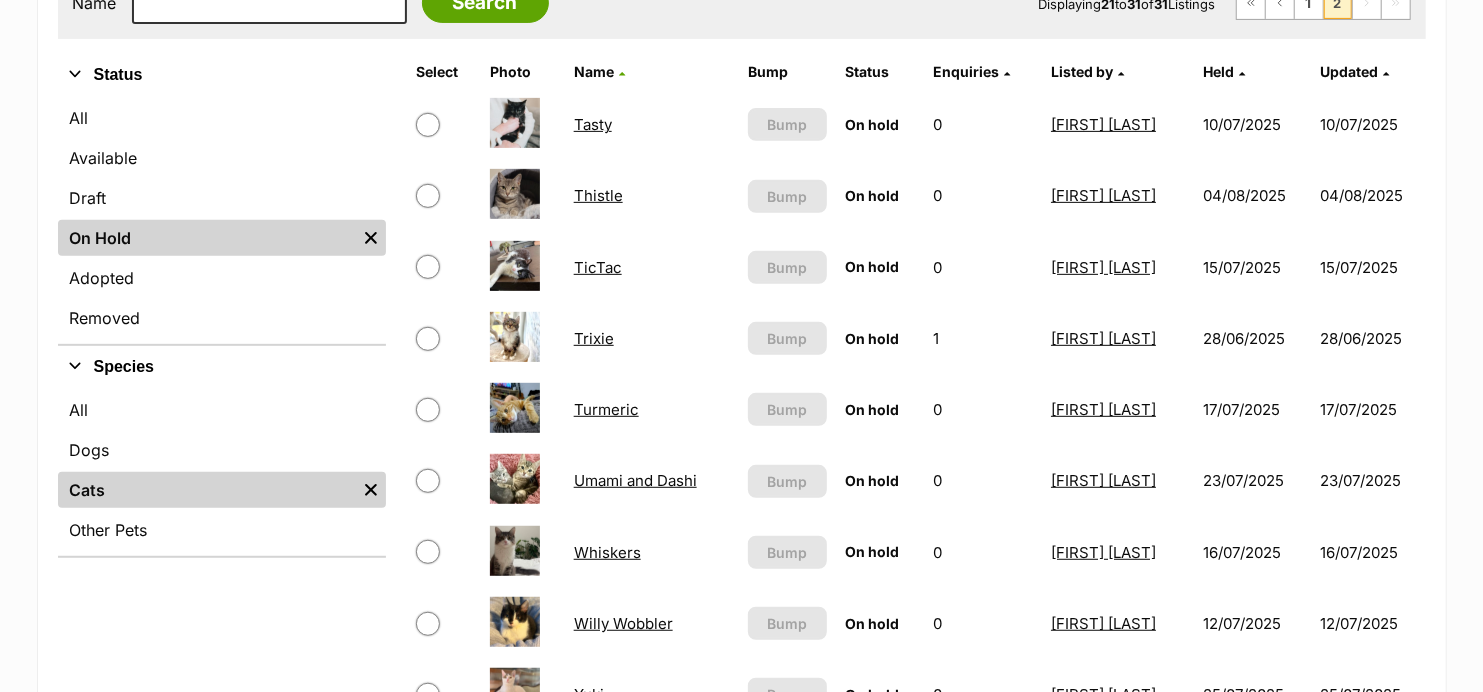 click at bounding box center (444, 125) 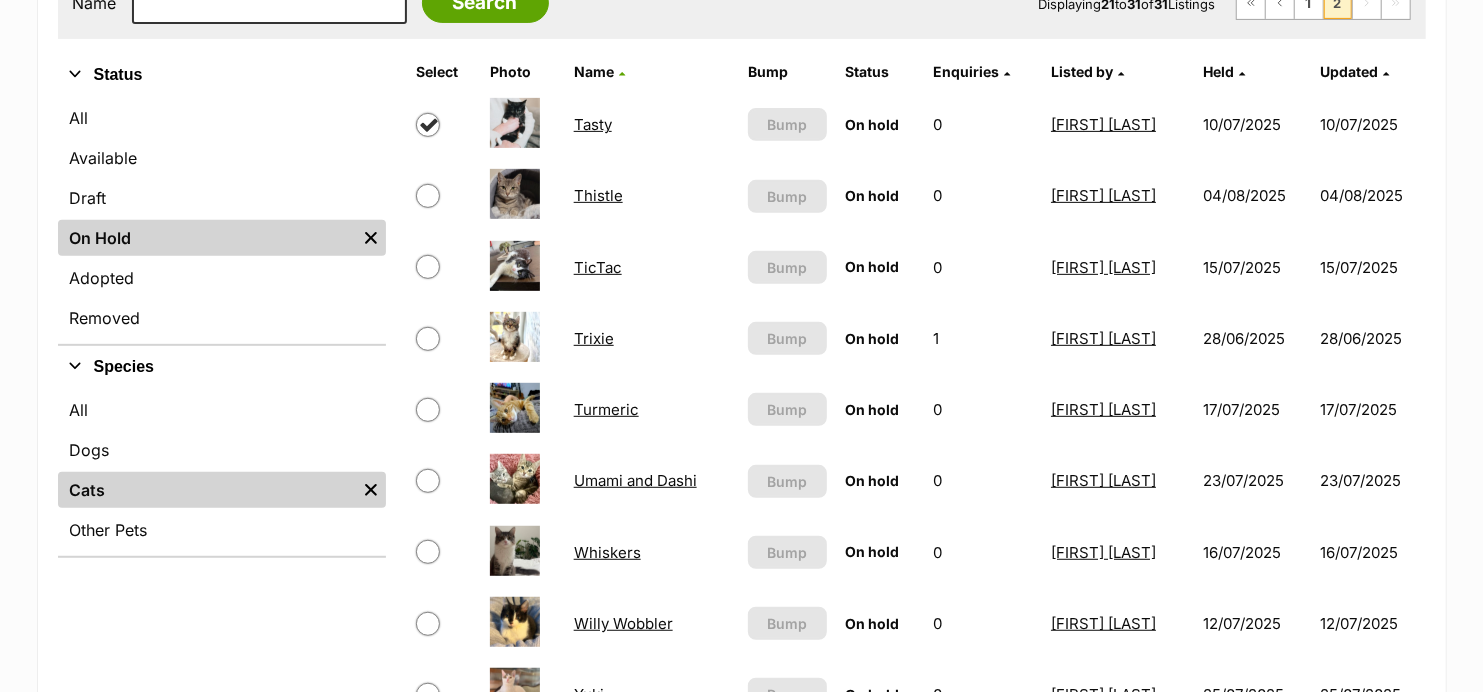 checkbox on "true" 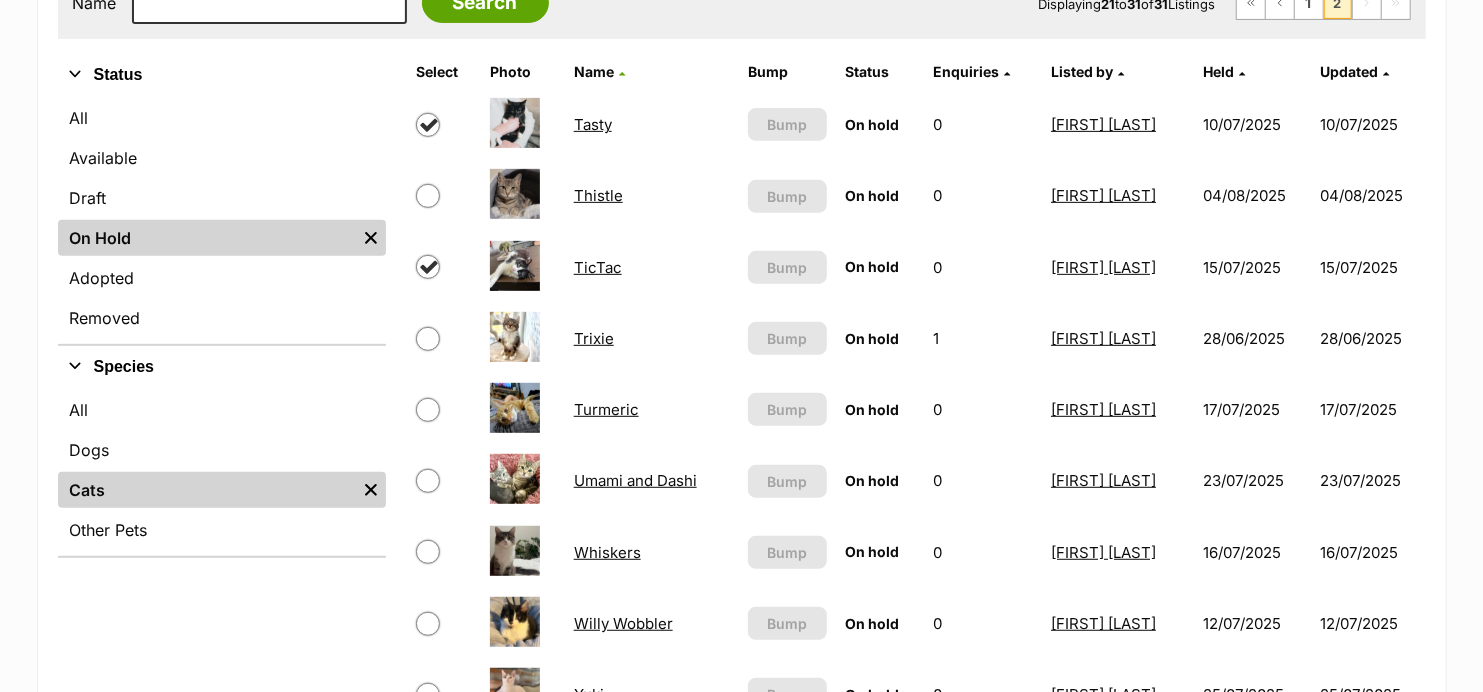 checkbox on "true" 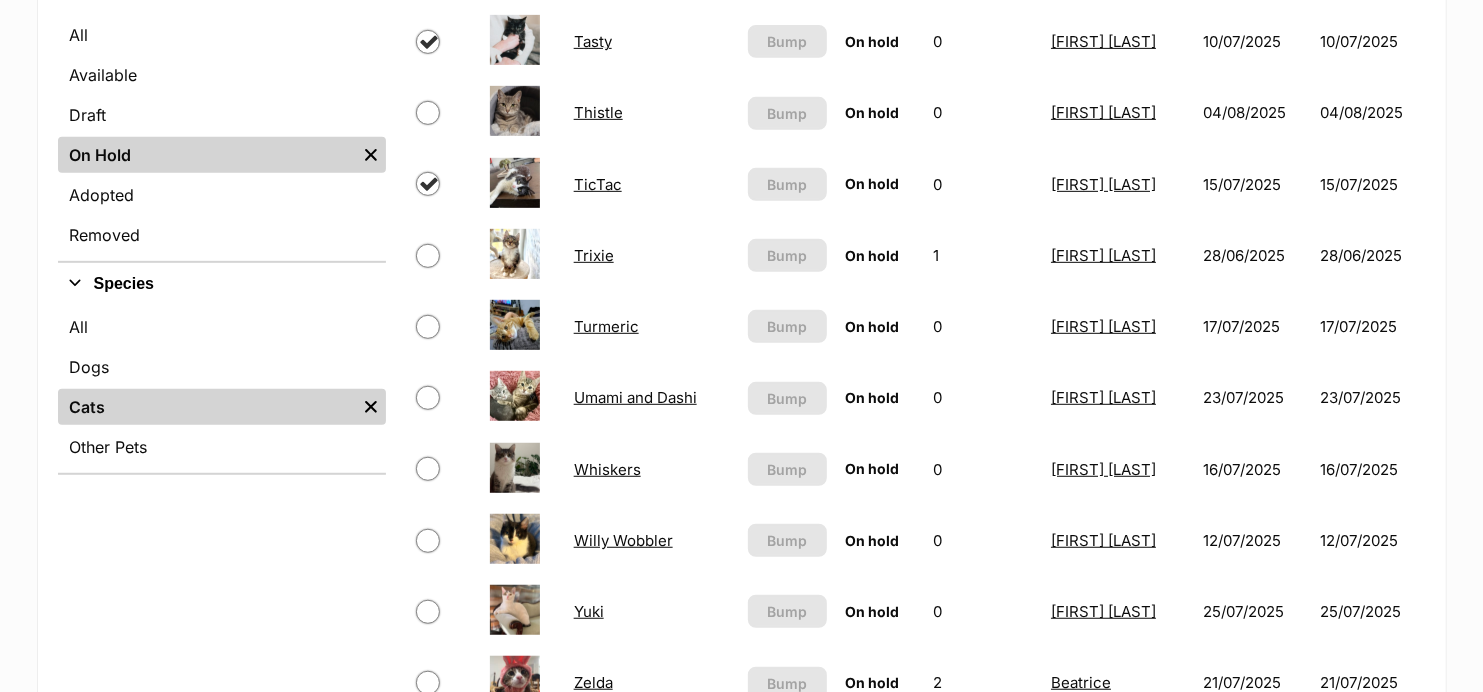 scroll, scrollTop: 528, scrollLeft: 0, axis: vertical 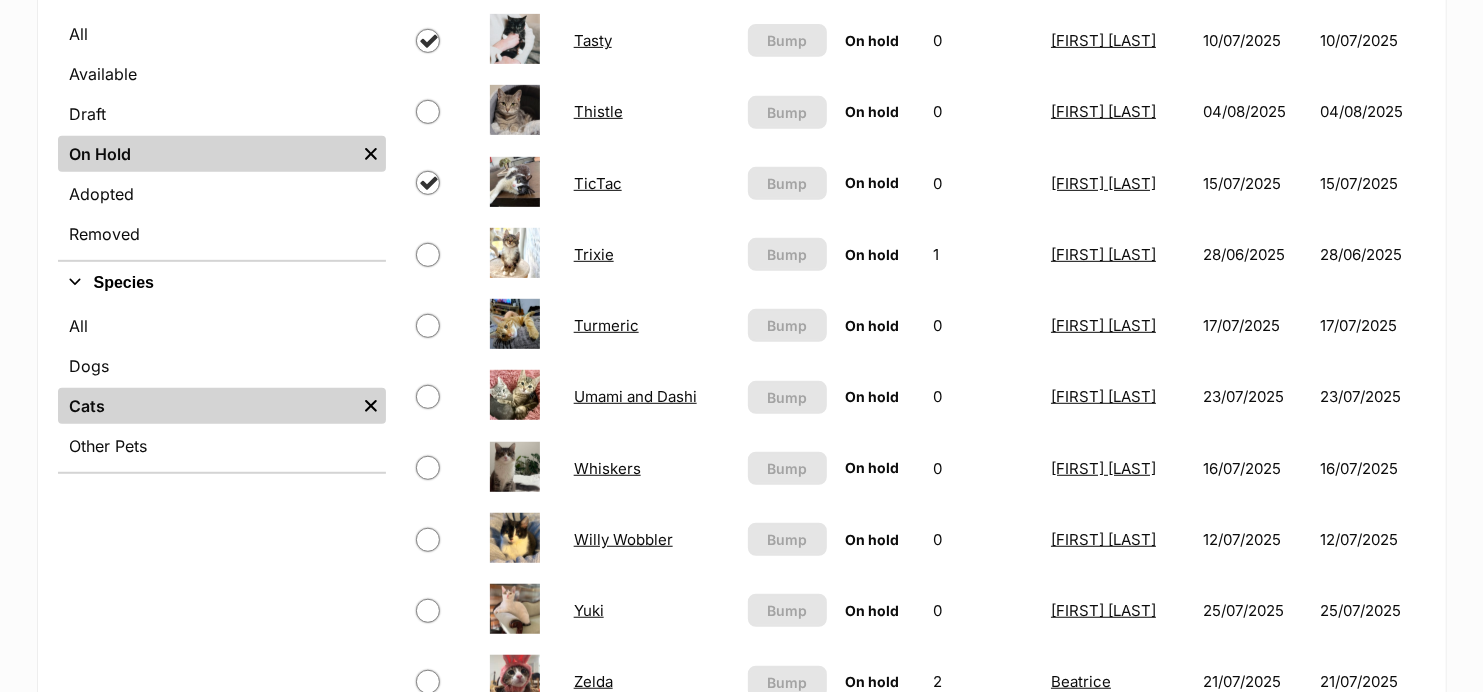 click at bounding box center (428, 326) 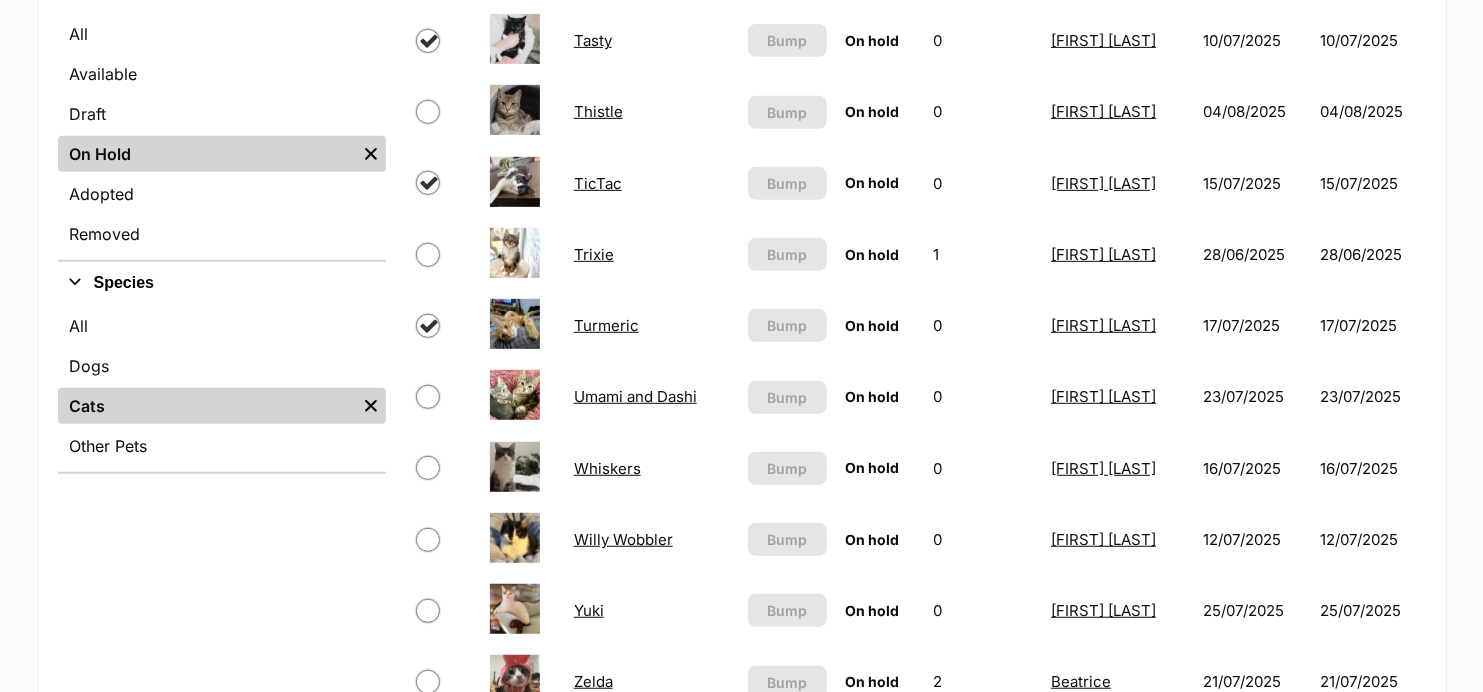 checkbox on "true" 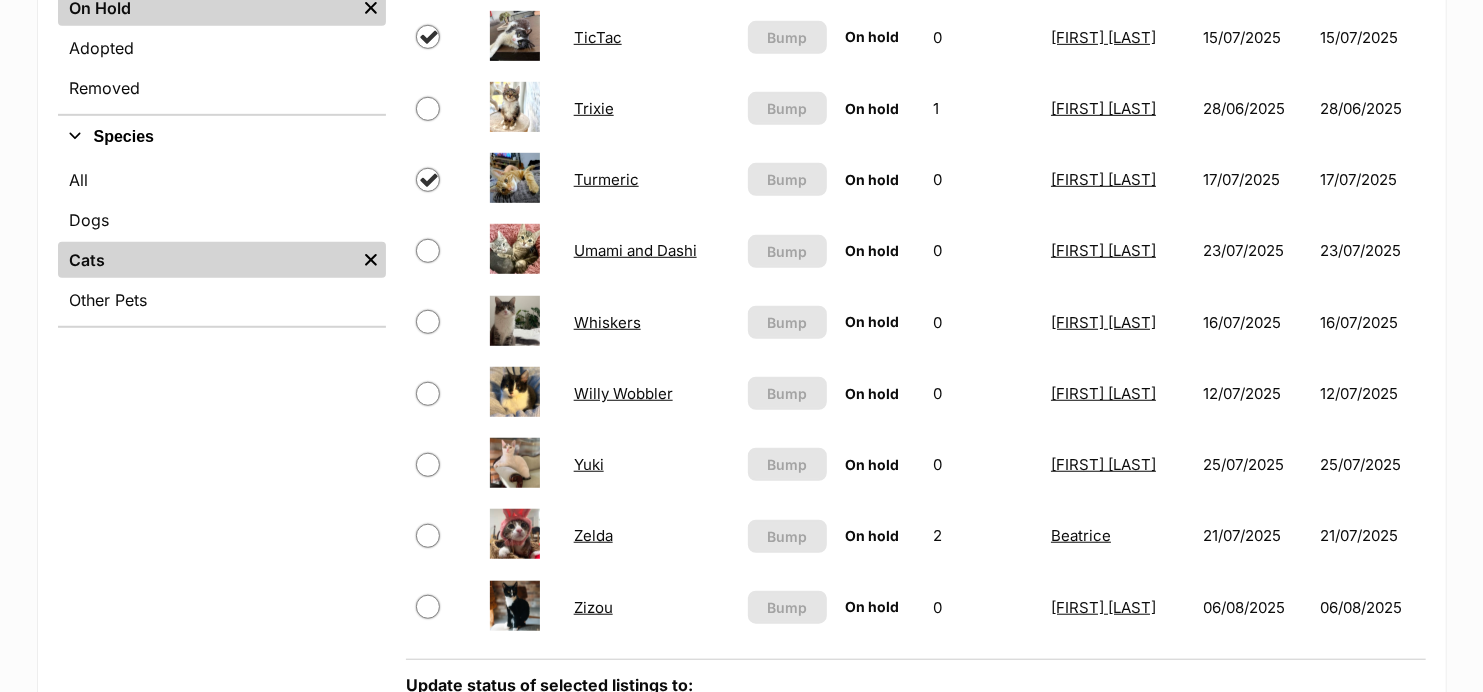 scroll, scrollTop: 713, scrollLeft: 0, axis: vertical 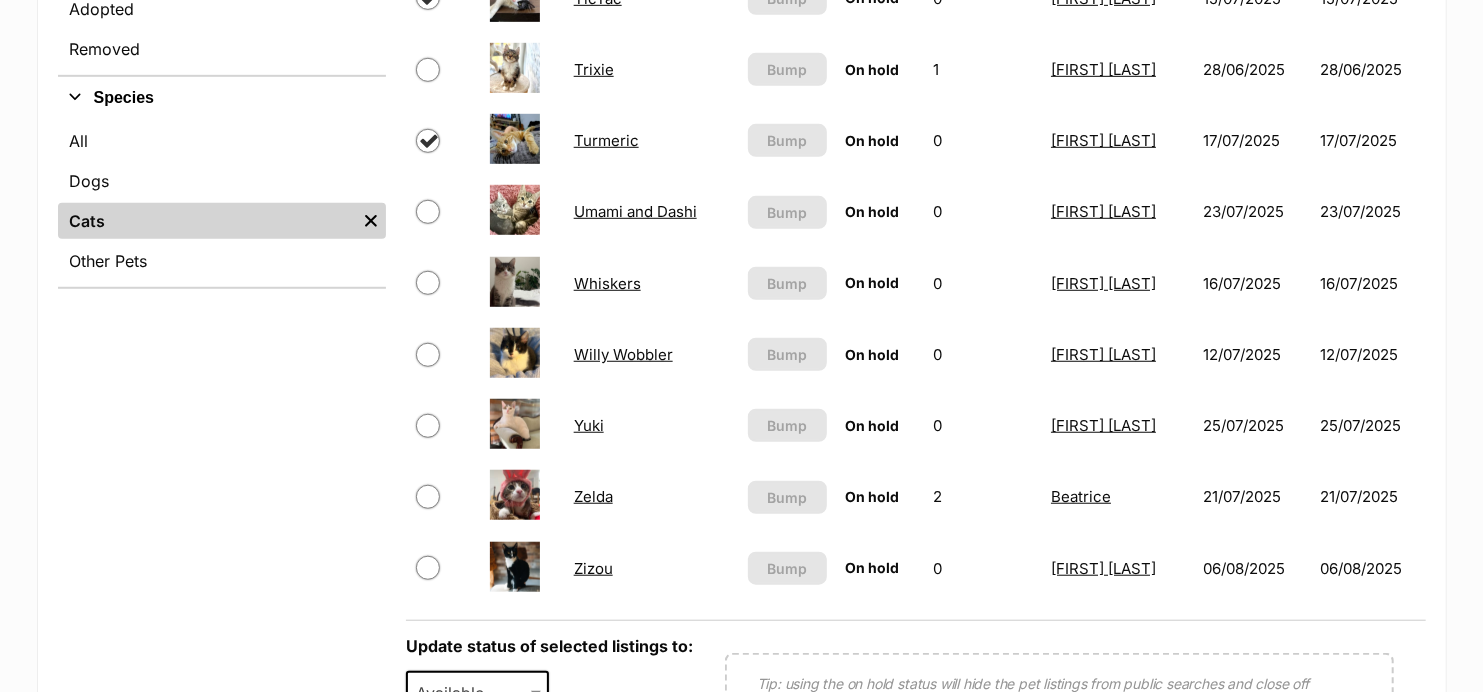 click at bounding box center [428, 283] 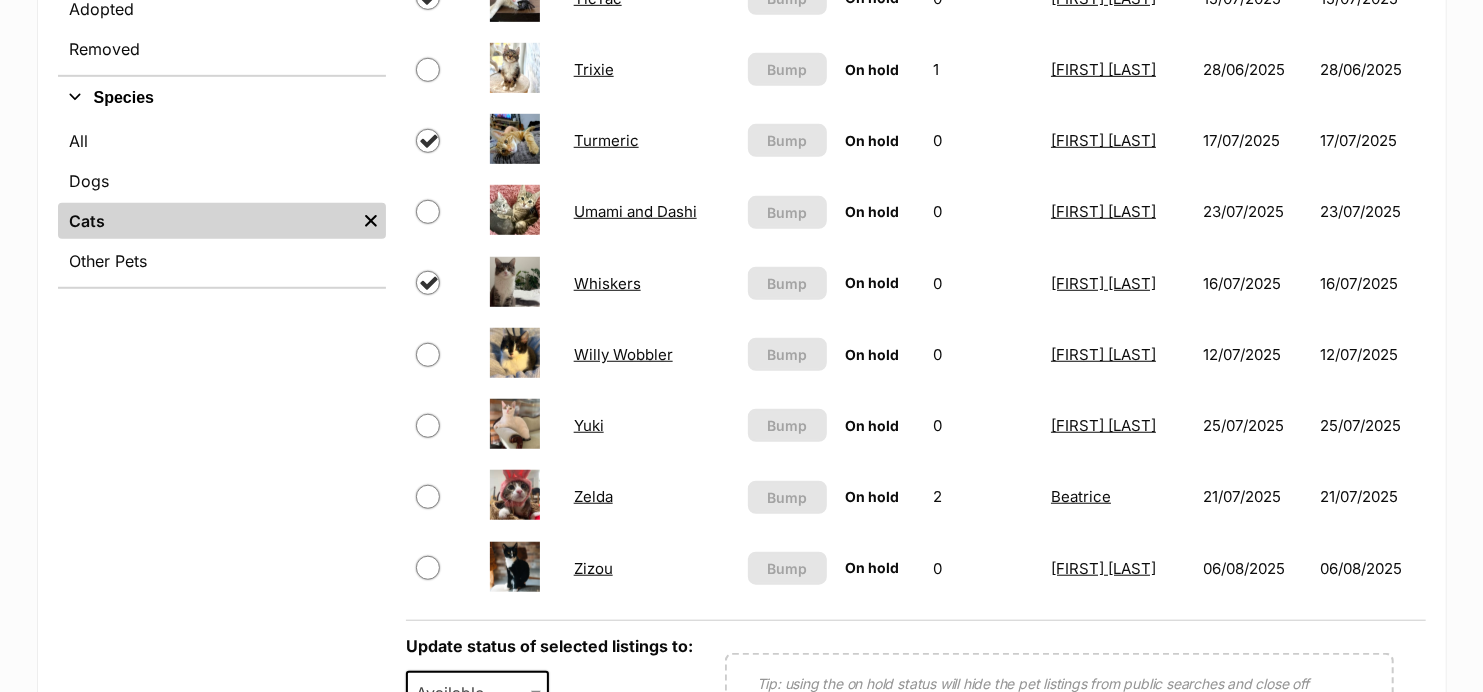 checkbox on "true" 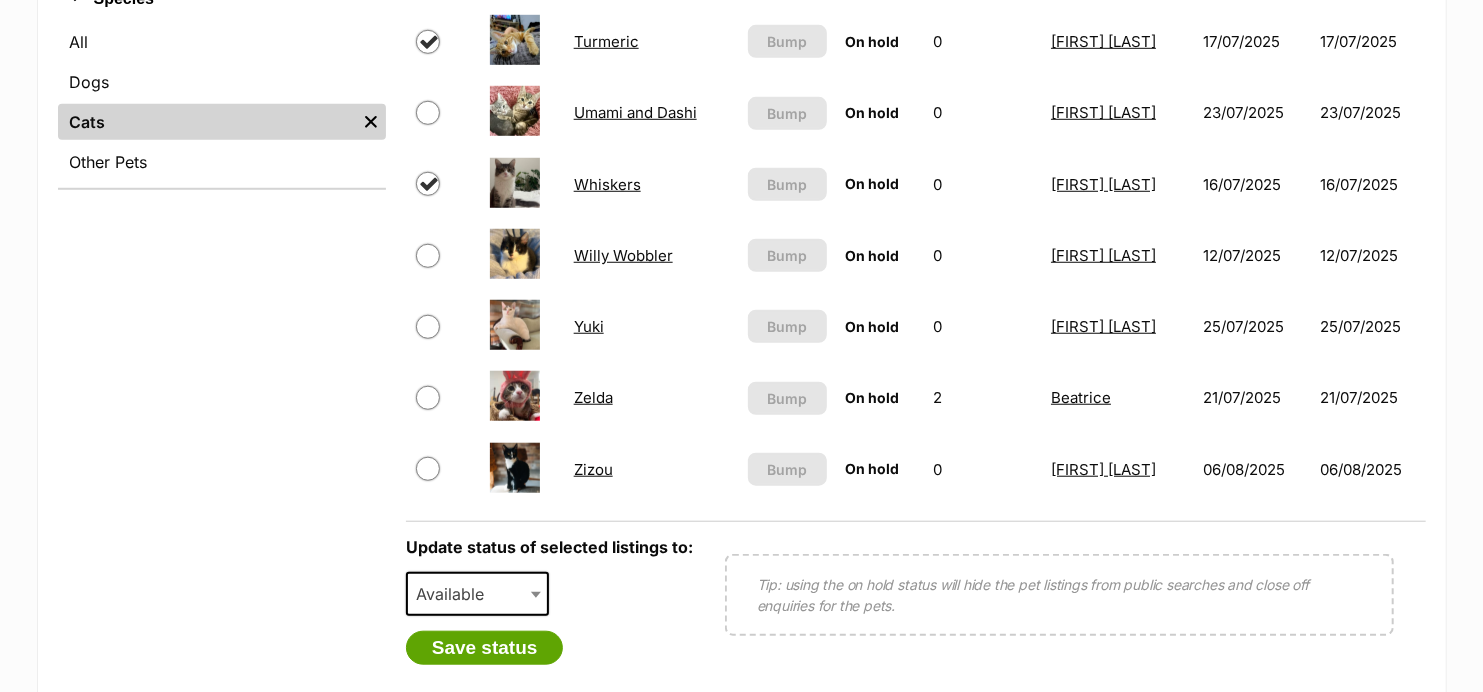 scroll, scrollTop: 857, scrollLeft: 0, axis: vertical 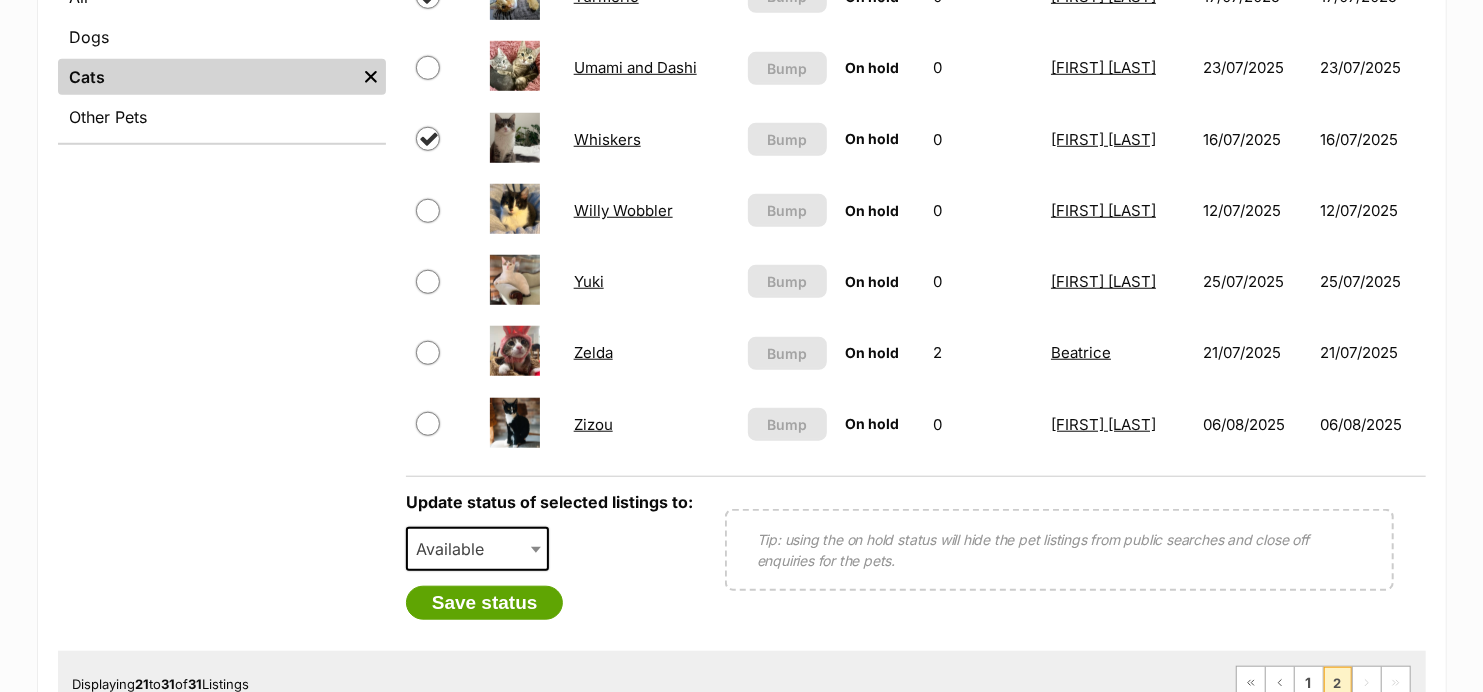 click on "Available" at bounding box center (456, 549) 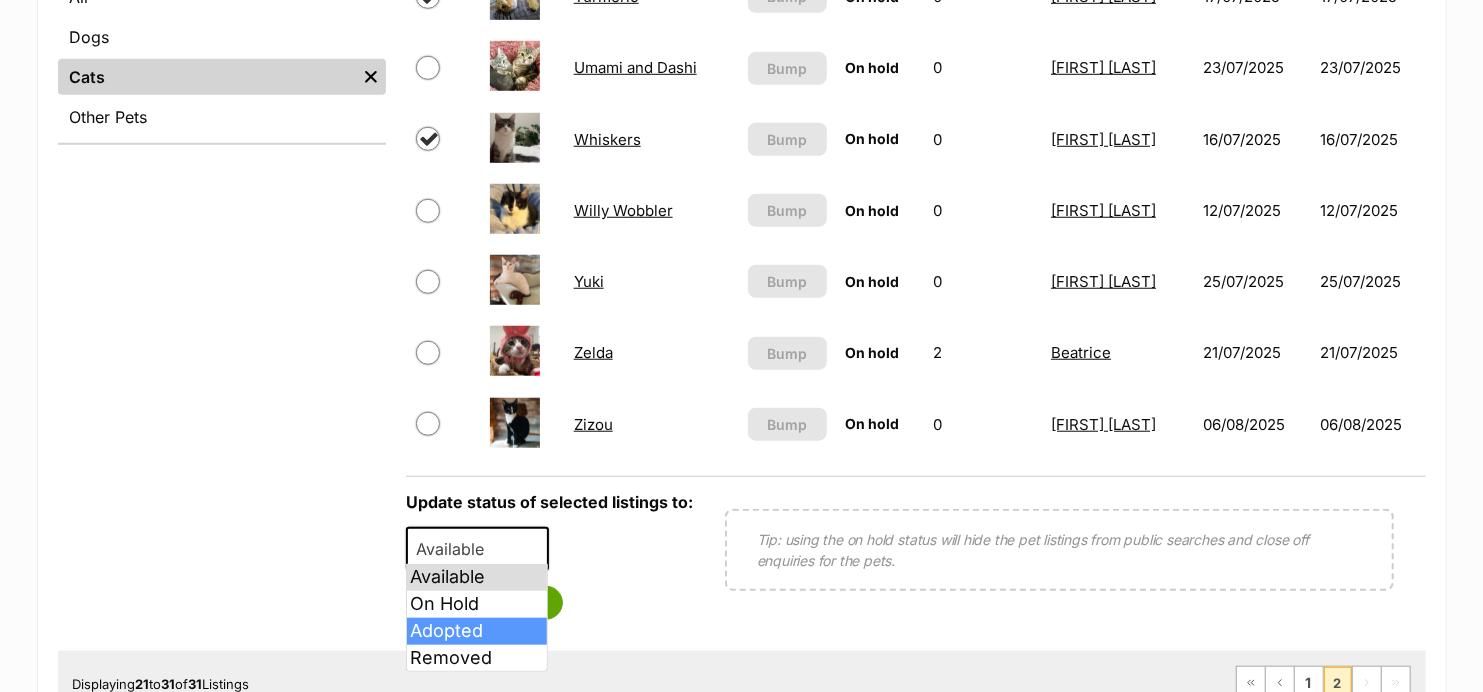 select on "rehomed" 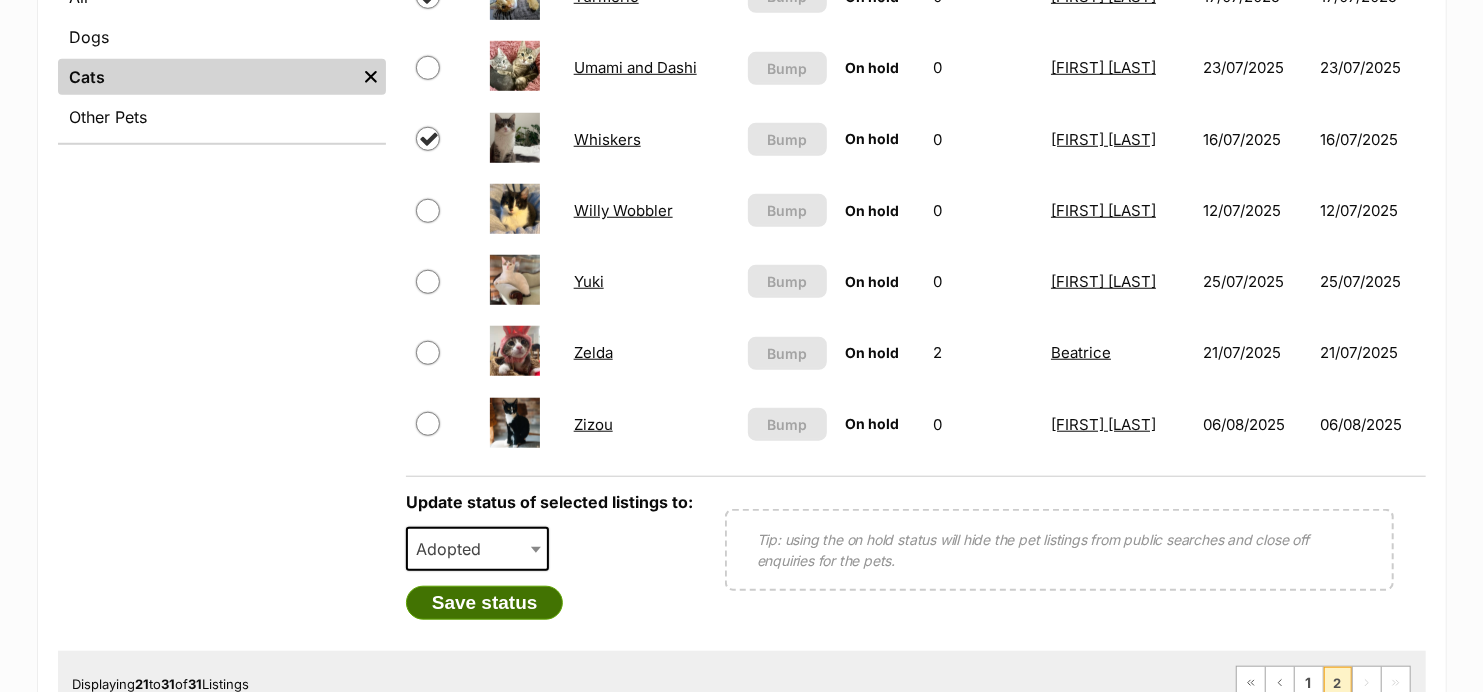 click on "Save status" at bounding box center [485, 603] 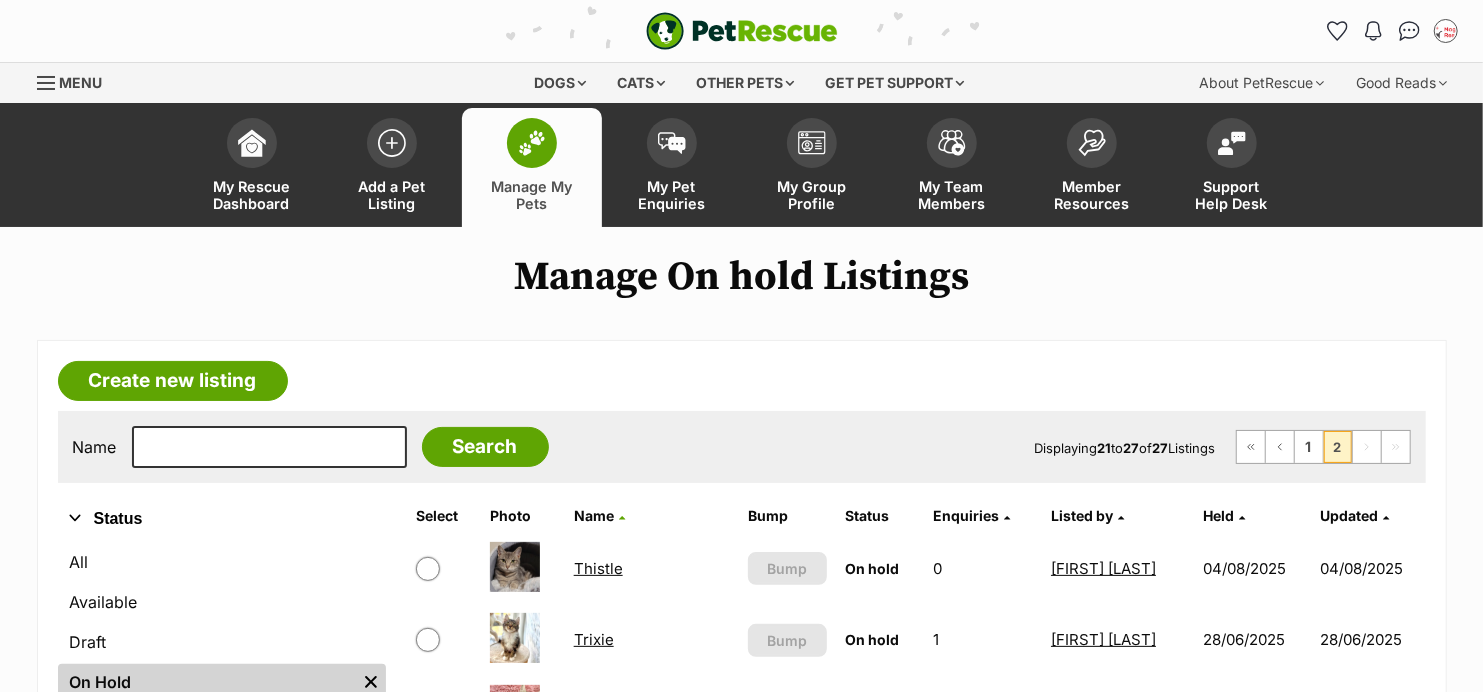 scroll, scrollTop: 23, scrollLeft: 0, axis: vertical 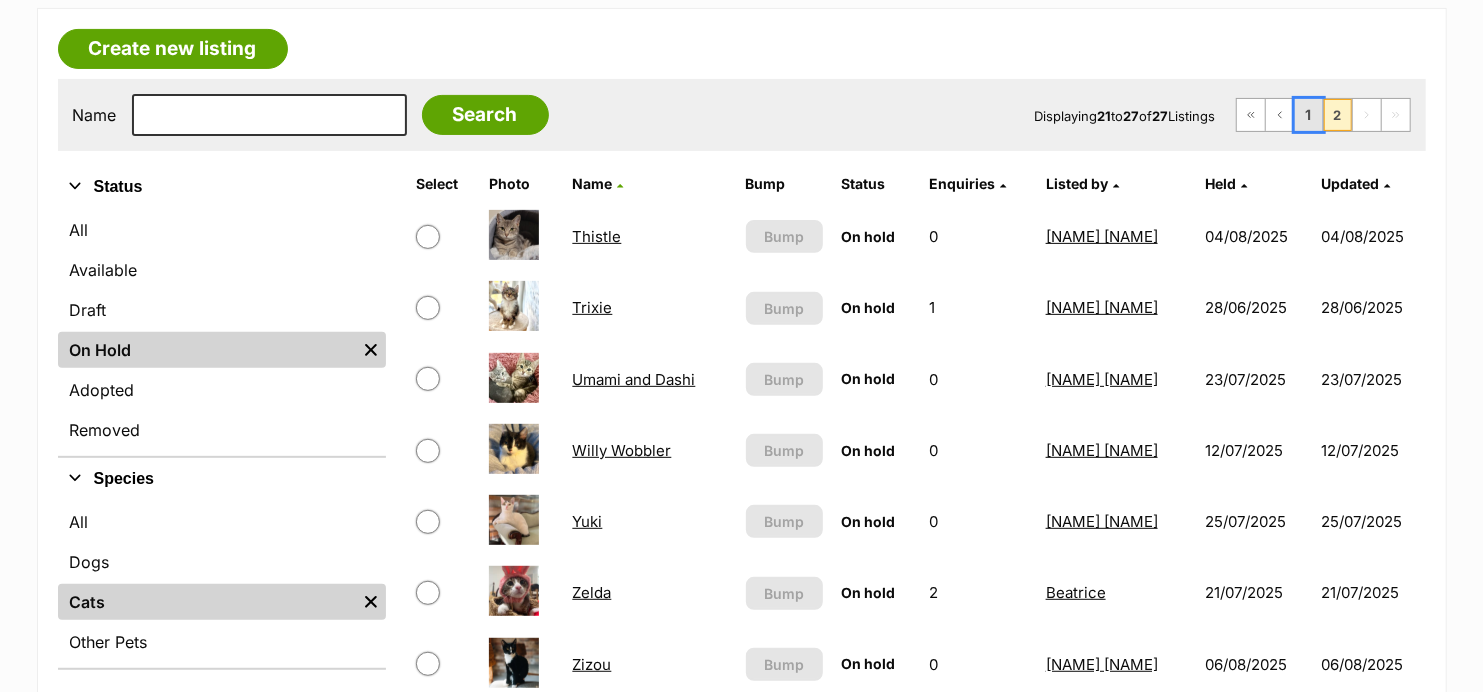 click on "1" at bounding box center [1309, 115] 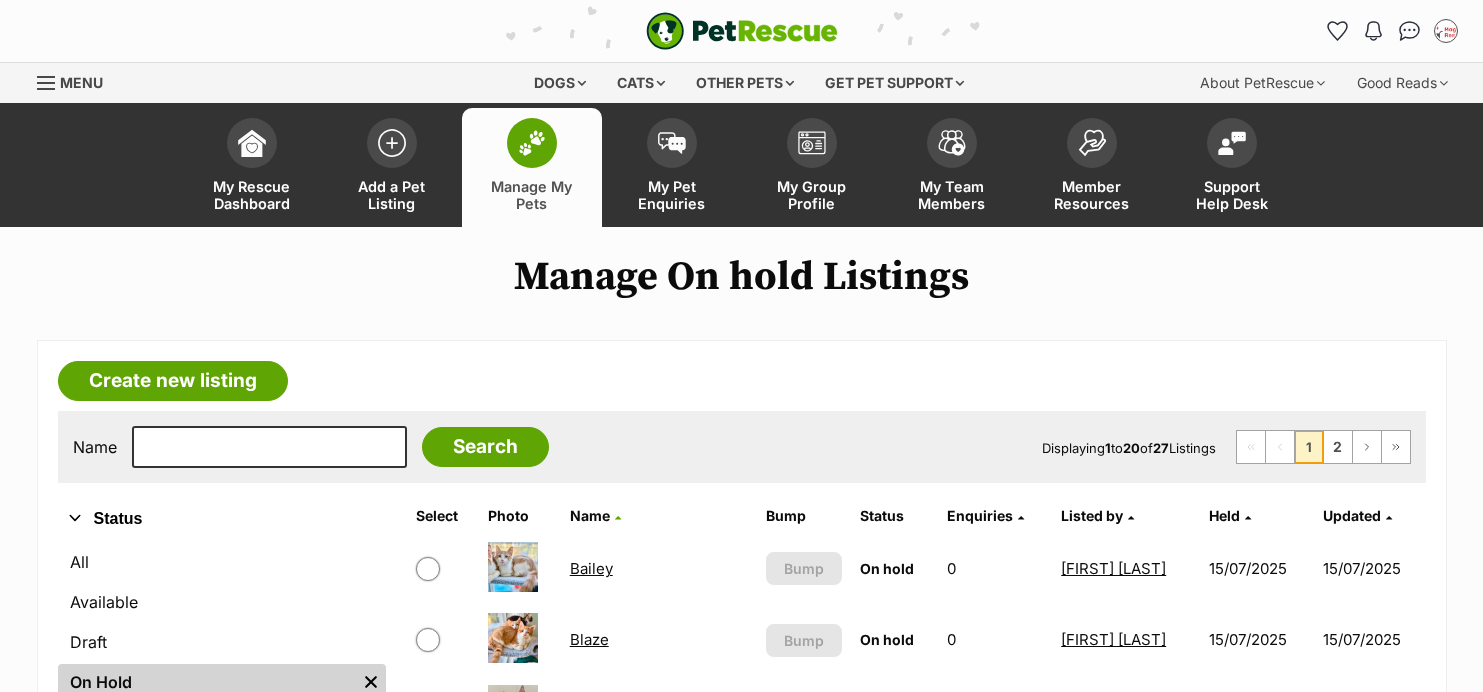 scroll, scrollTop: 127, scrollLeft: 0, axis: vertical 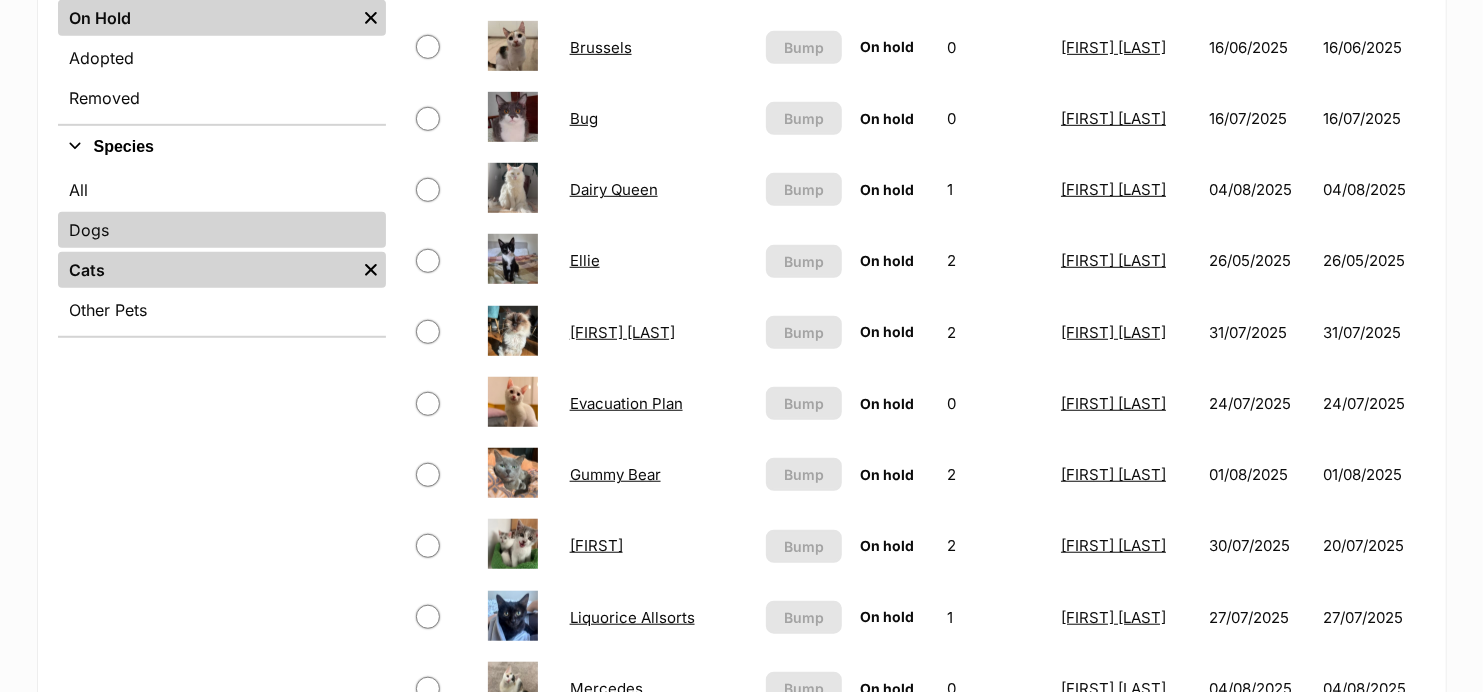 click on "Dogs" at bounding box center [222, 230] 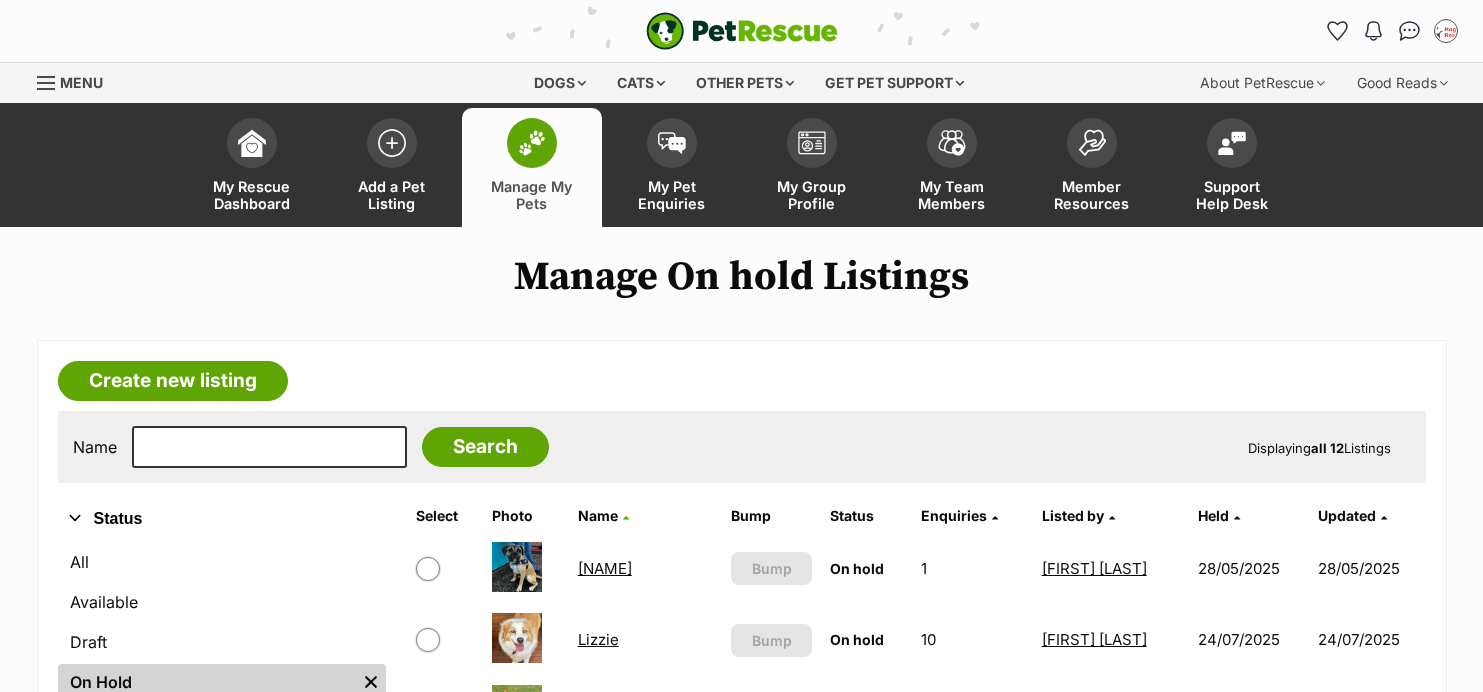 scroll, scrollTop: 0, scrollLeft: 0, axis: both 